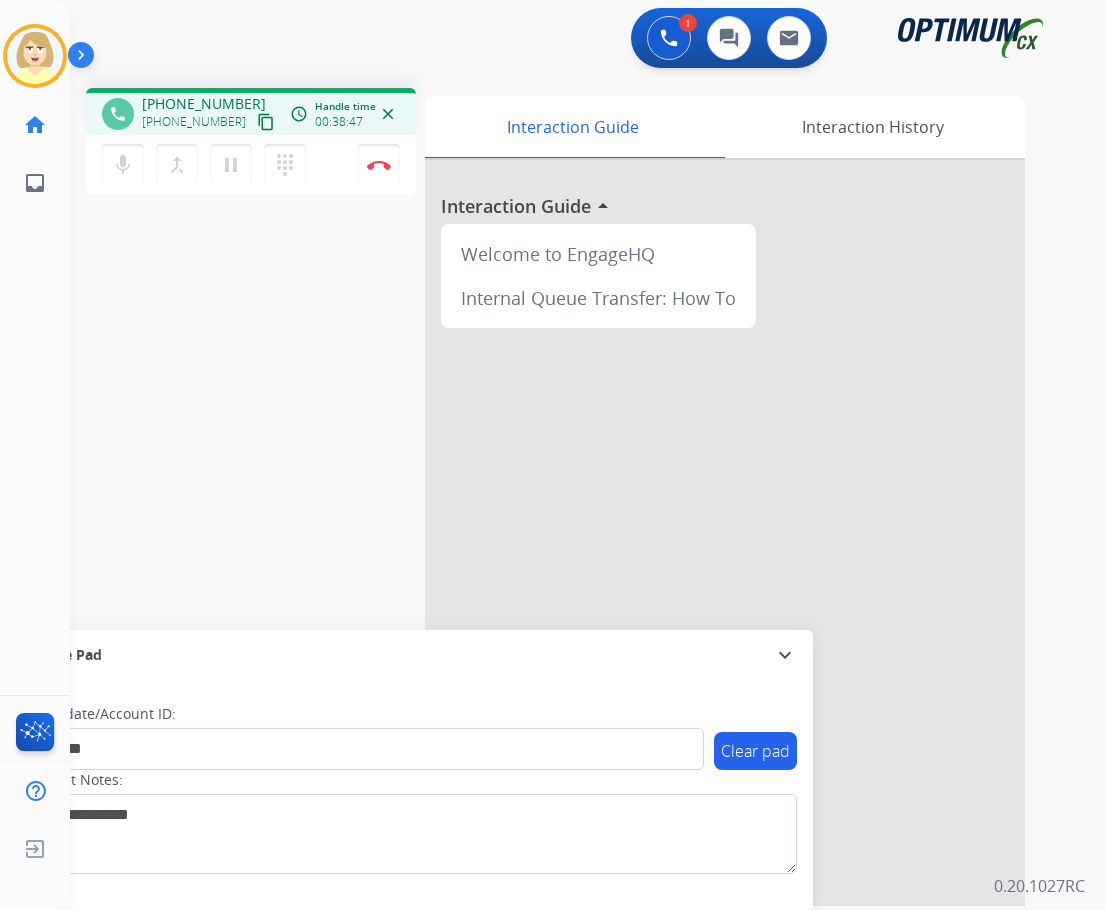 scroll, scrollTop: 0, scrollLeft: 0, axis: both 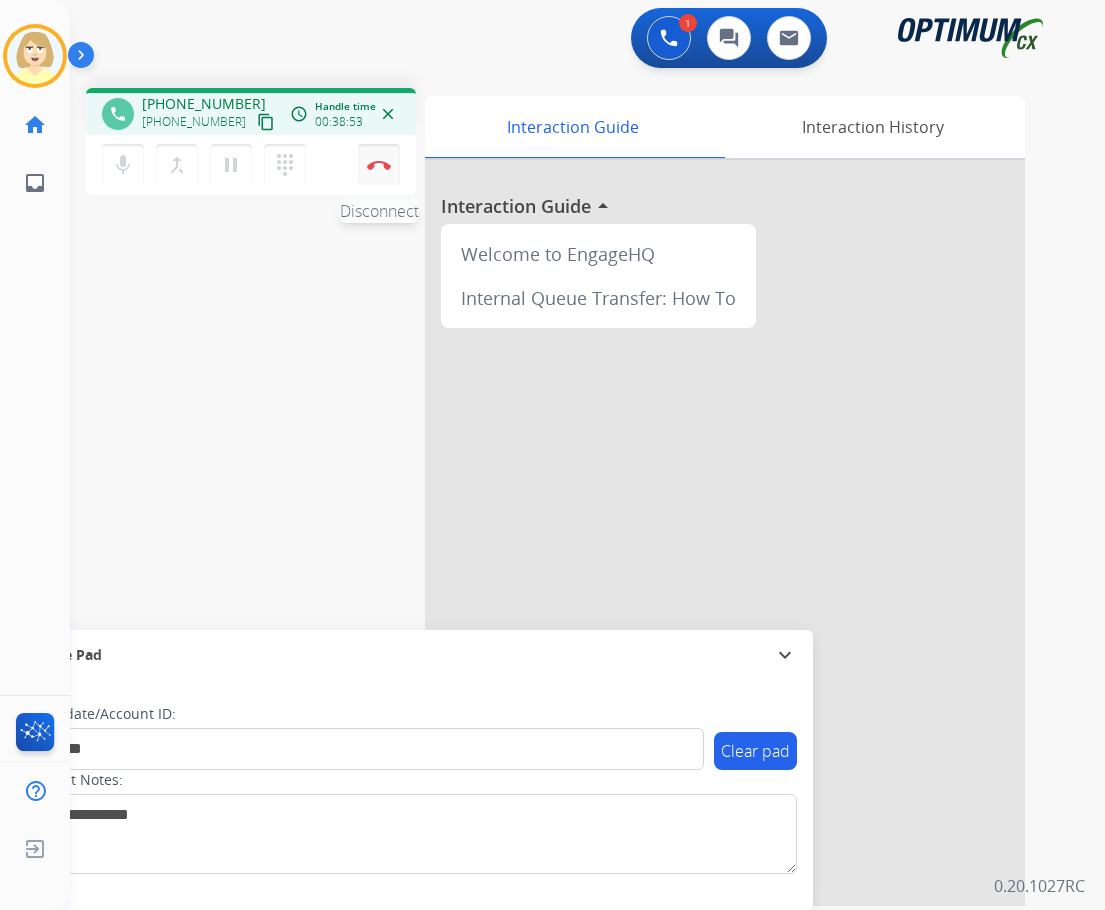 click at bounding box center [379, 165] 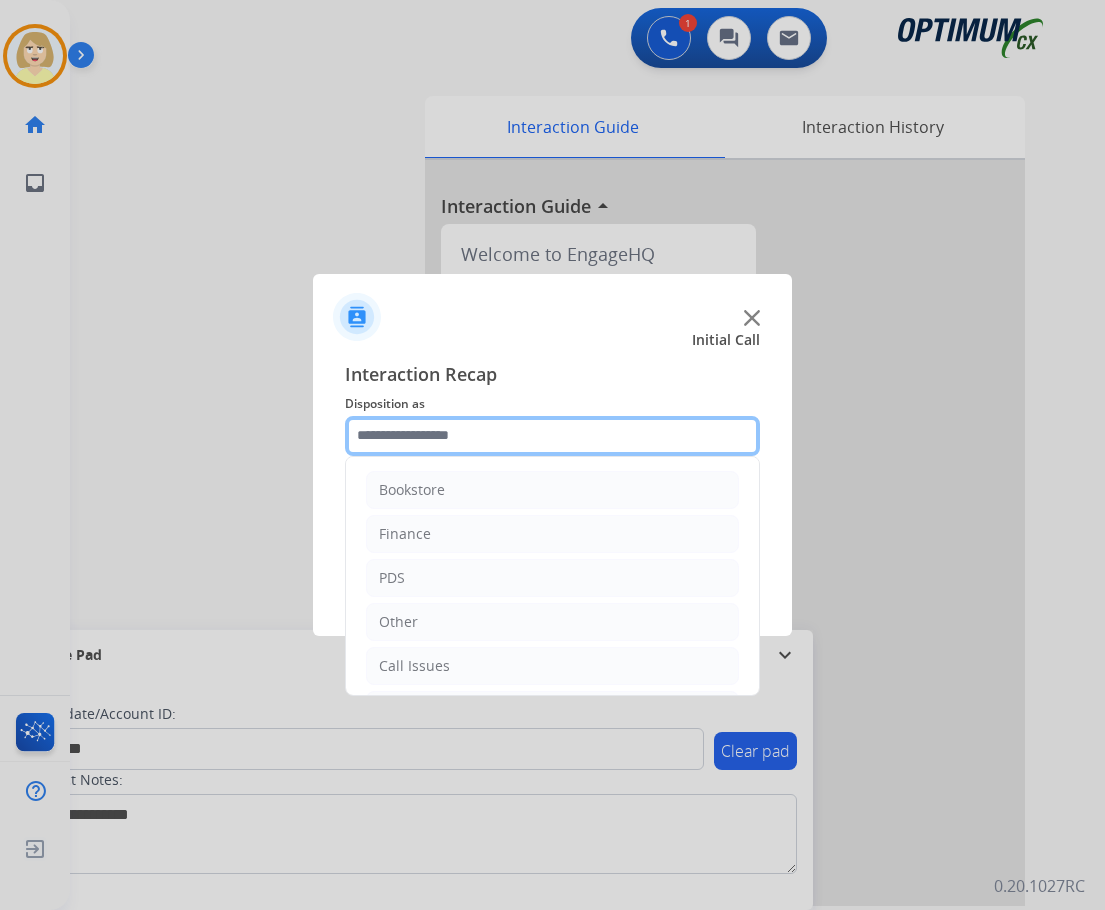 click 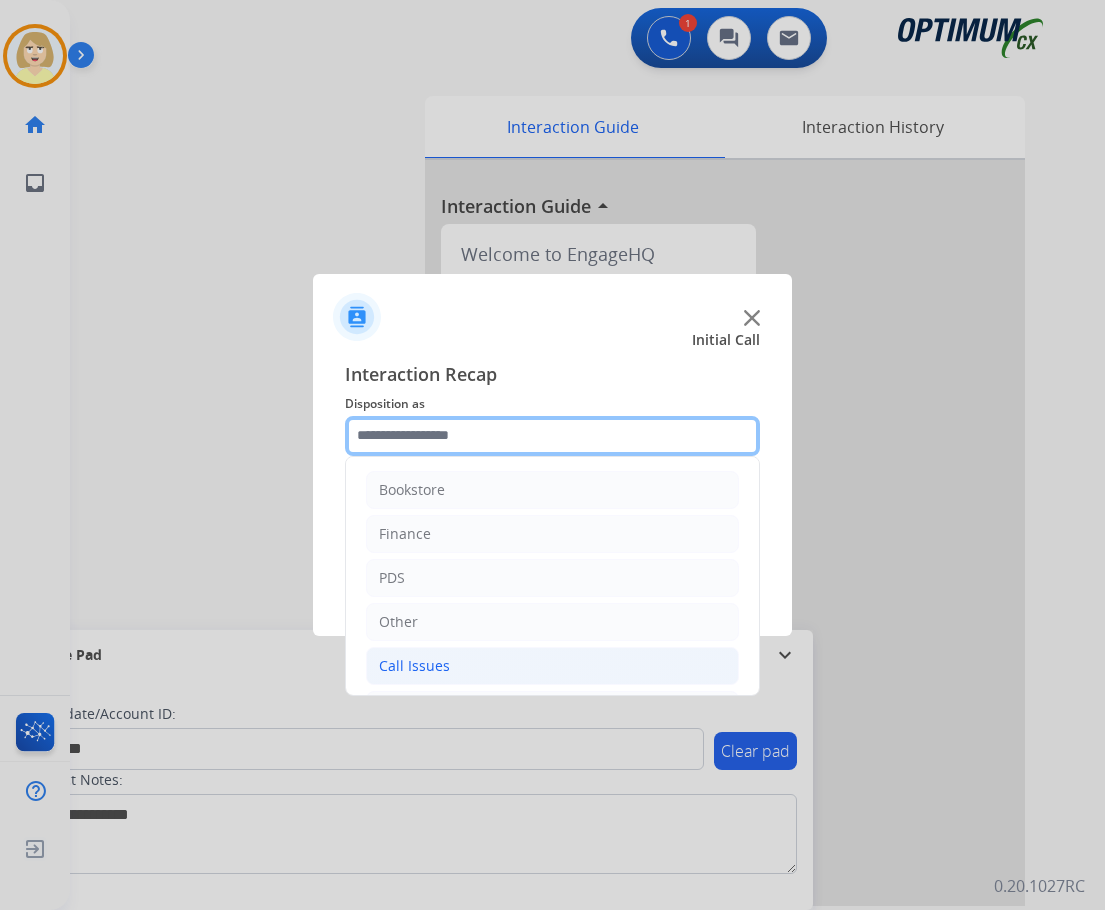 scroll, scrollTop: 136, scrollLeft: 0, axis: vertical 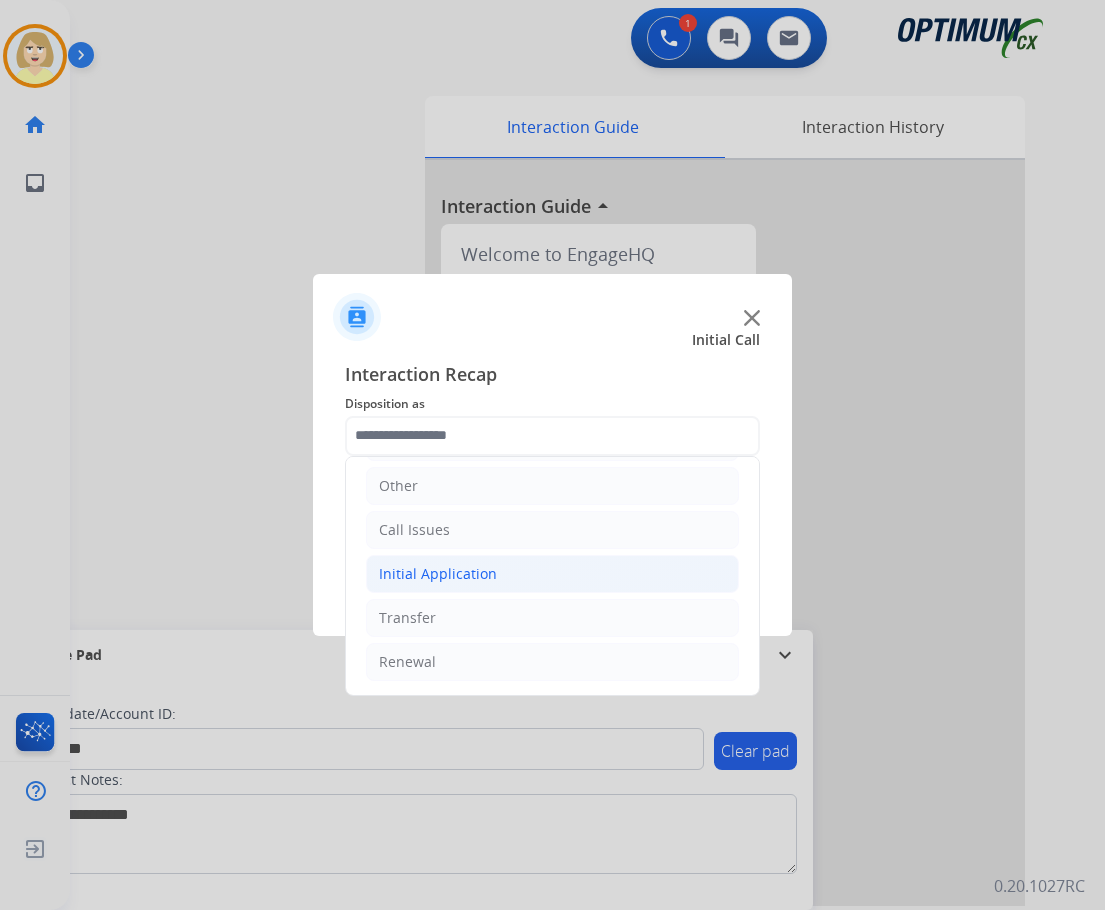 click on "Initial Application" 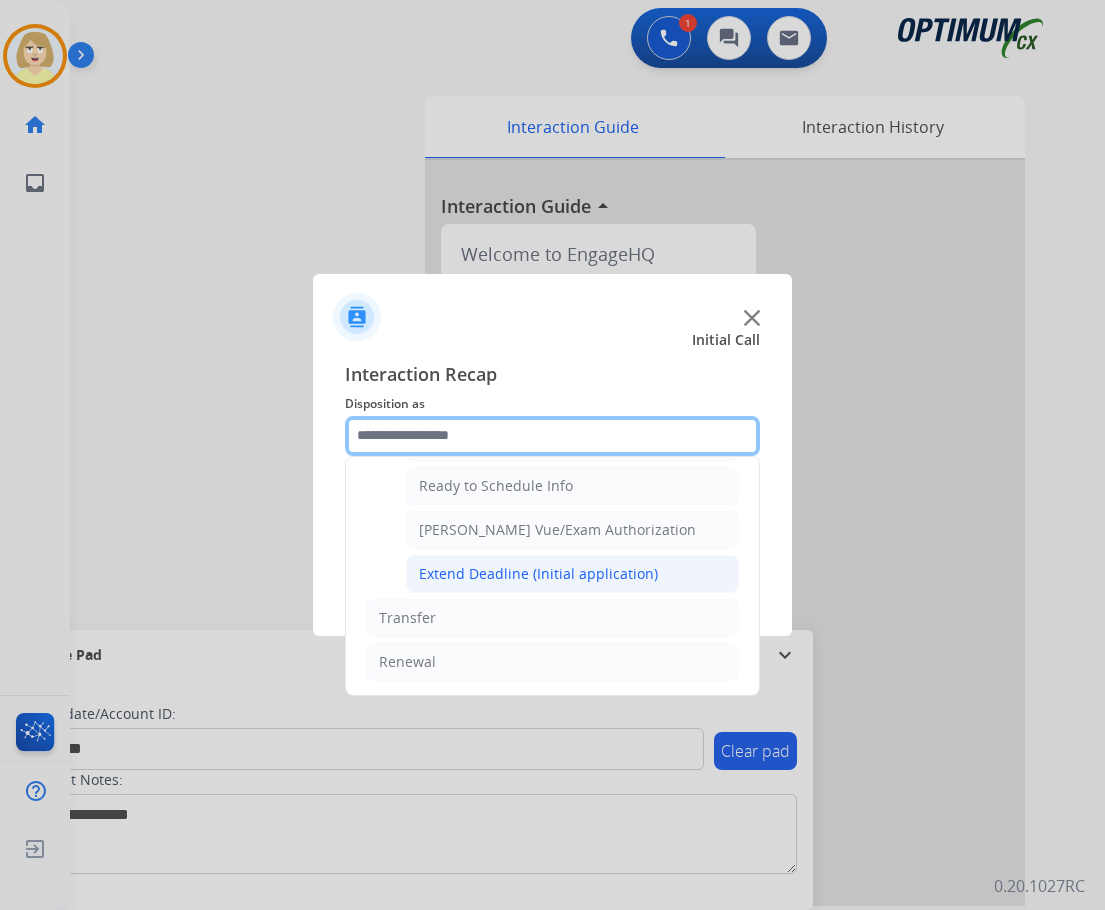scroll, scrollTop: 1112, scrollLeft: 0, axis: vertical 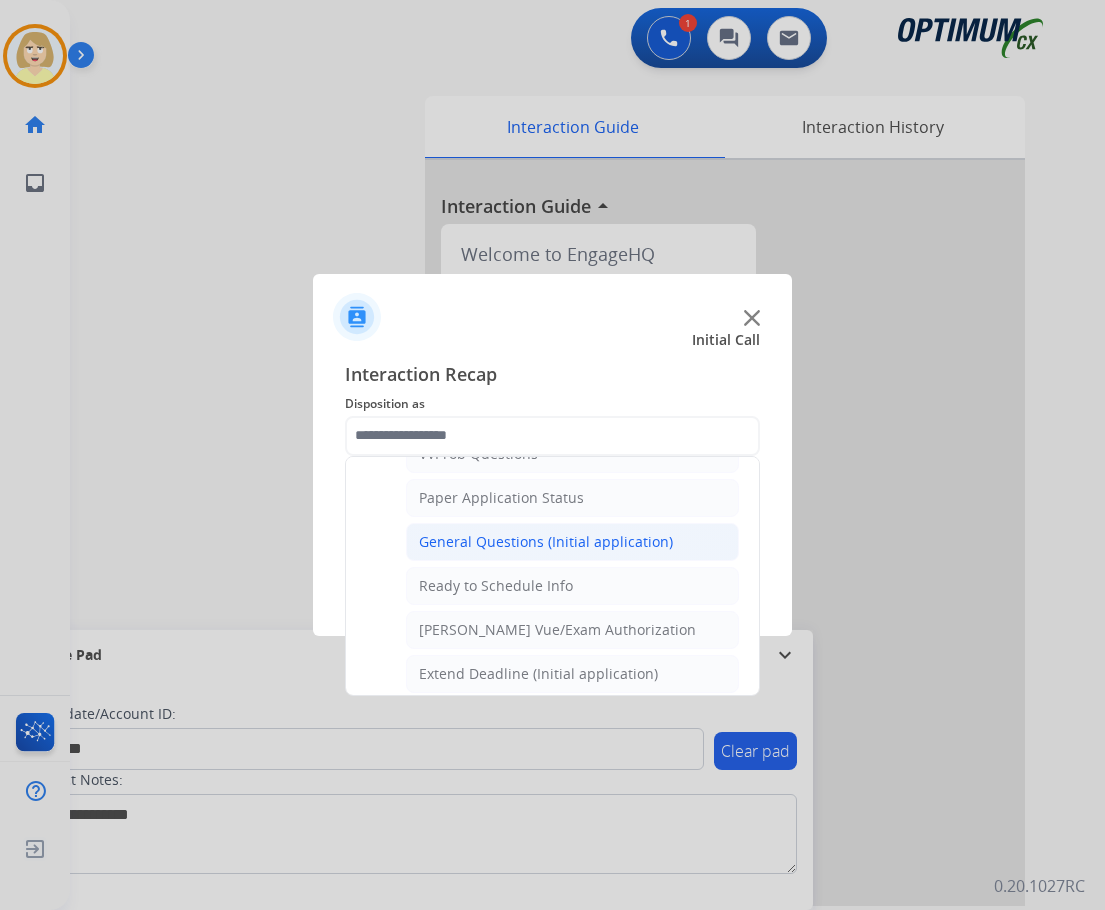 click on "General Questions (Initial application)" 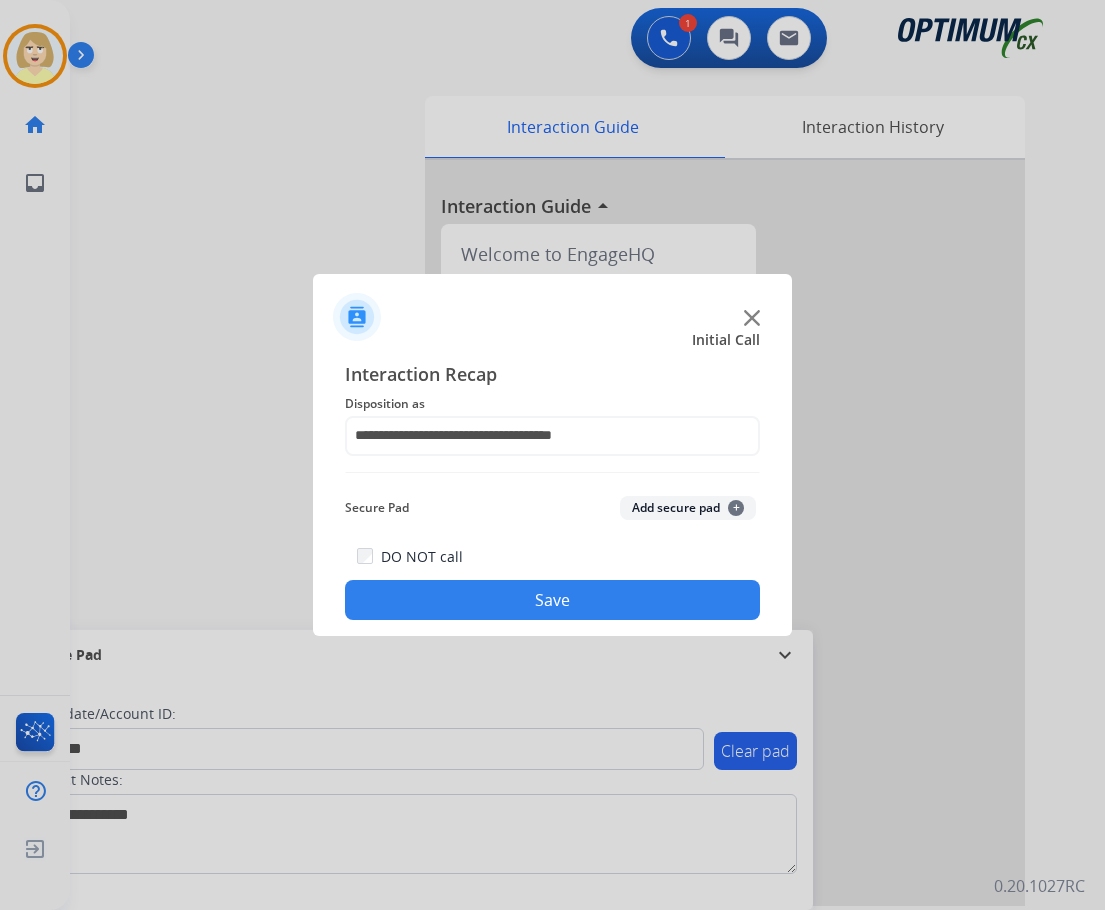 click on "Add secure pad  +" 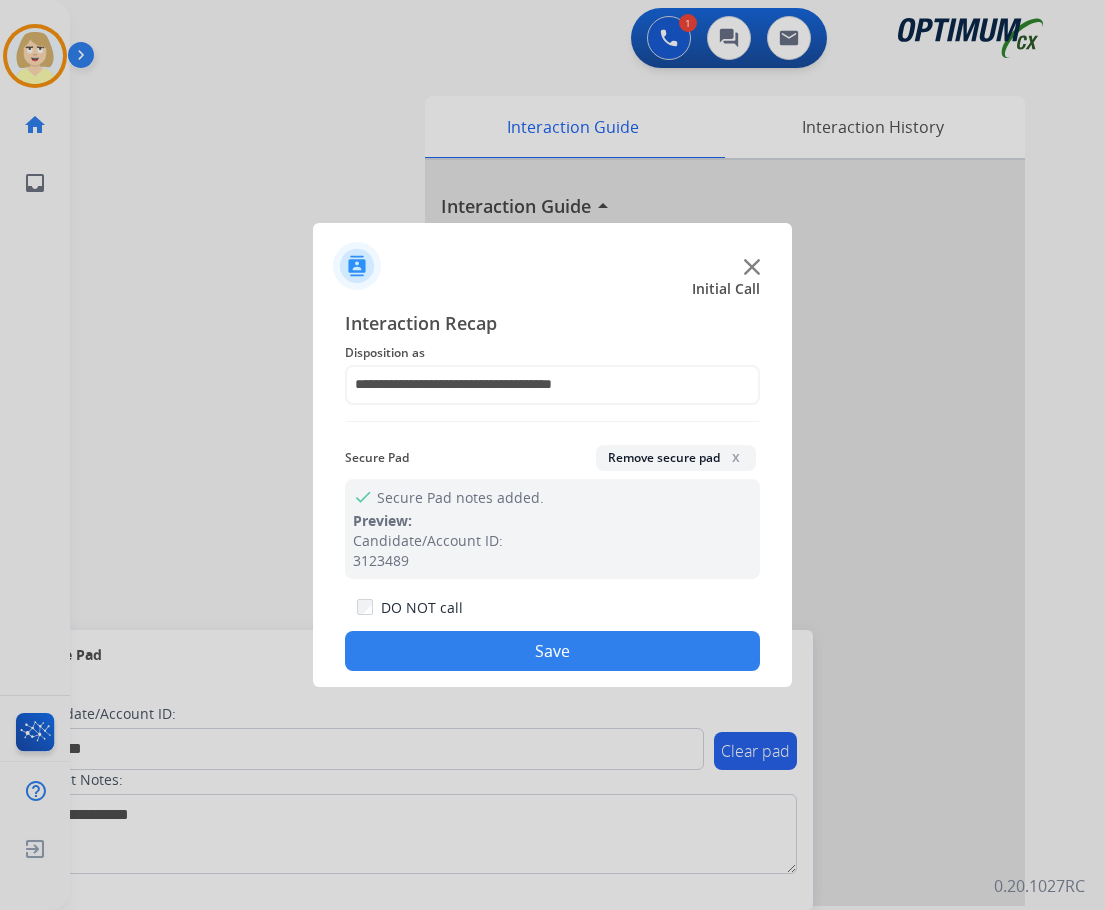 click on "Save" 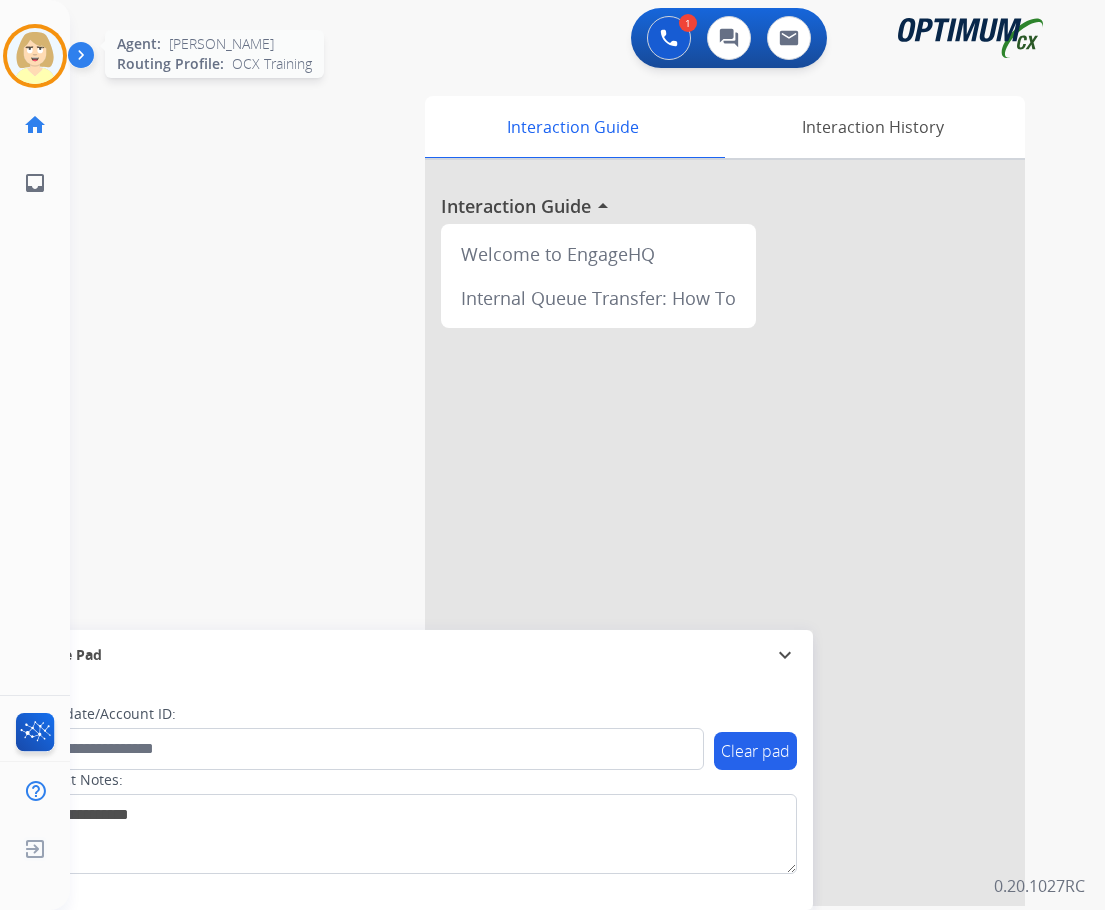 click at bounding box center [35, 56] 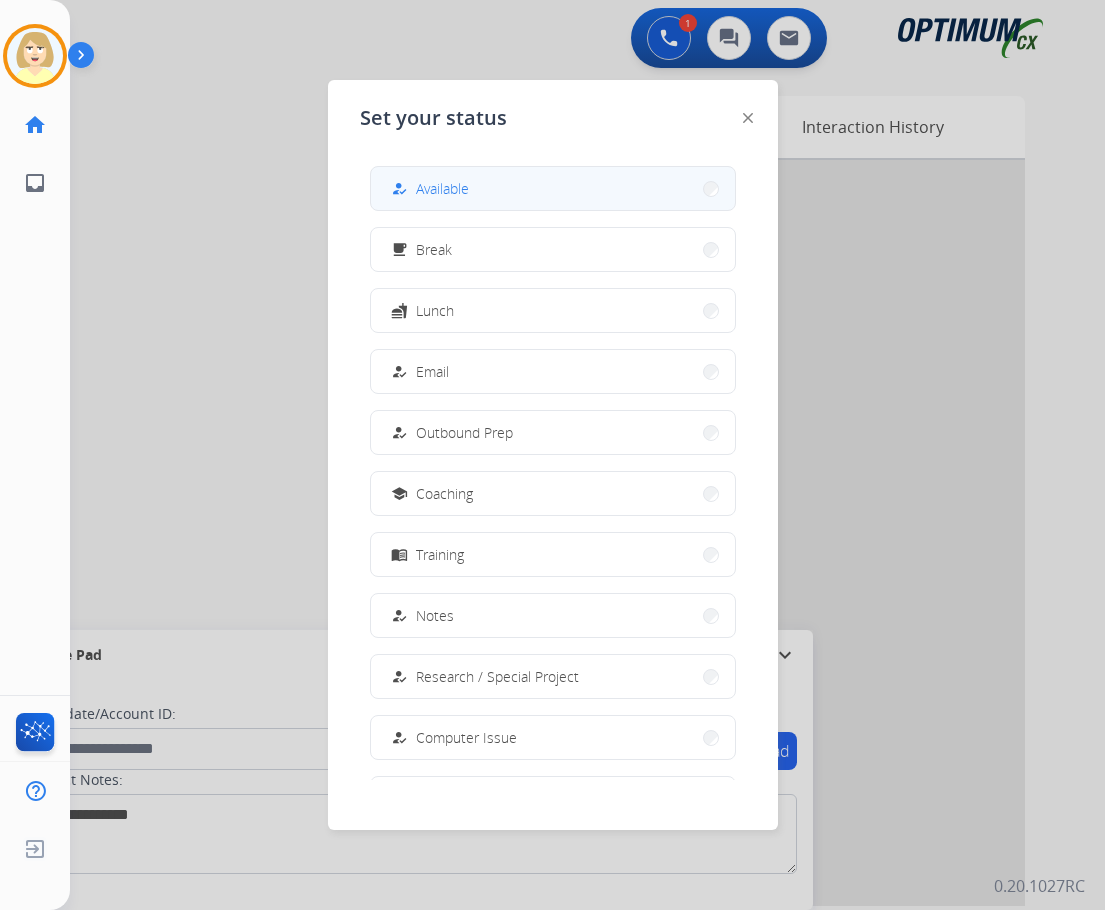 click on "Available" at bounding box center [442, 188] 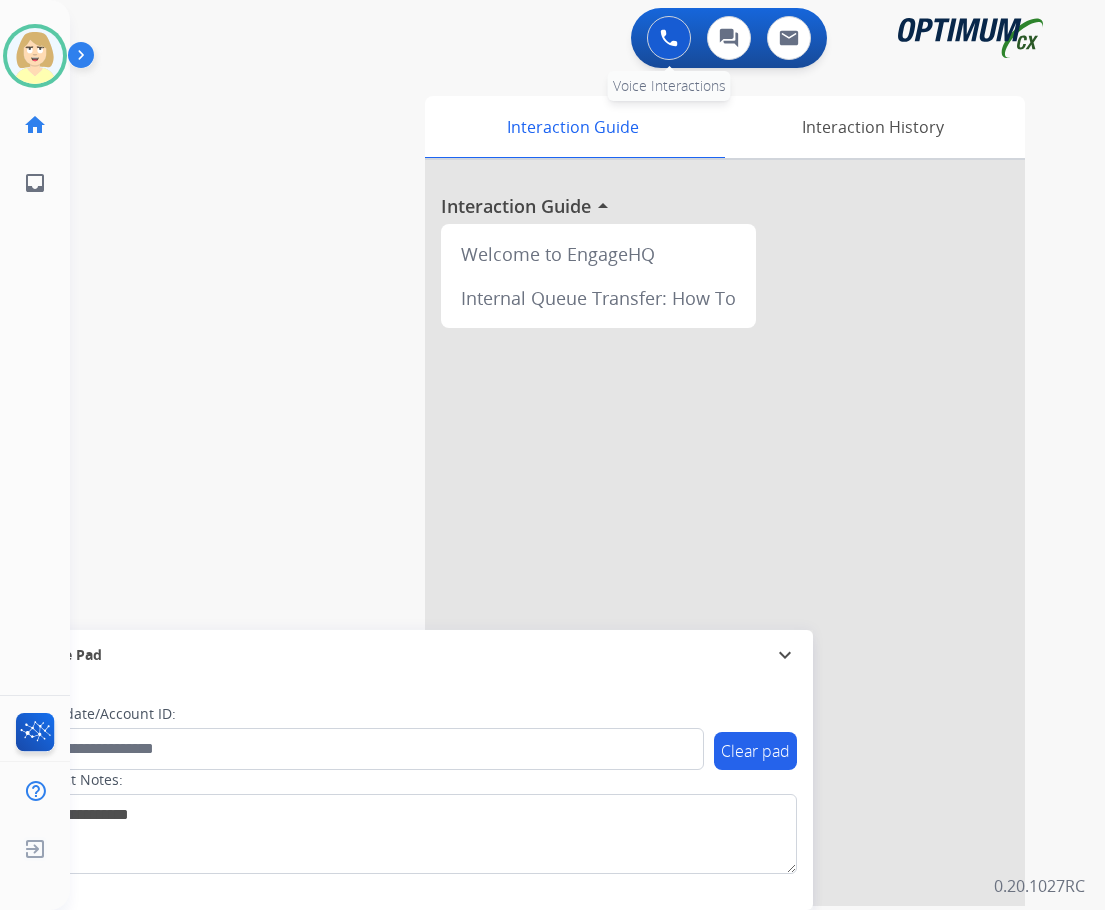 click at bounding box center [669, 38] 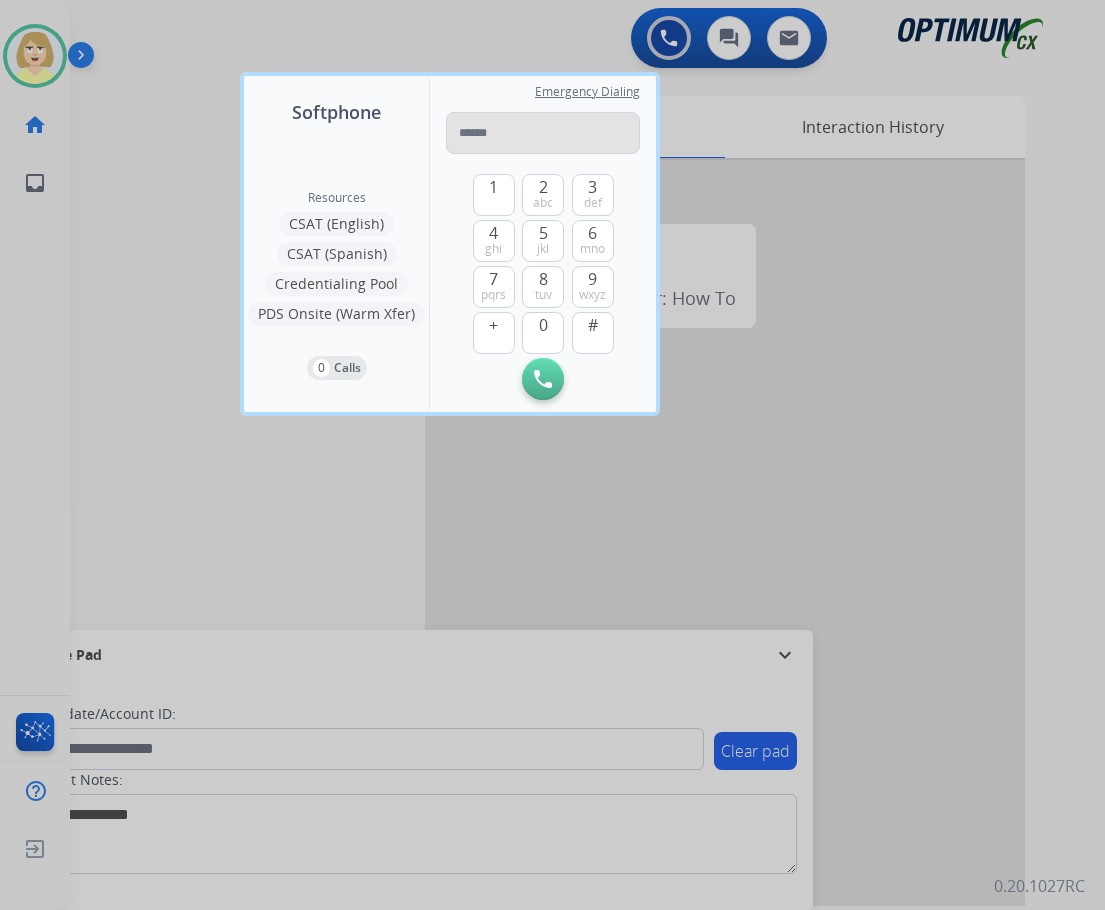 click at bounding box center [543, 133] 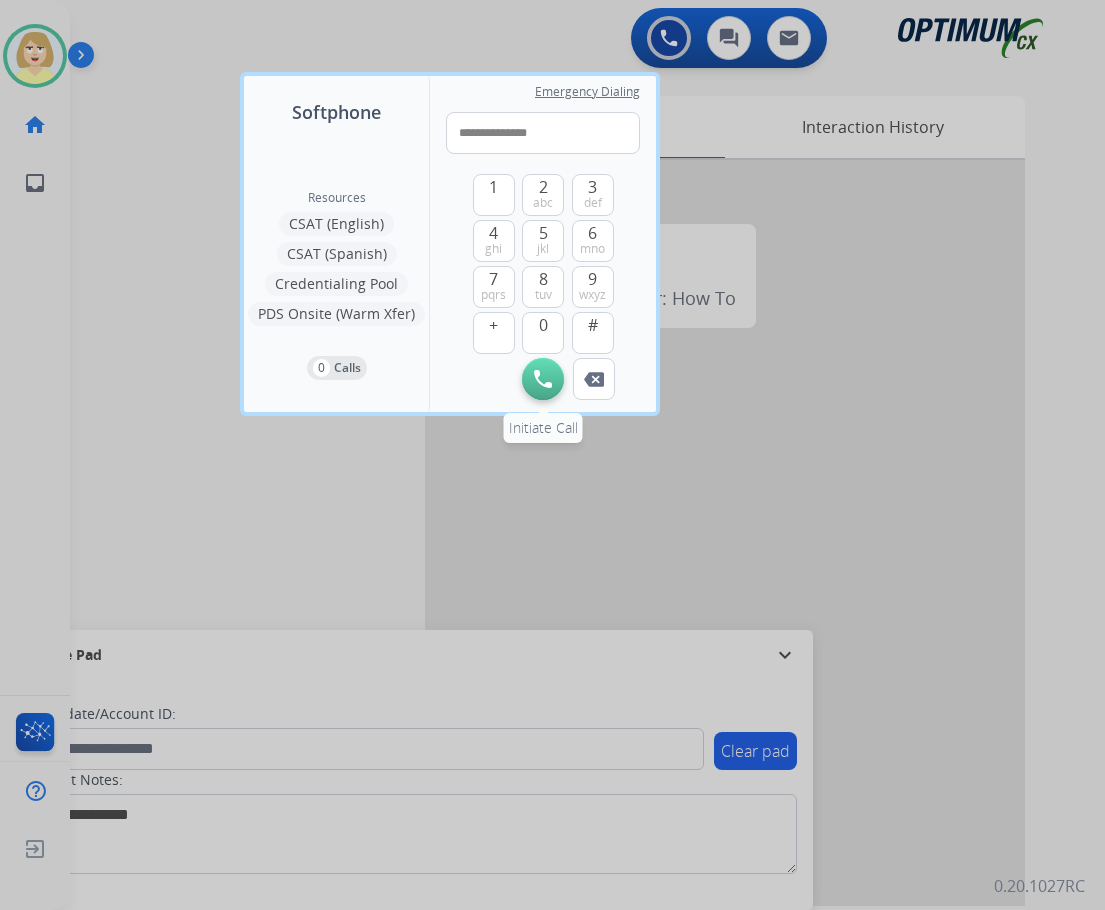 type on "**********" 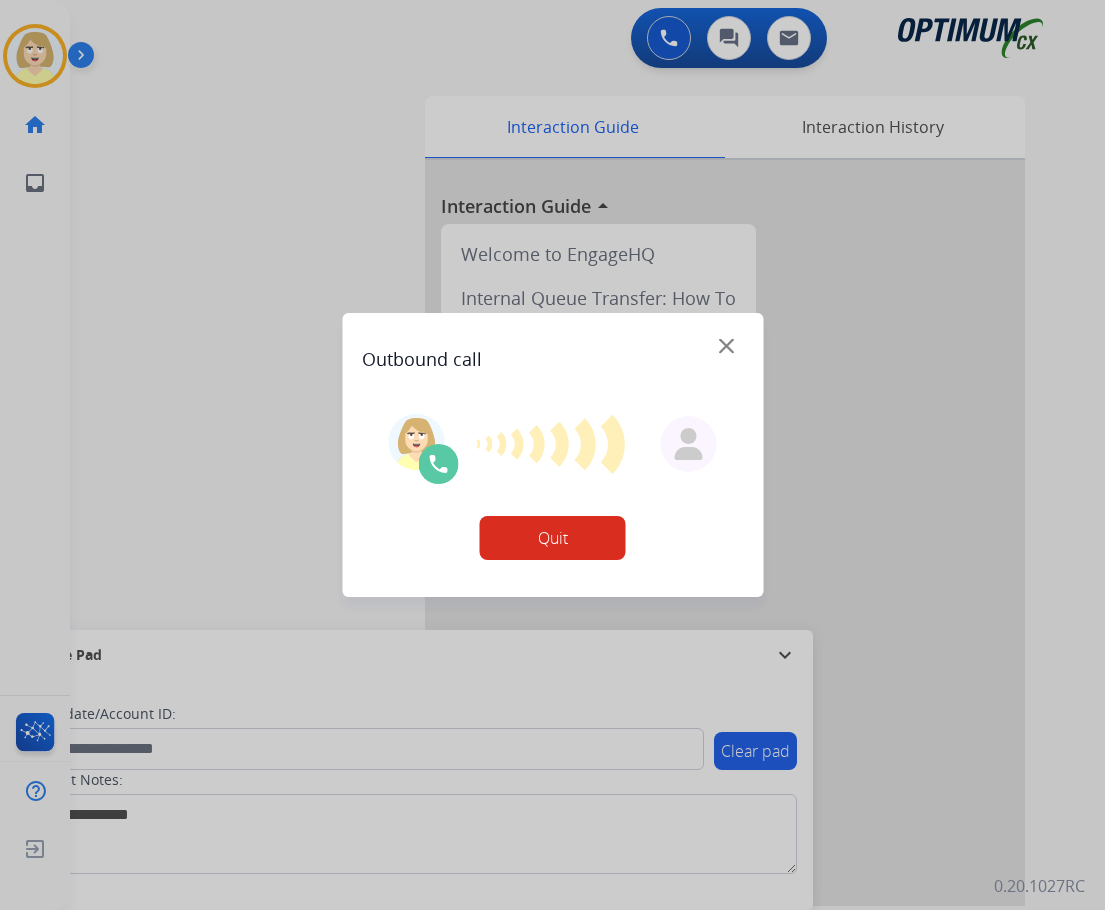 click at bounding box center [552, 455] 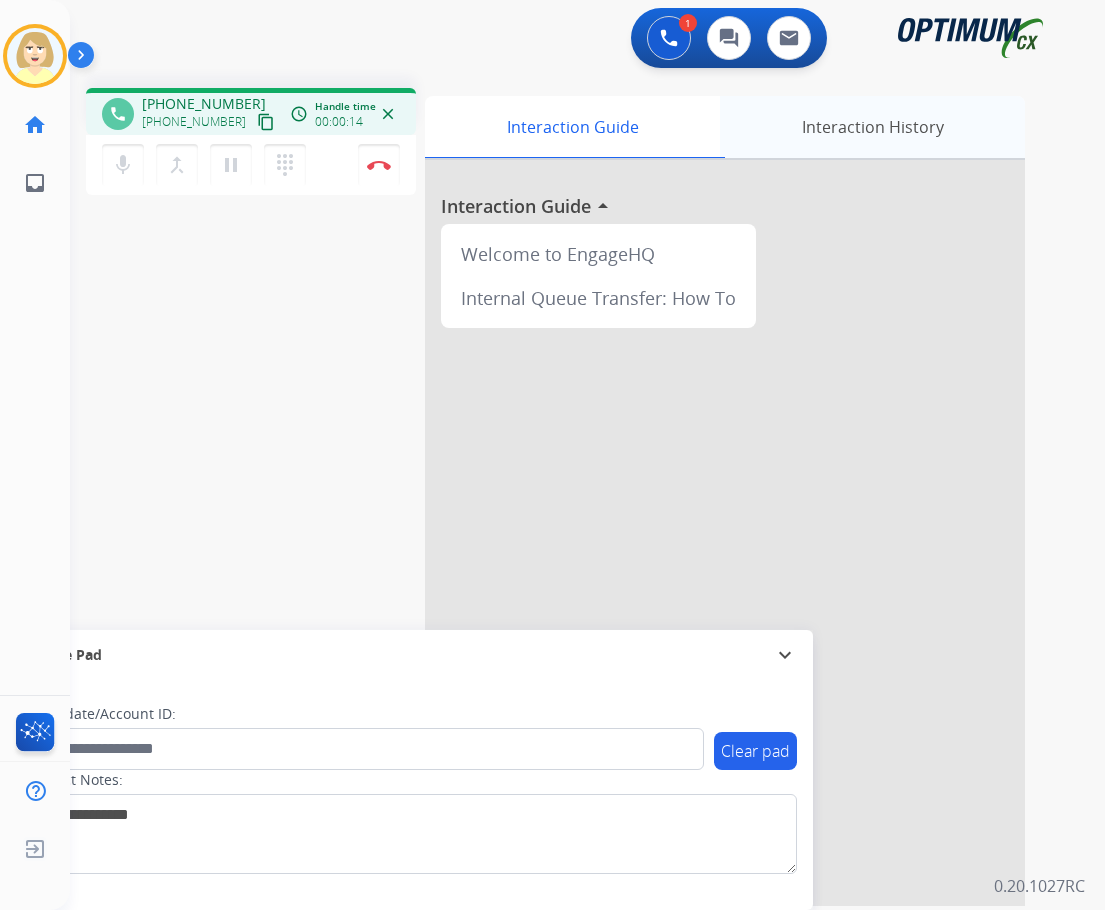 click on "Interaction History" at bounding box center [872, 127] 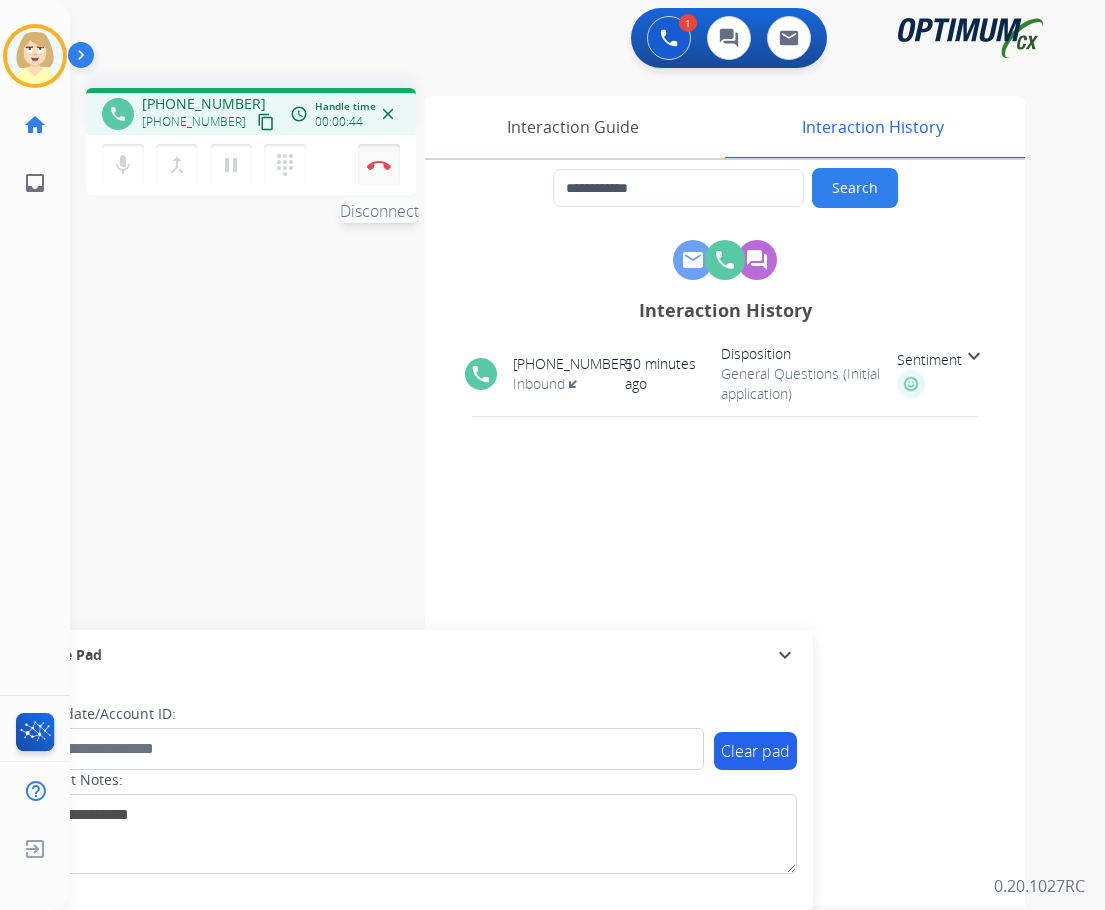 click on "Disconnect" at bounding box center [379, 165] 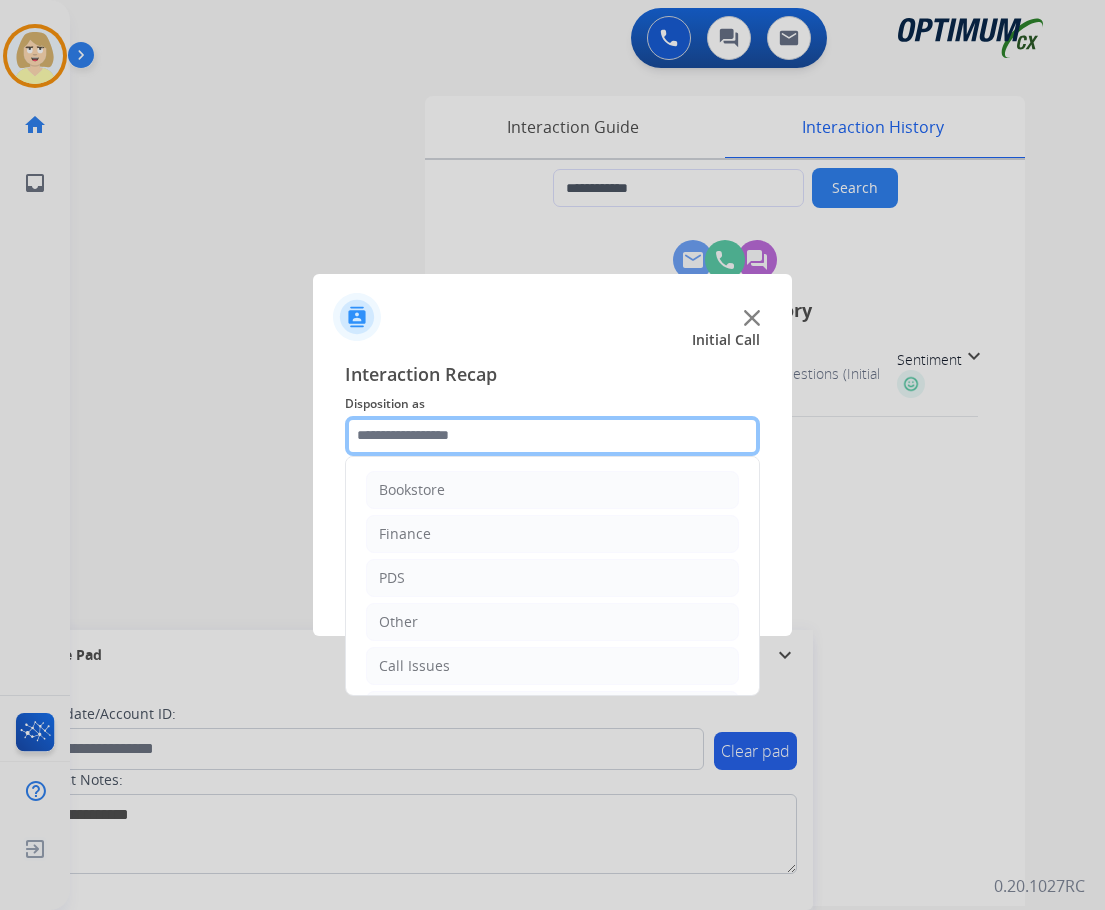 click 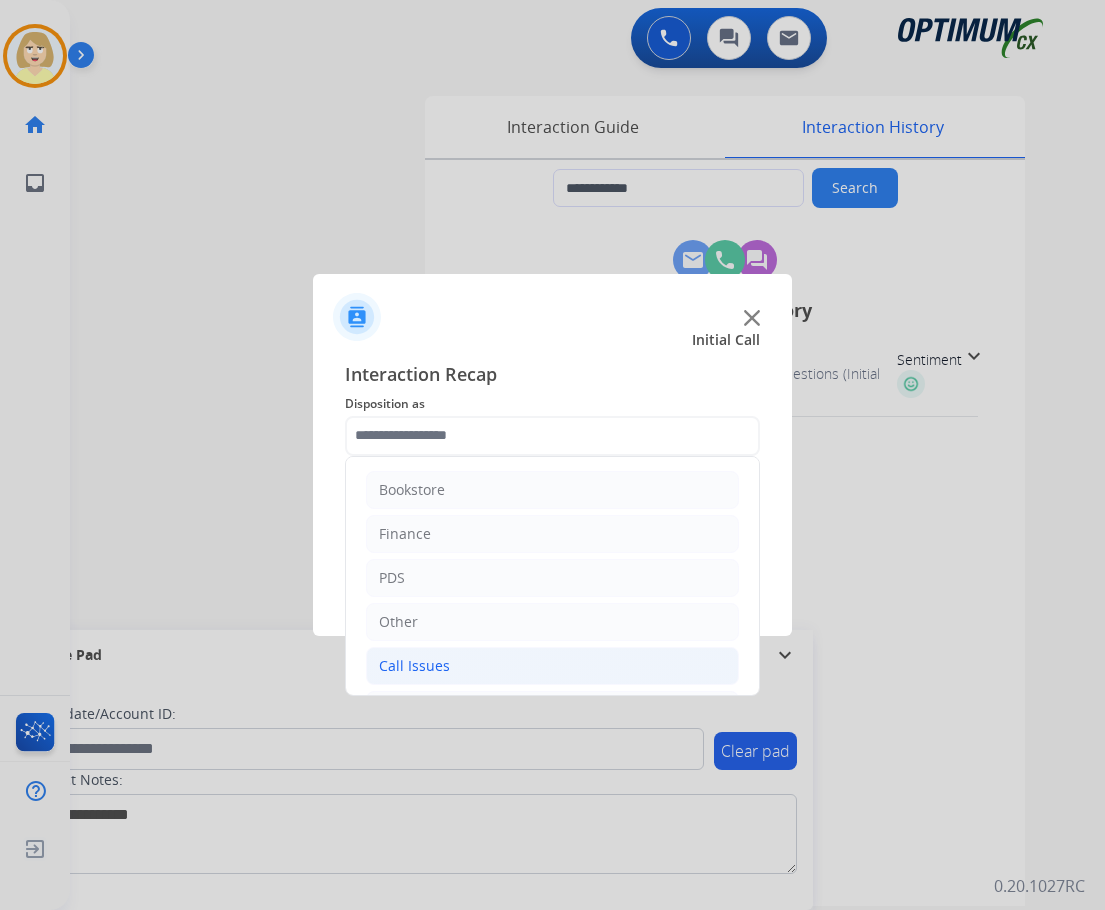 click on "Call Issues" 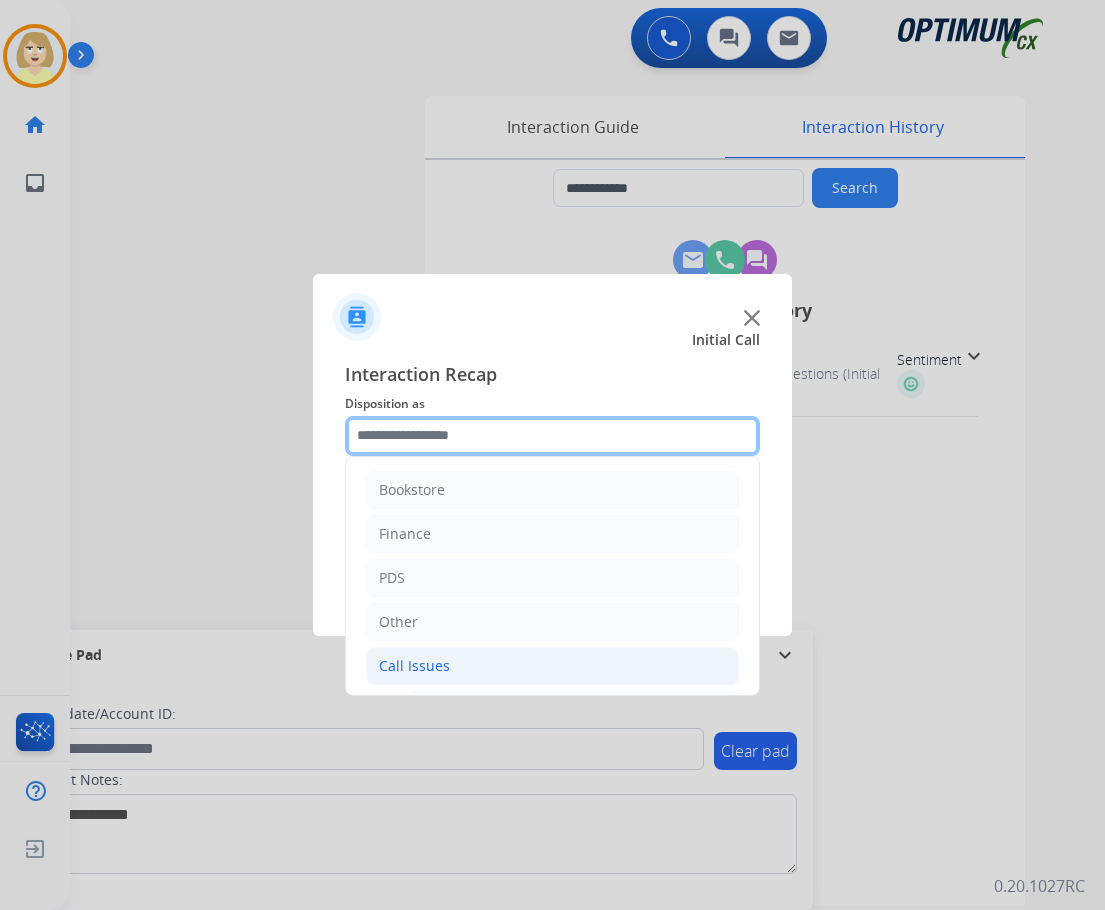 scroll, scrollTop: 200, scrollLeft: 0, axis: vertical 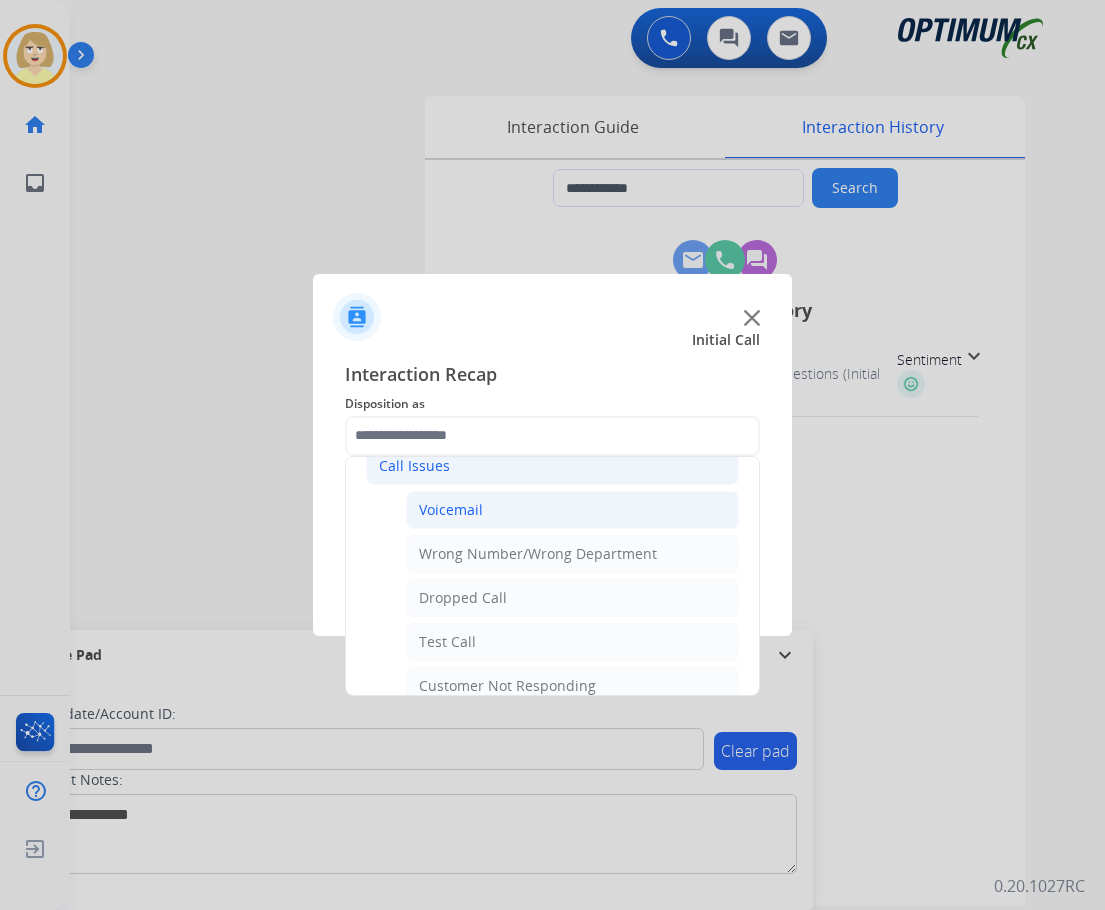 click on "Voicemail" 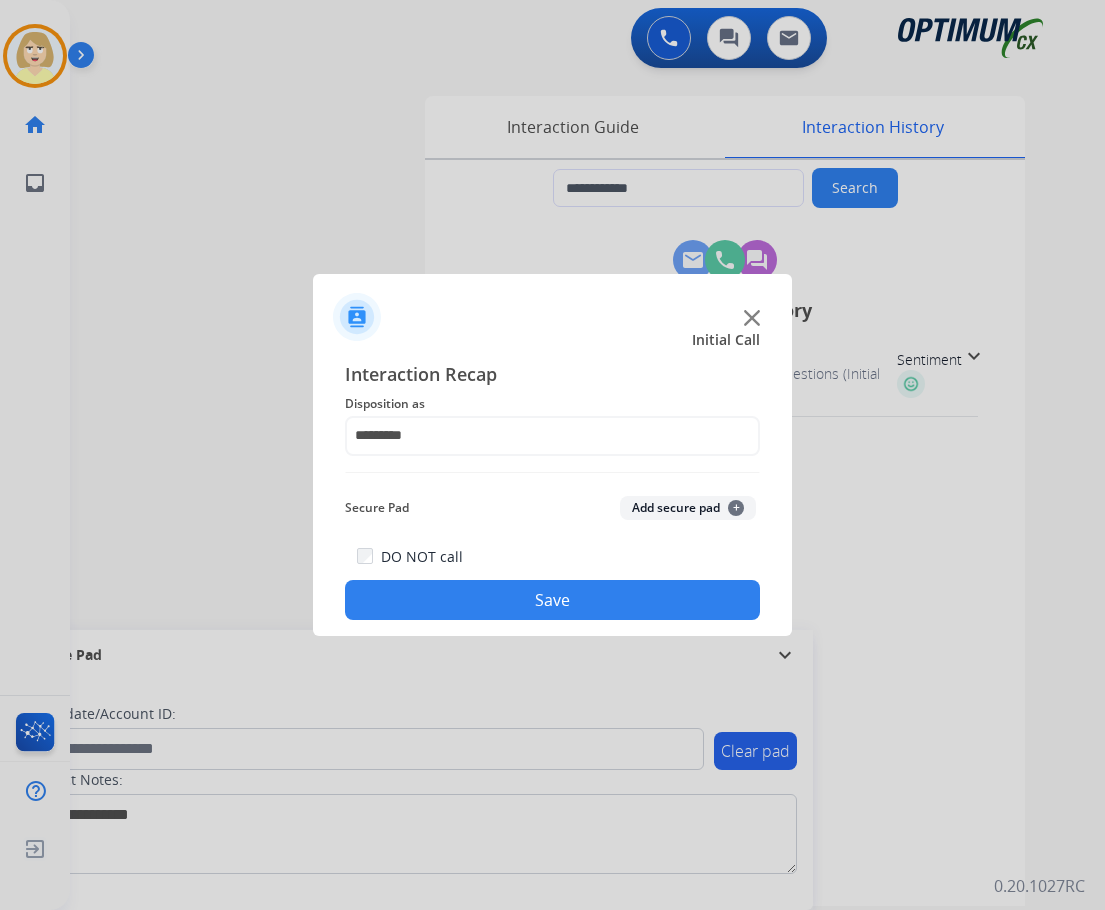 click on "Add secure pad  +" 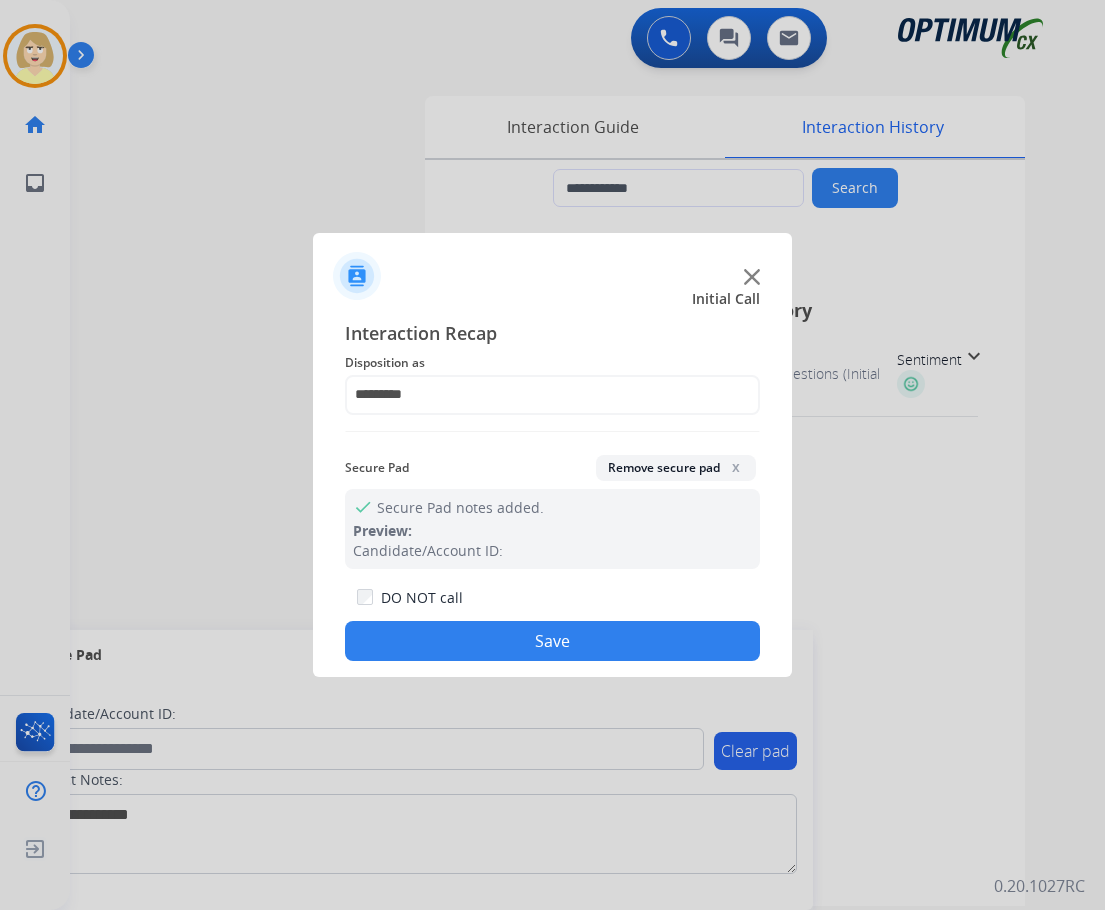 click on "Save" 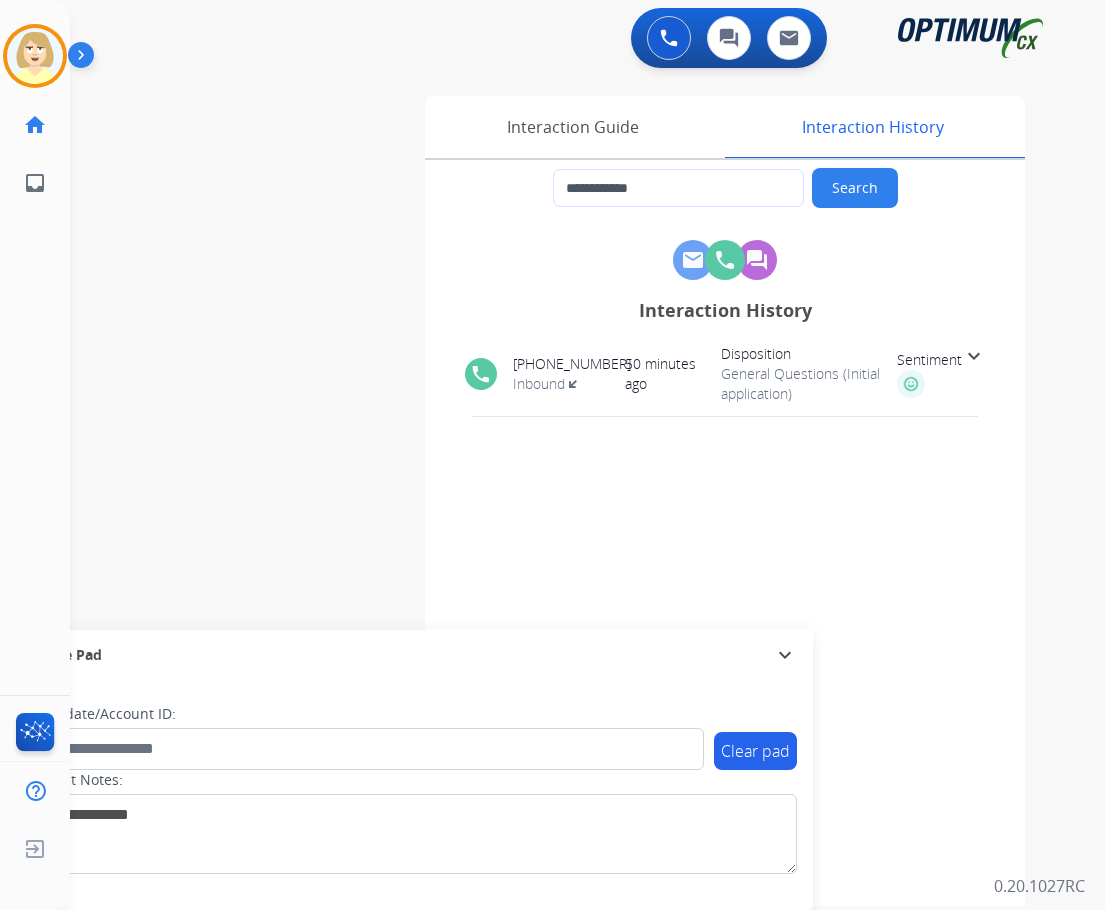 click on "[PHONE_NUMBER]" at bounding box center [572, 364] 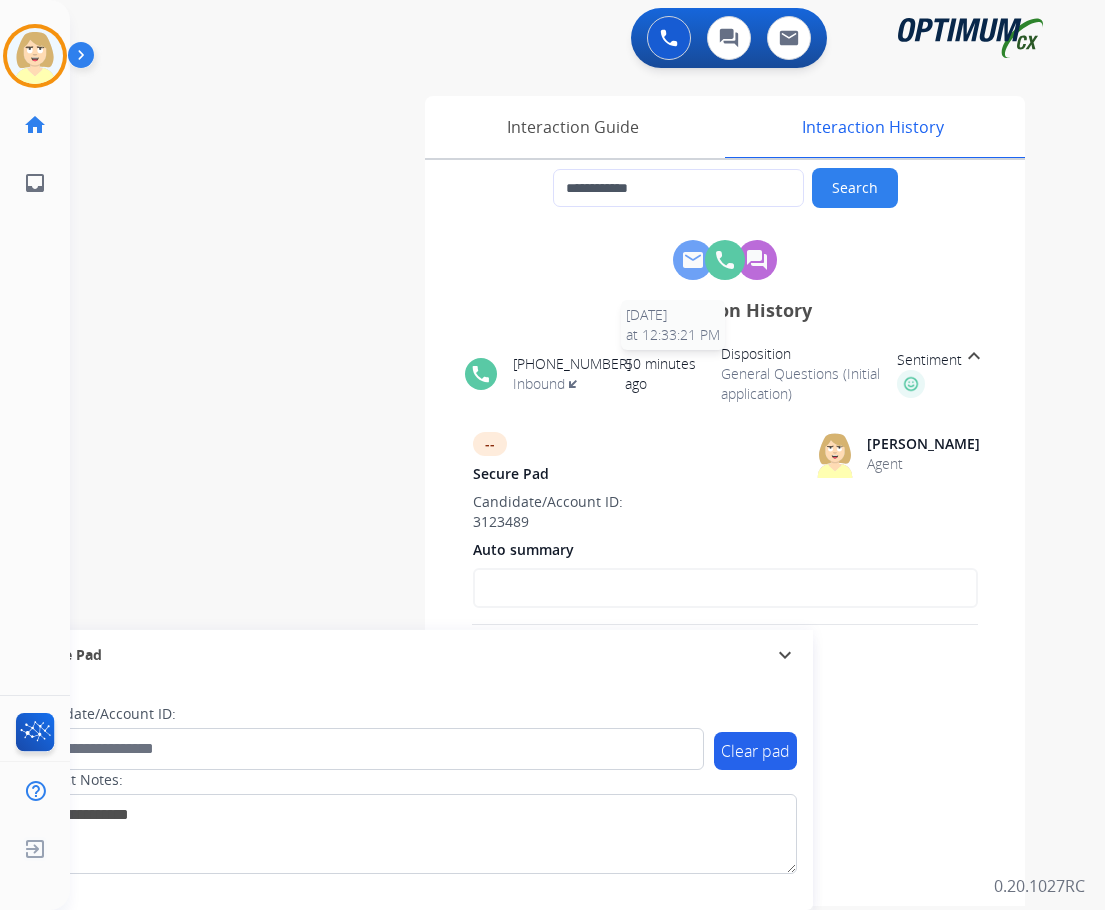 click on "50 minutes ago  [DATE] 12:33:21 PM" at bounding box center [673, 374] 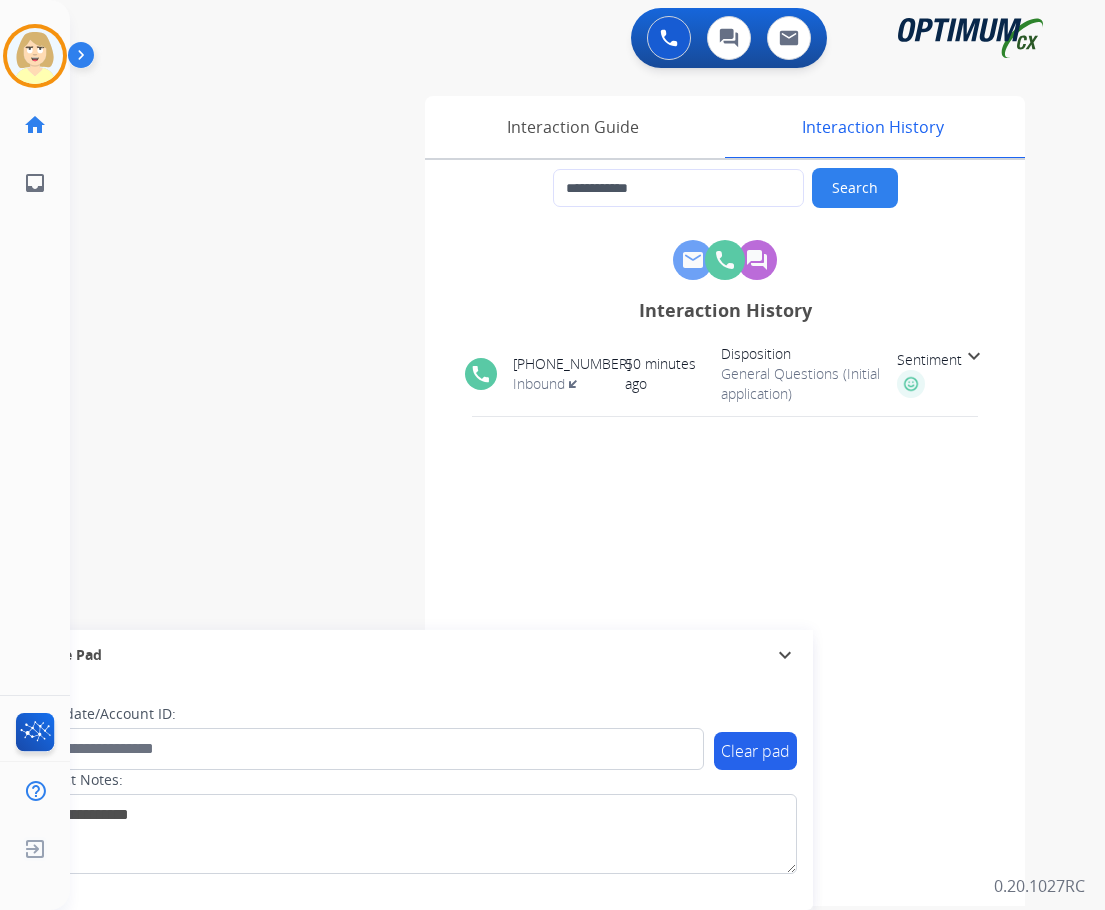 click on "[PHONE_NUMBER]" at bounding box center [572, 364] 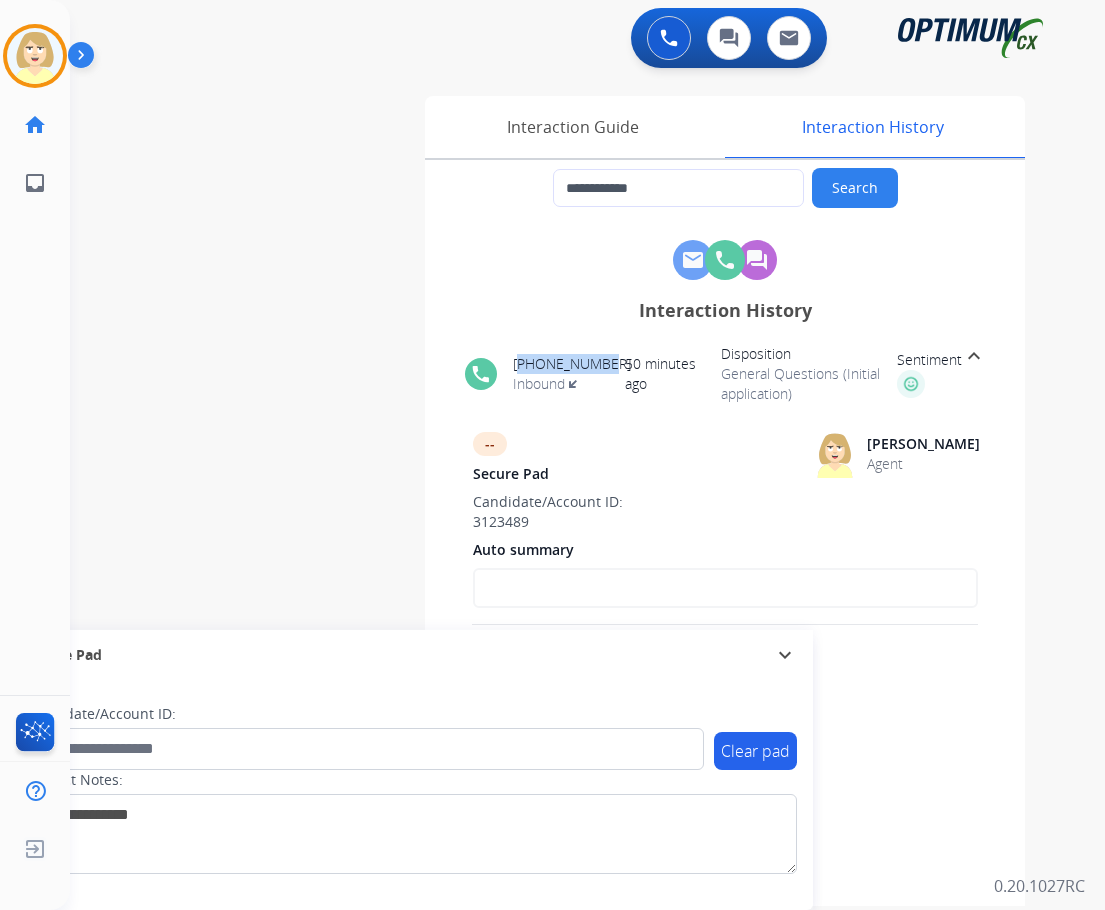 click on "[PHONE_NUMBER]" at bounding box center [572, 364] 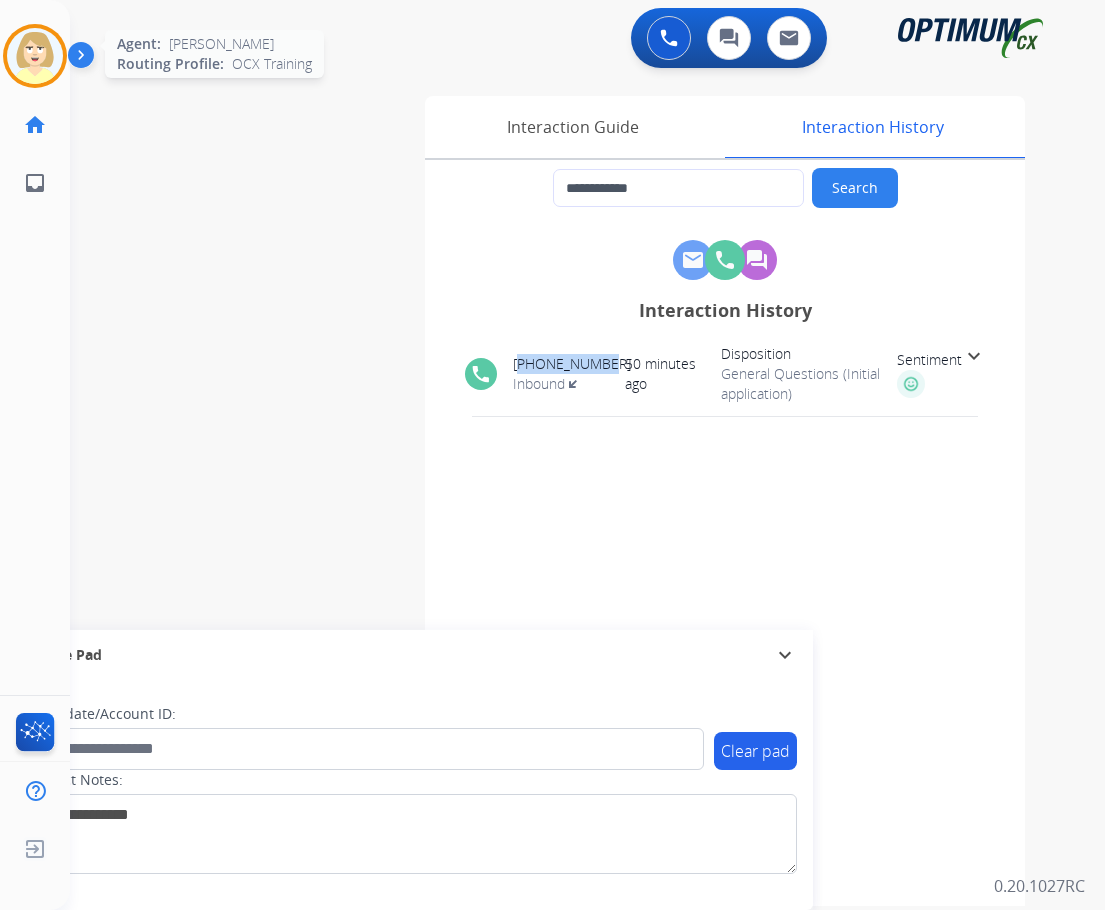 click at bounding box center (35, 56) 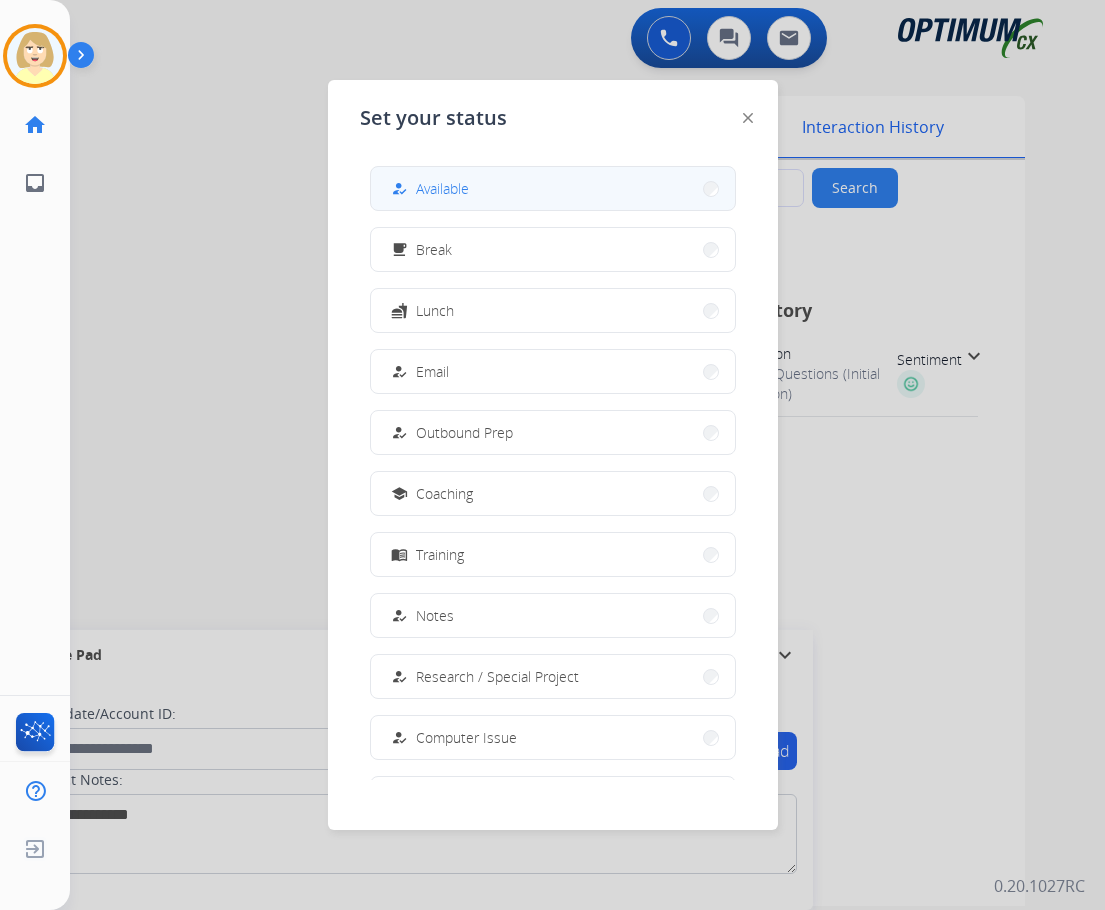 click on "Available" at bounding box center [442, 188] 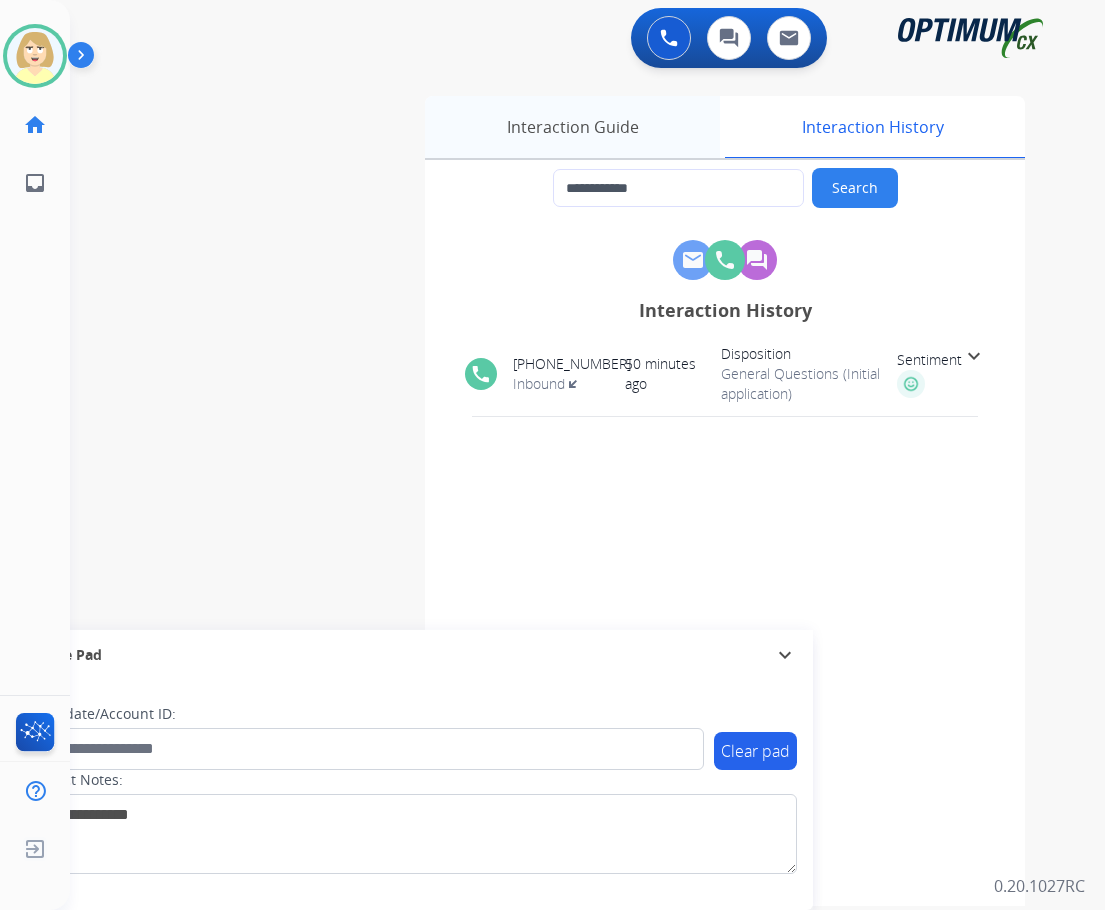 click on "Interaction Guide" at bounding box center (572, 127) 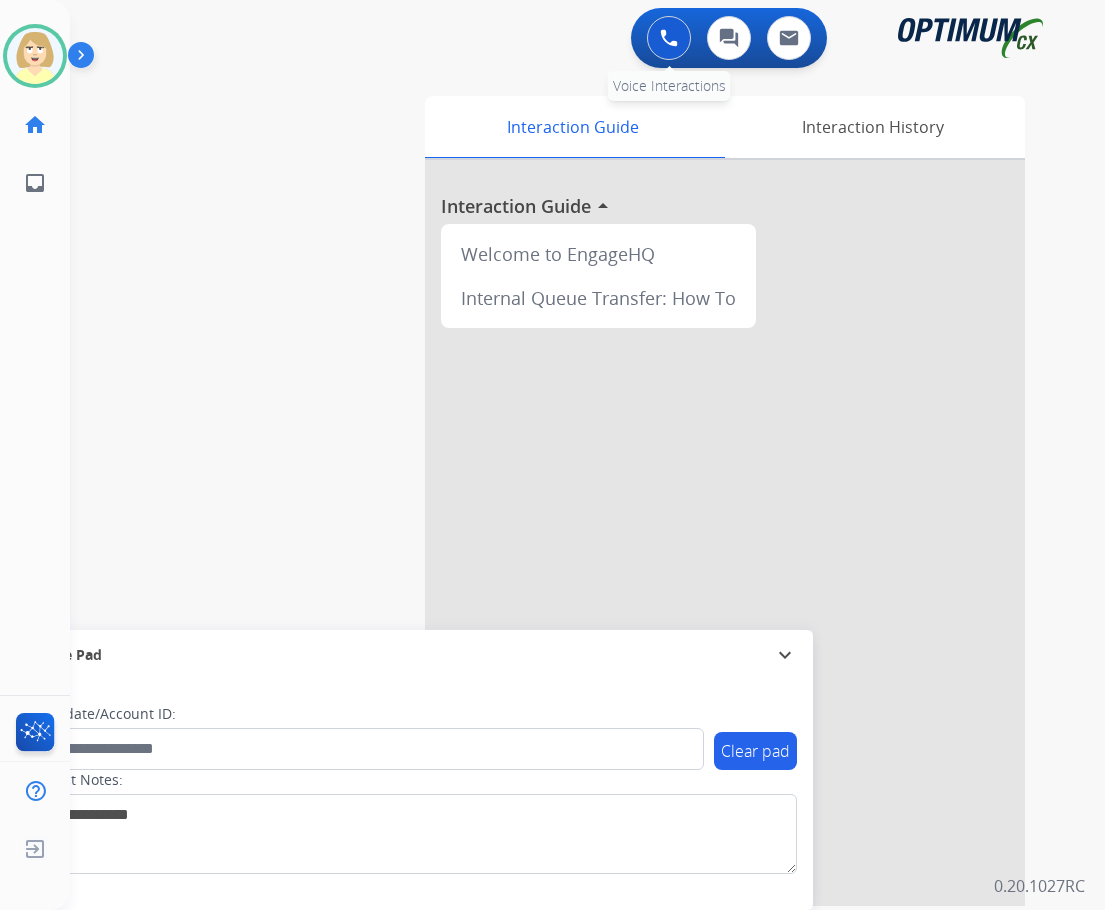 click at bounding box center [669, 38] 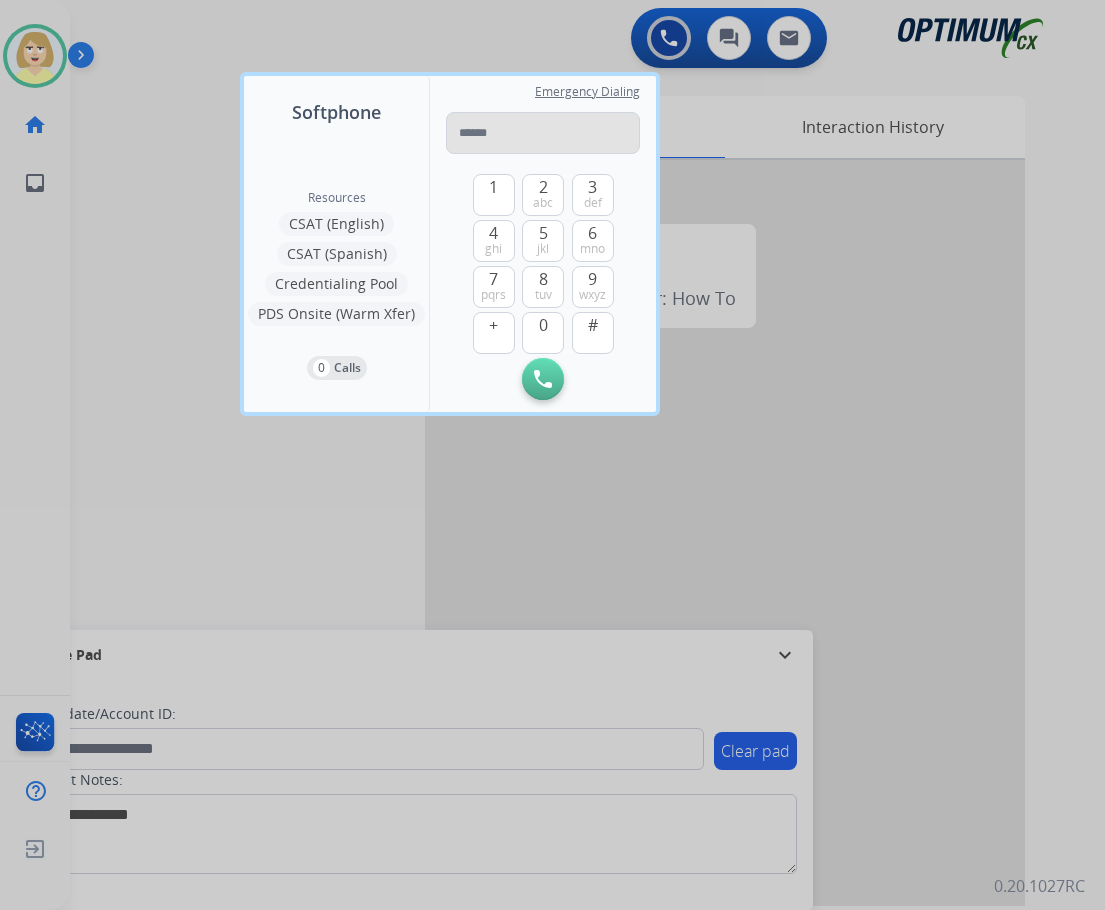 click at bounding box center (543, 133) 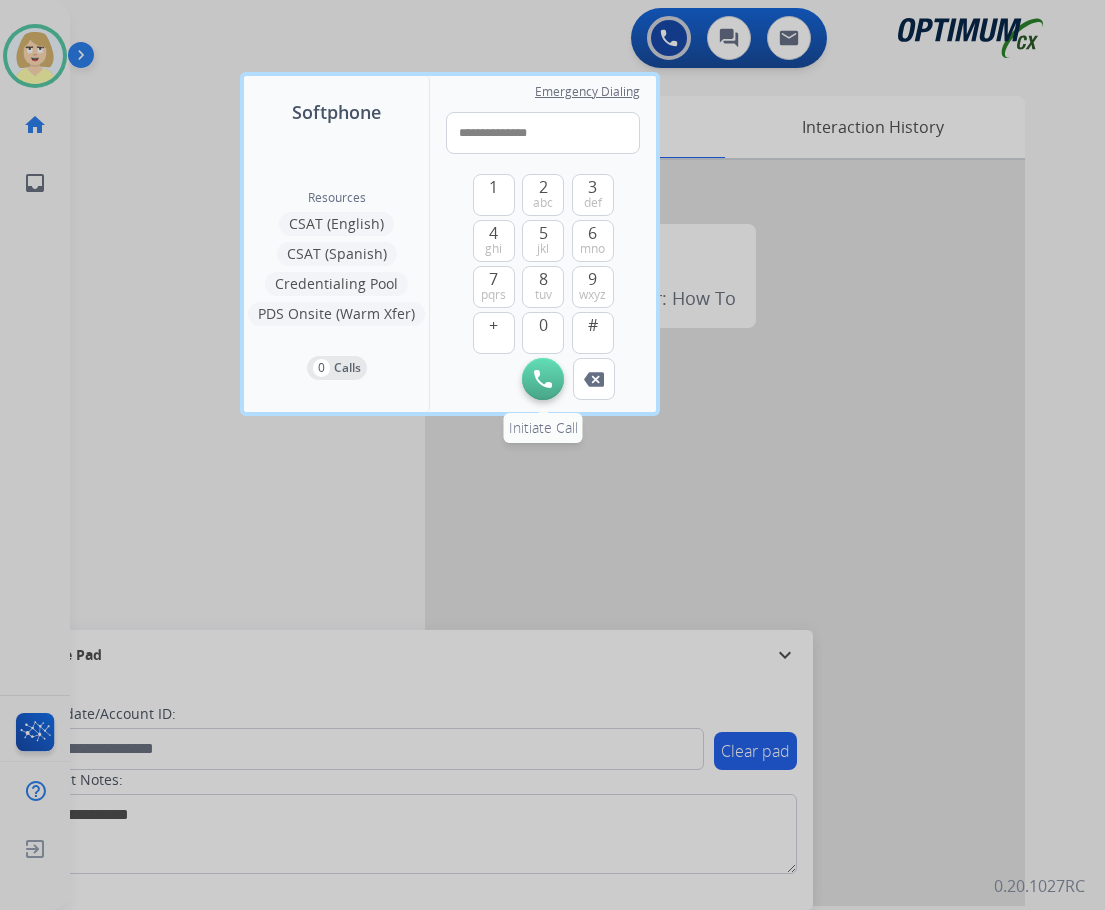 type on "**********" 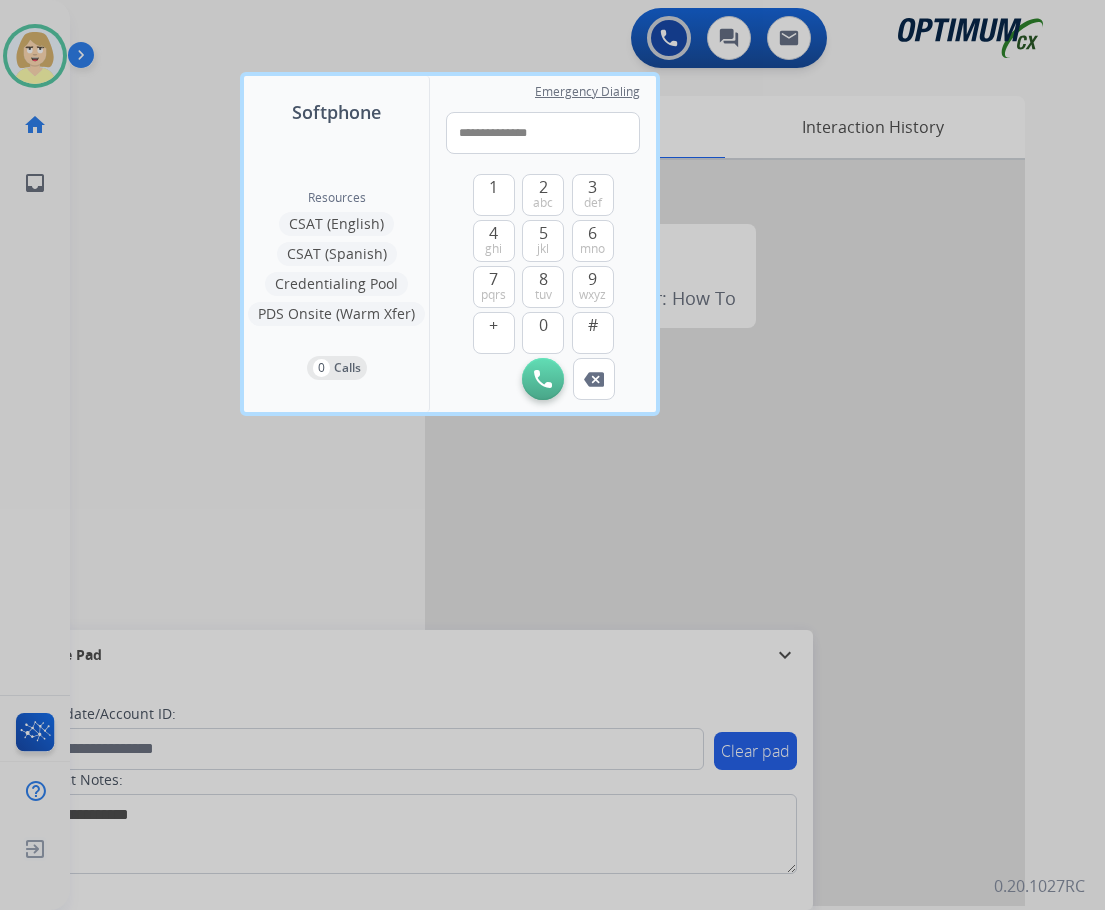 click on "Initiate Call" at bounding box center (543, 379) 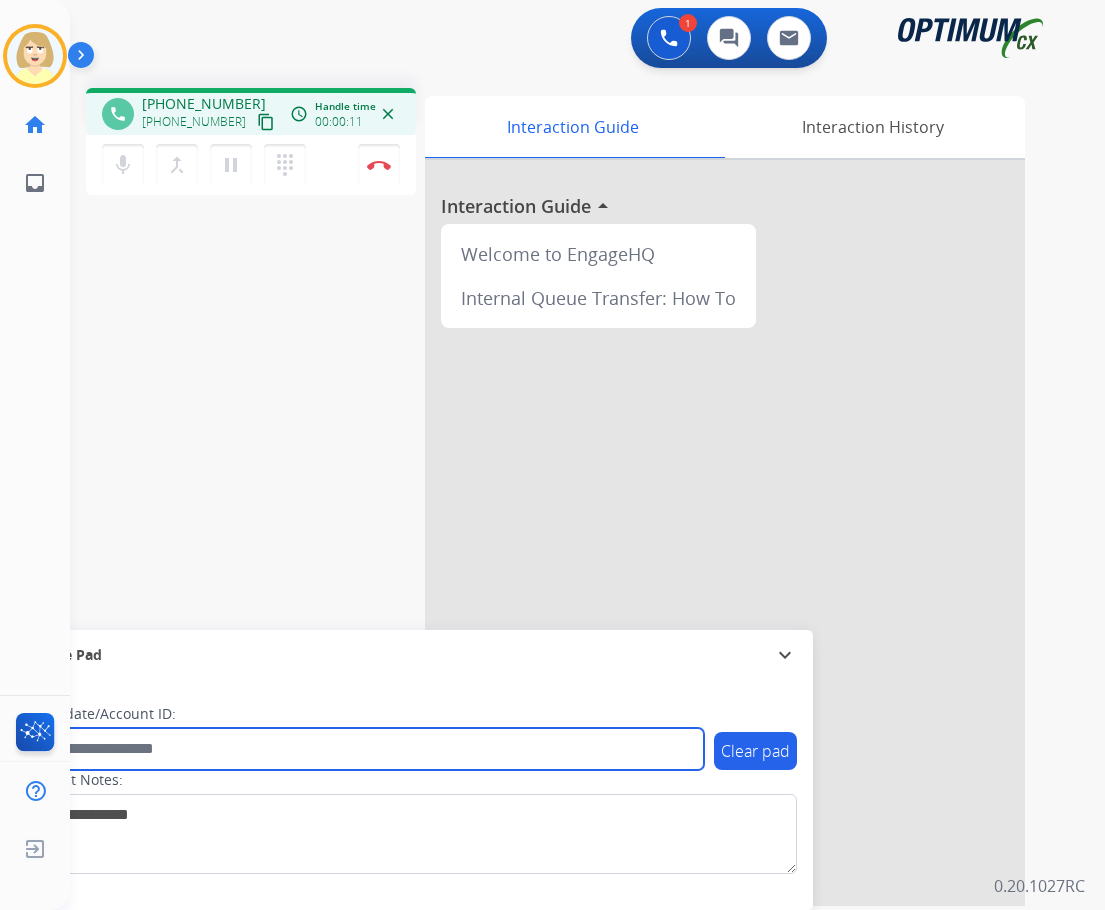 click at bounding box center [365, 749] 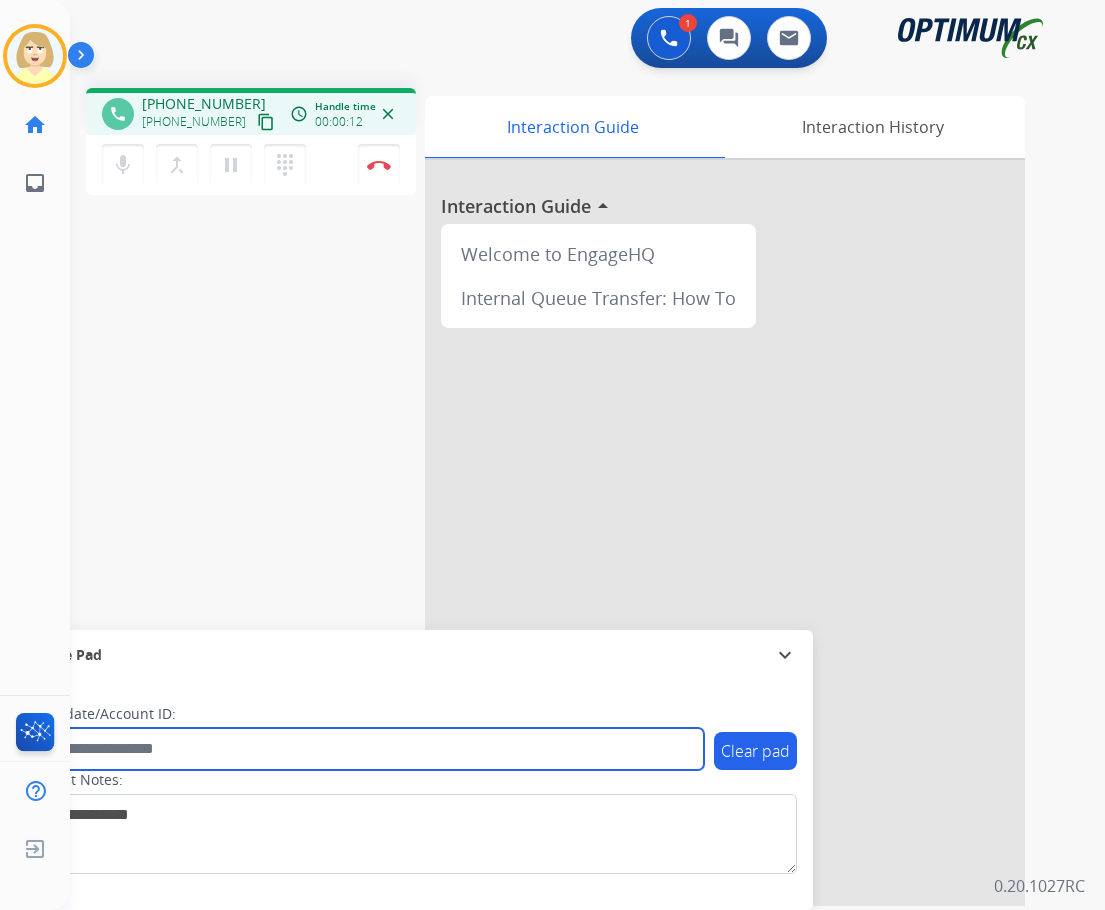 paste on "*******" 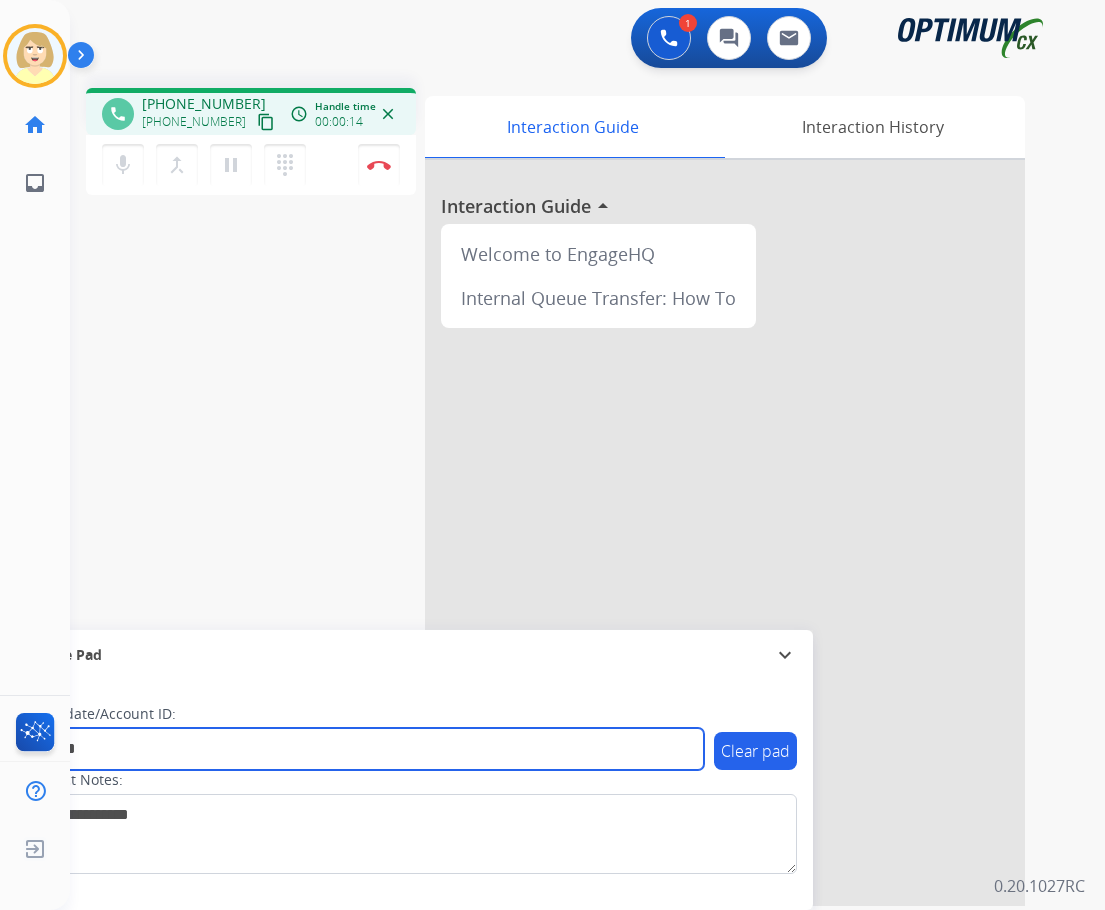 type on "*******" 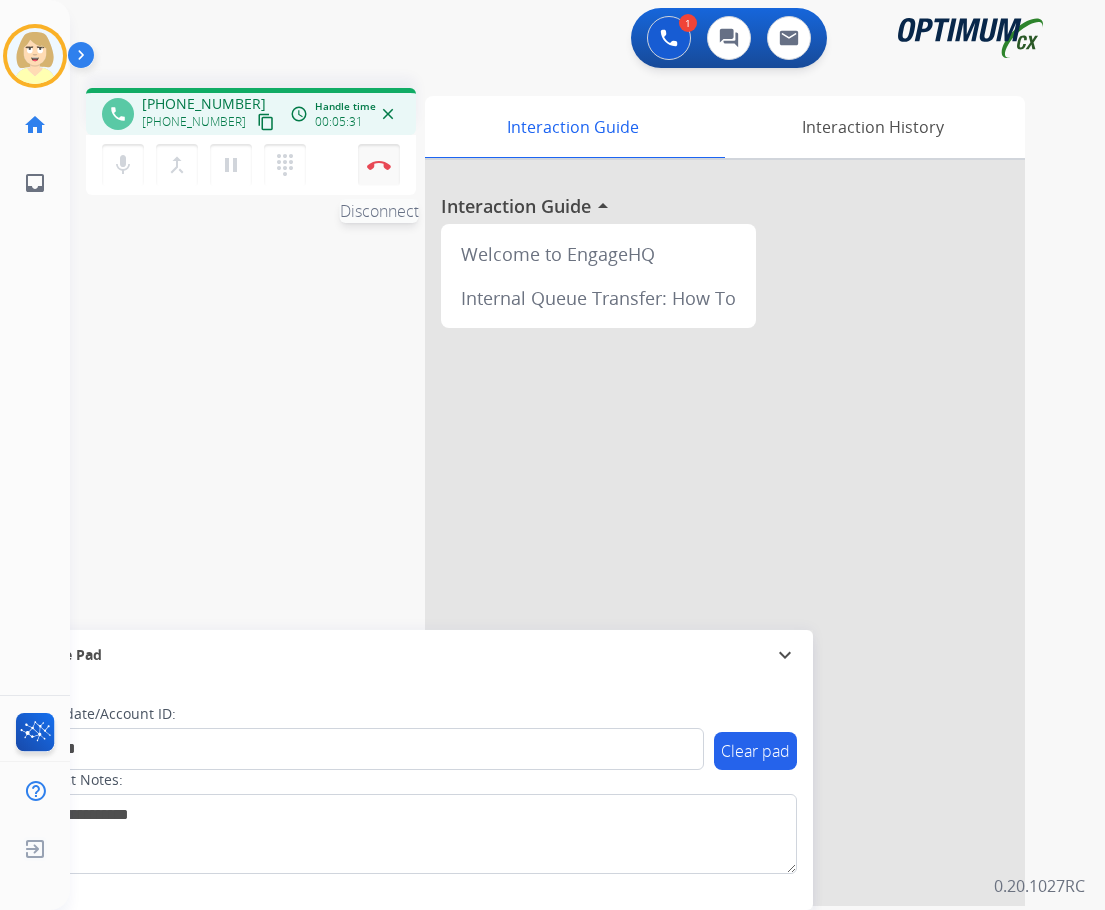 click on "Disconnect" at bounding box center (379, 165) 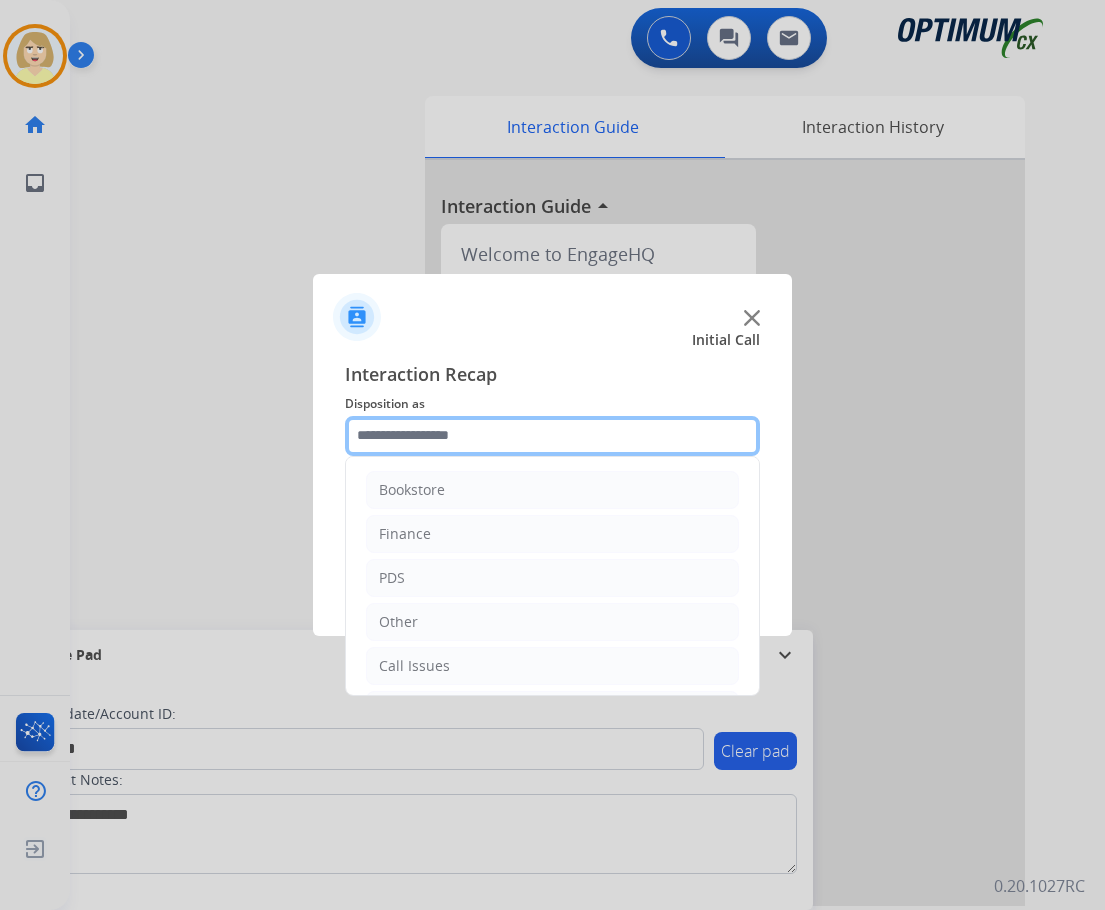 click 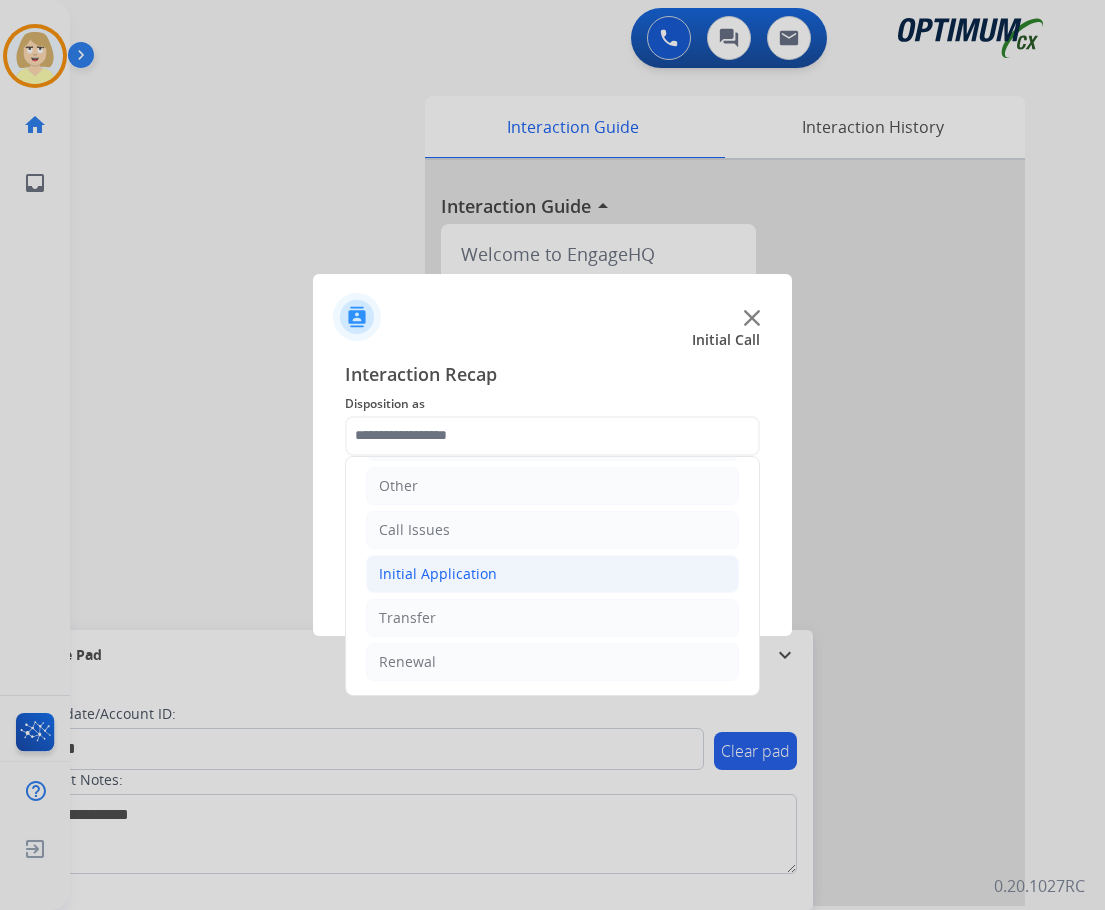 click on "Initial Application" 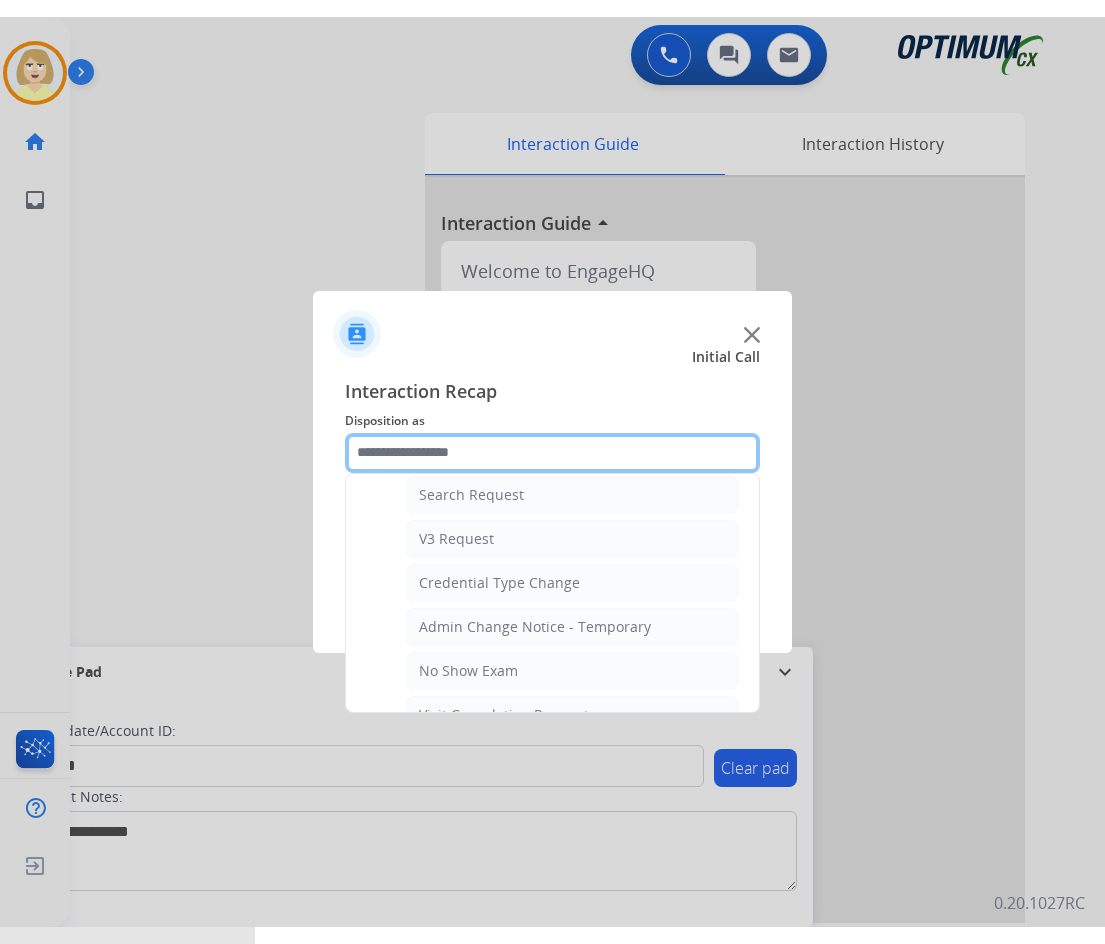 scroll, scrollTop: 1036, scrollLeft: 0, axis: vertical 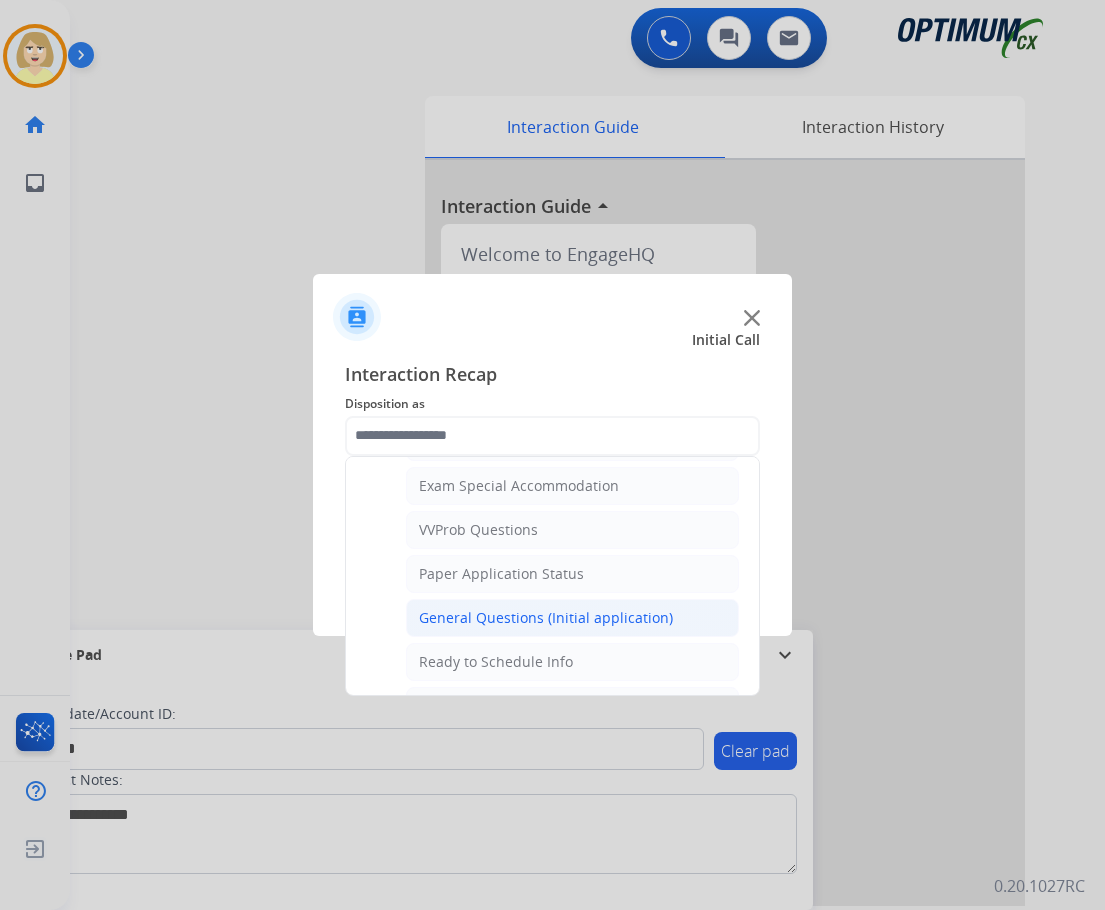 click on "General Questions (Initial application)" 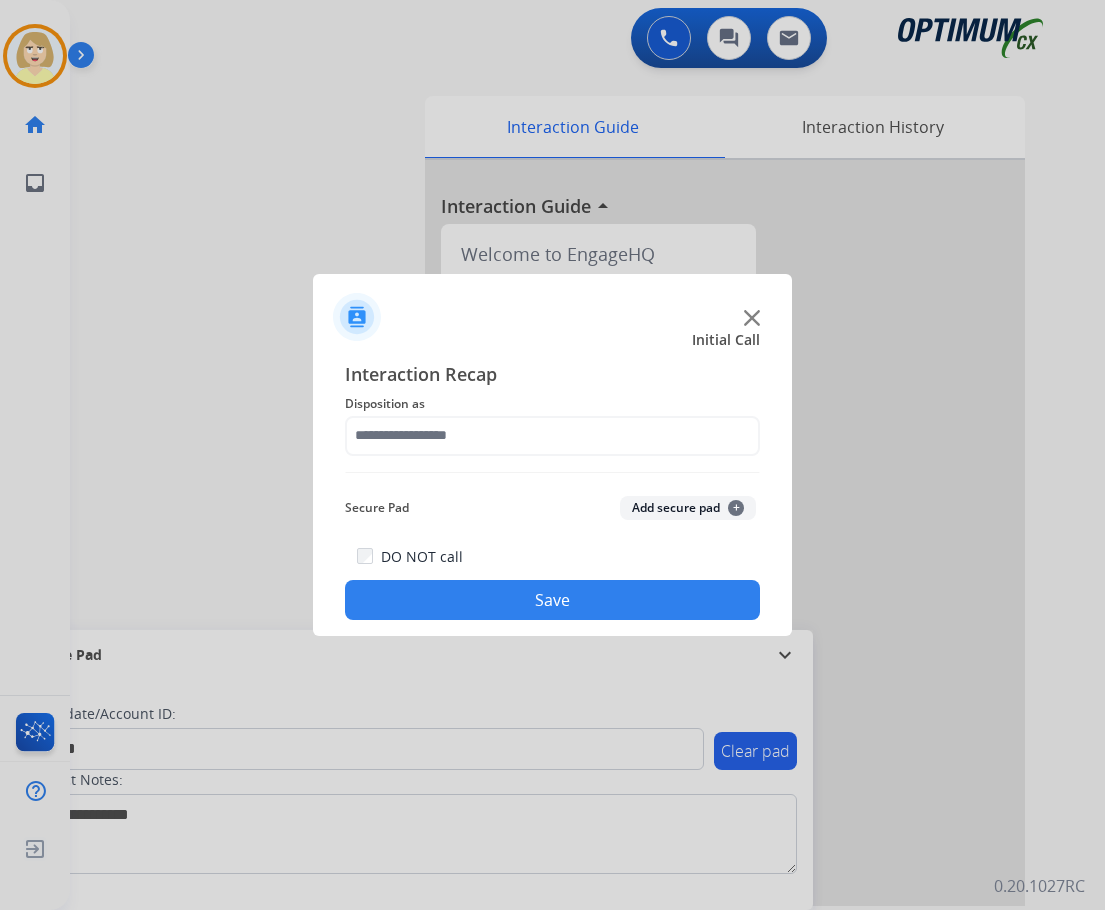 type on "**********" 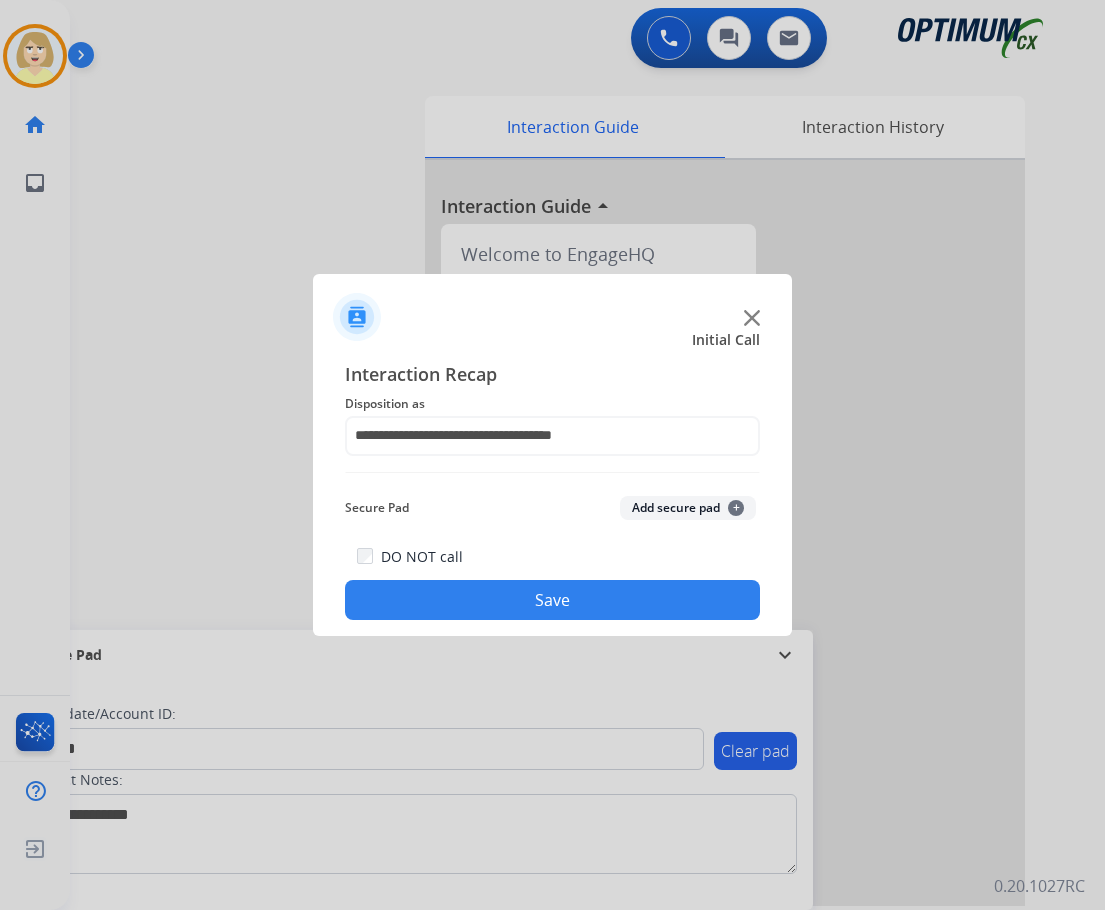 click on "Add secure pad  +" 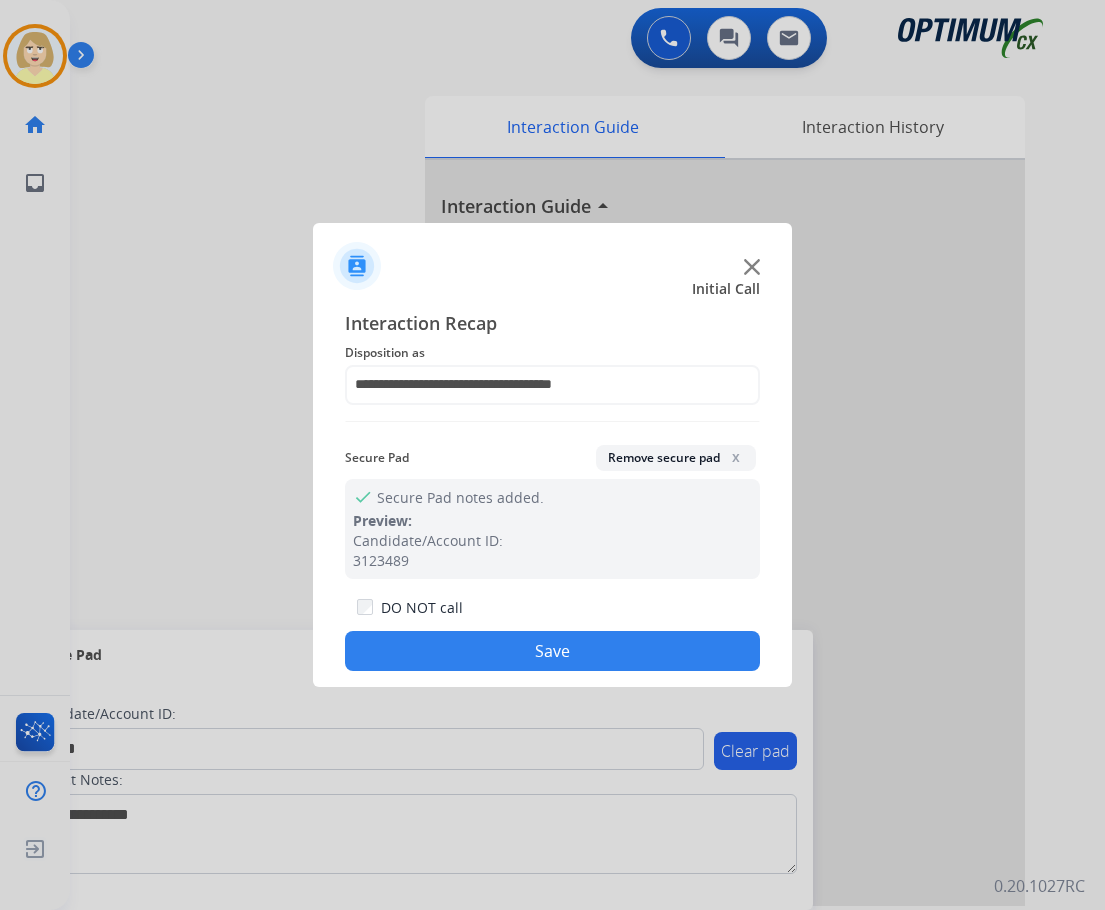 click on "Save" 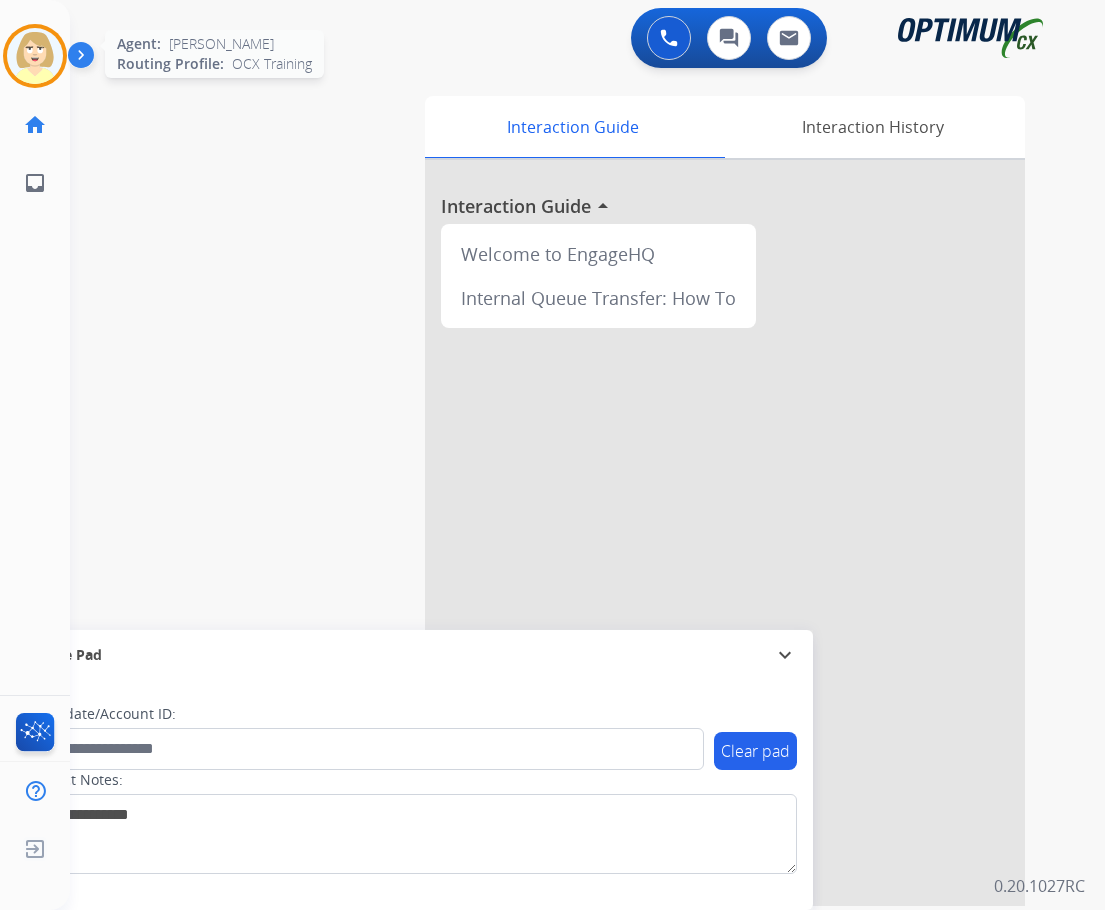 click at bounding box center [35, 56] 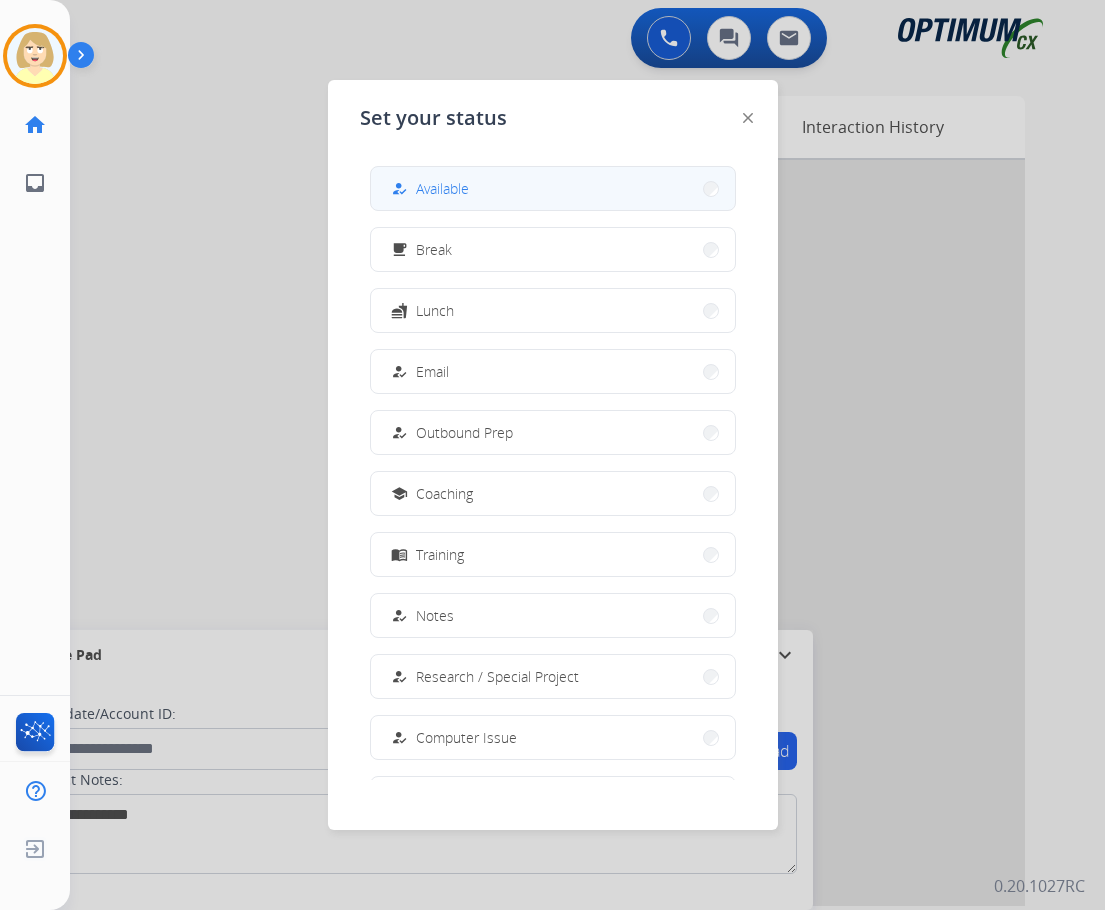 click on "Available" at bounding box center (442, 188) 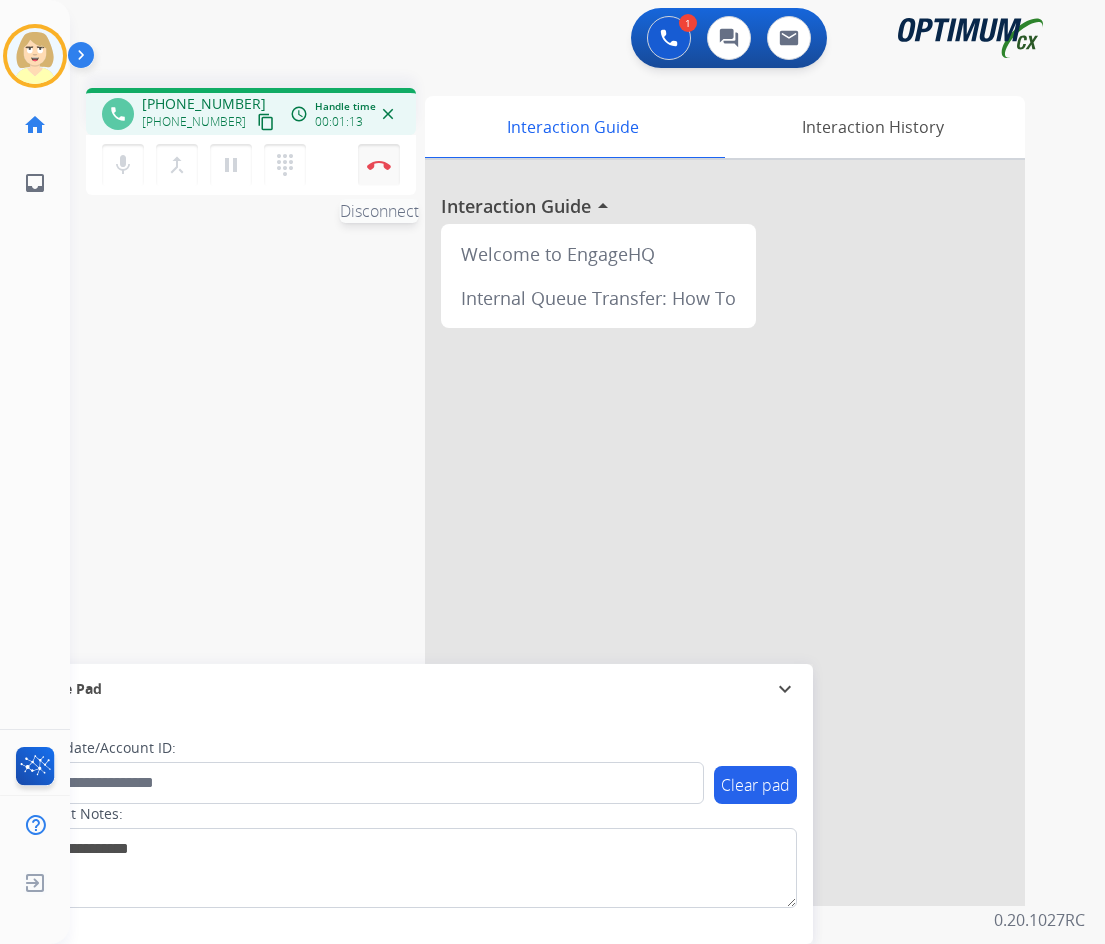 click at bounding box center [379, 165] 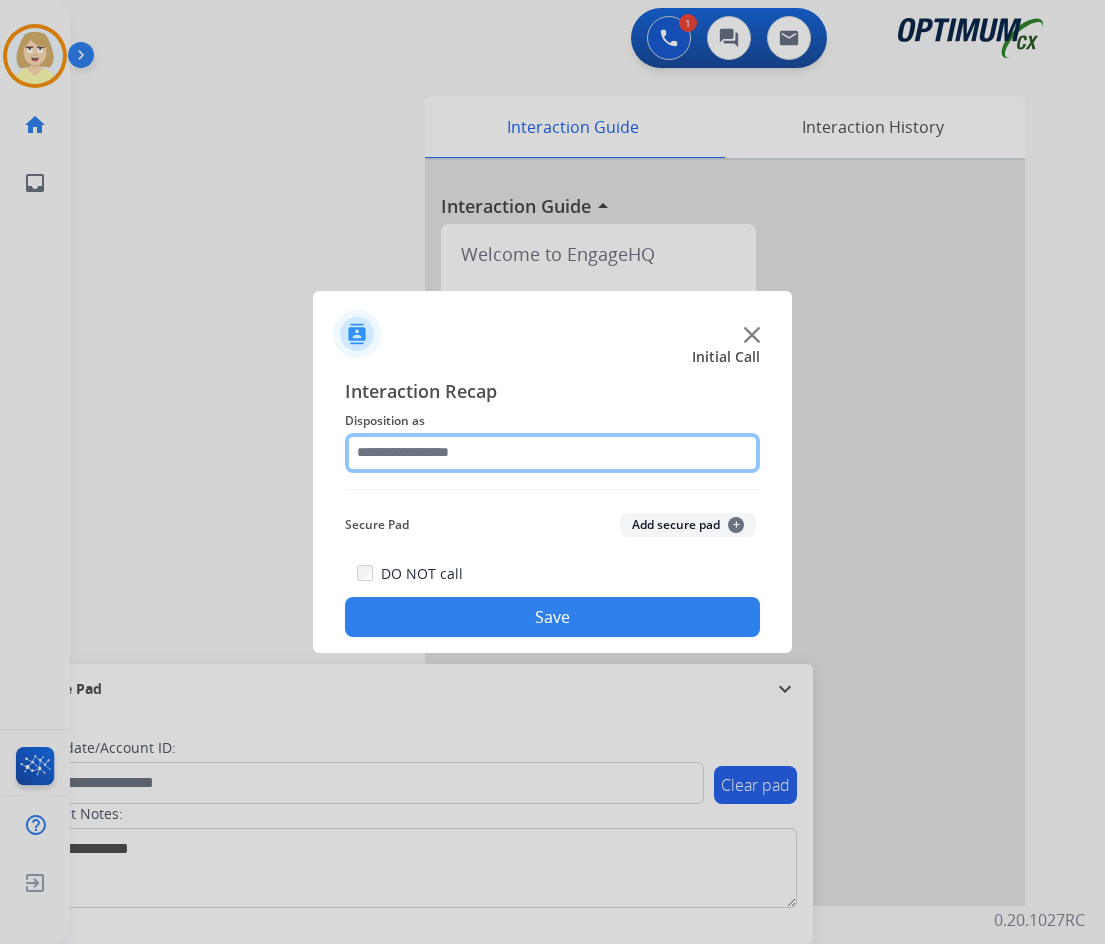 click 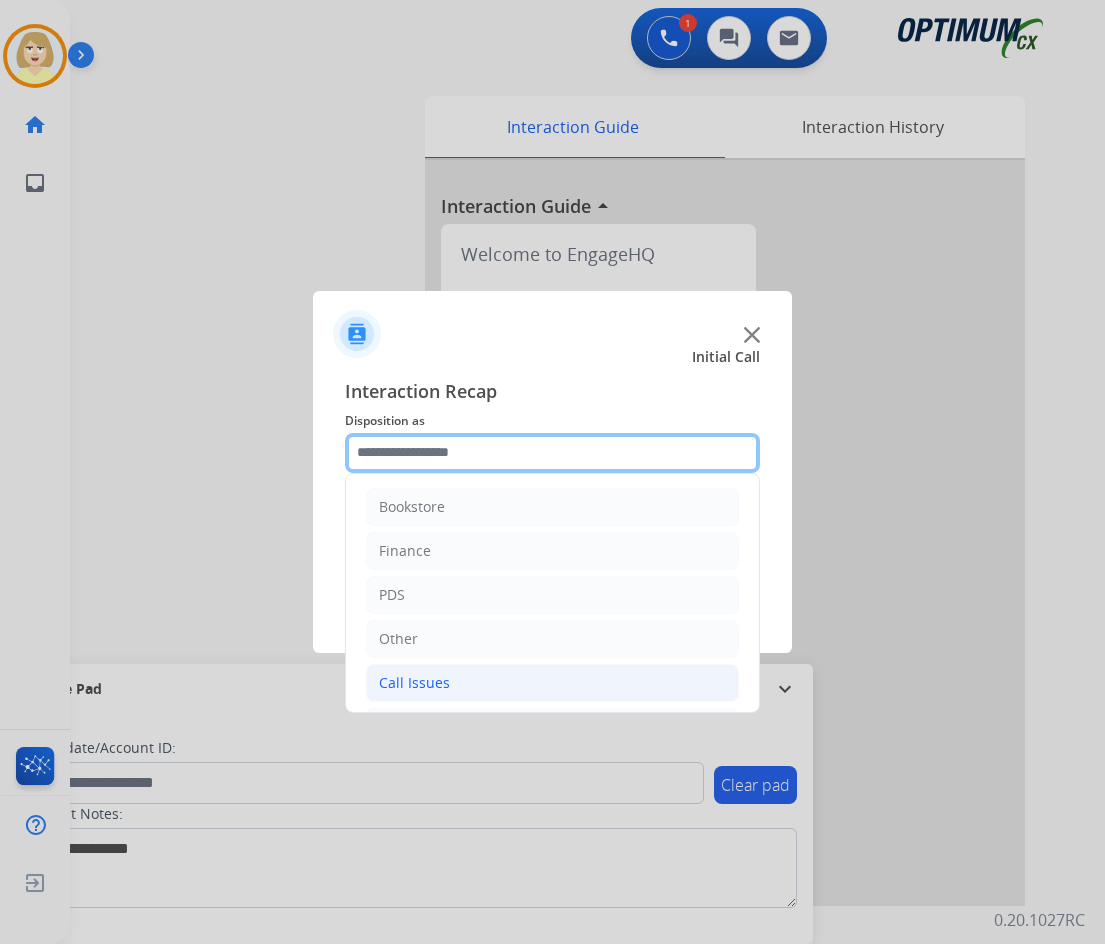 scroll, scrollTop: 100, scrollLeft: 0, axis: vertical 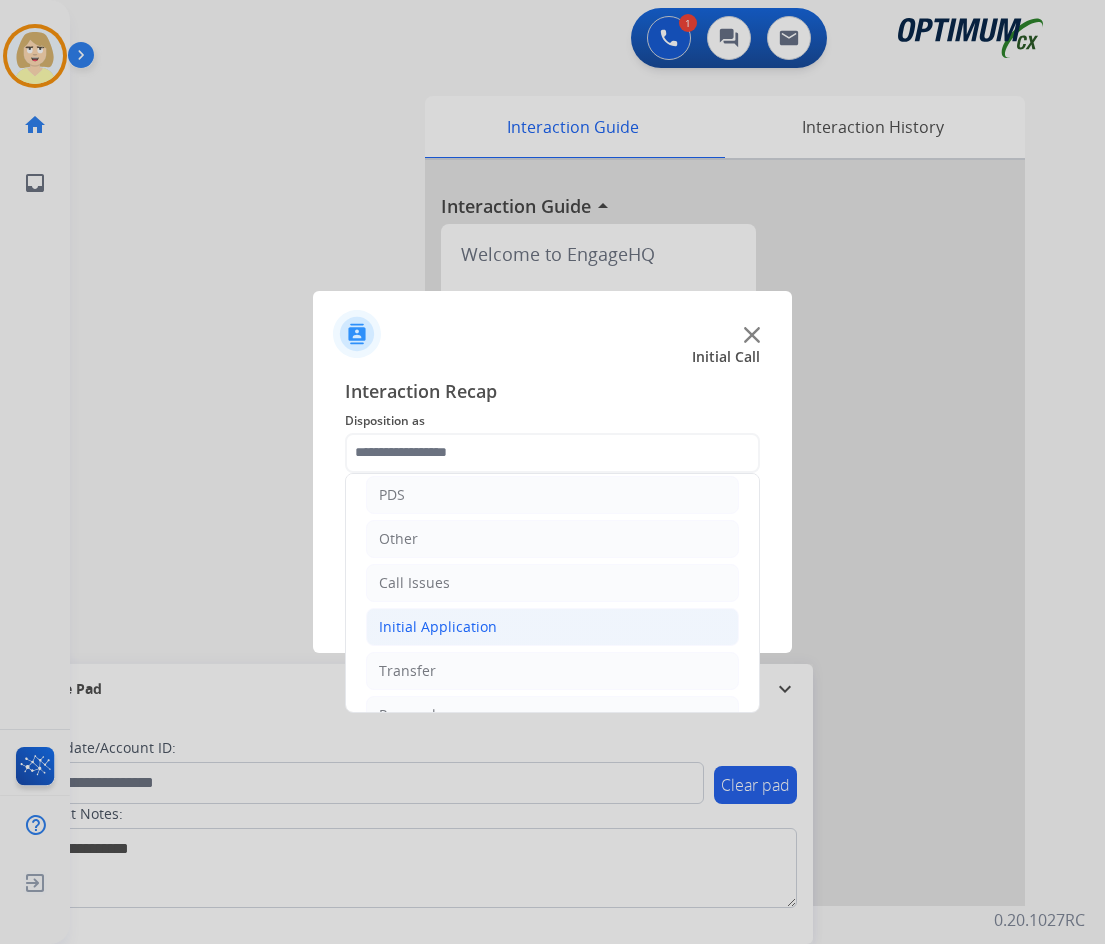 click on "Initial Application" 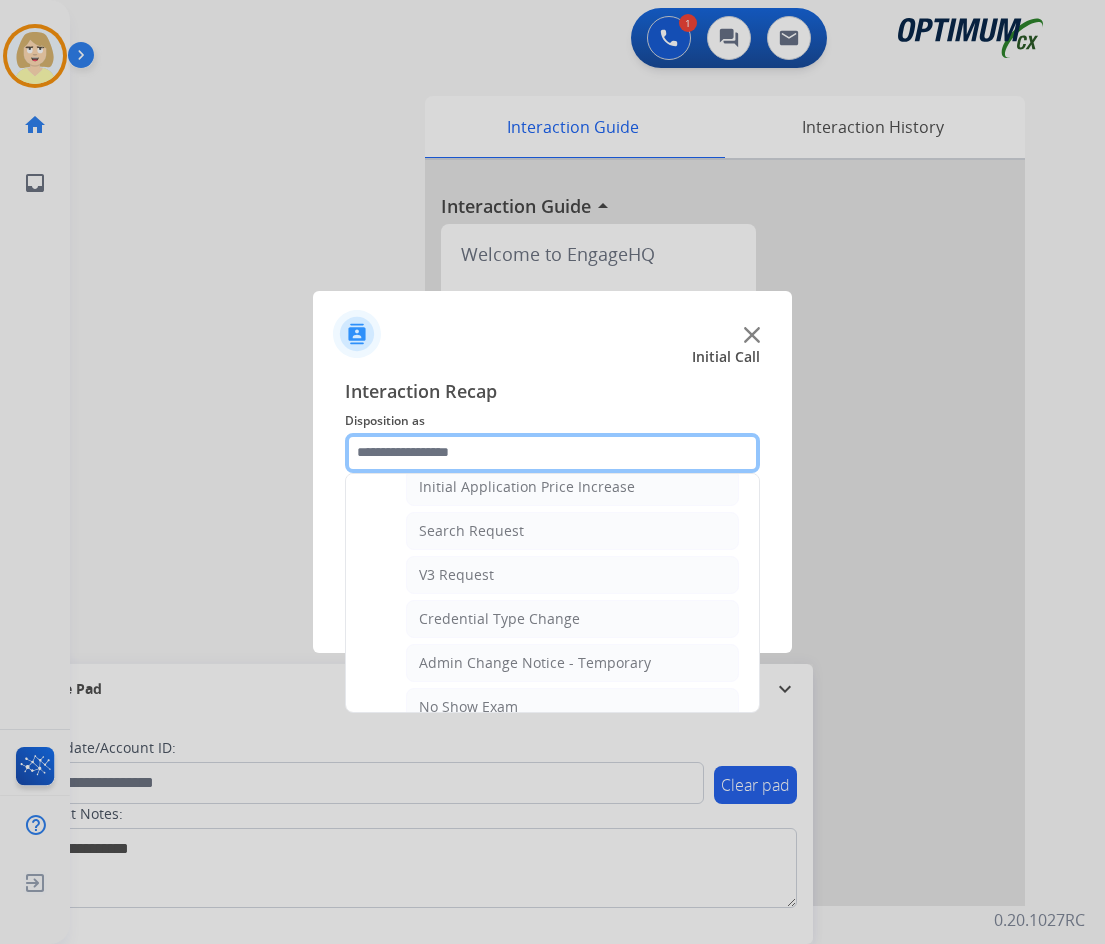 scroll, scrollTop: 1000, scrollLeft: 0, axis: vertical 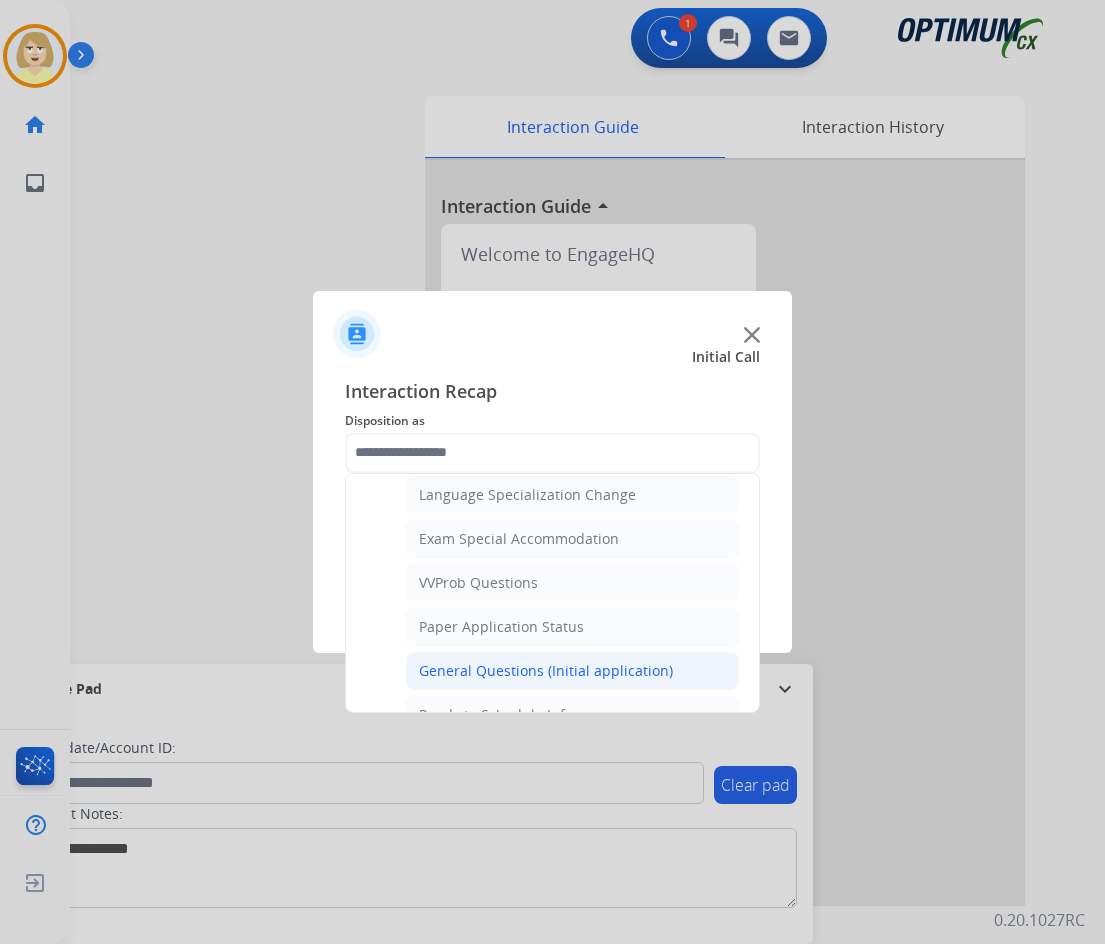 click on "General Questions (Initial application)" 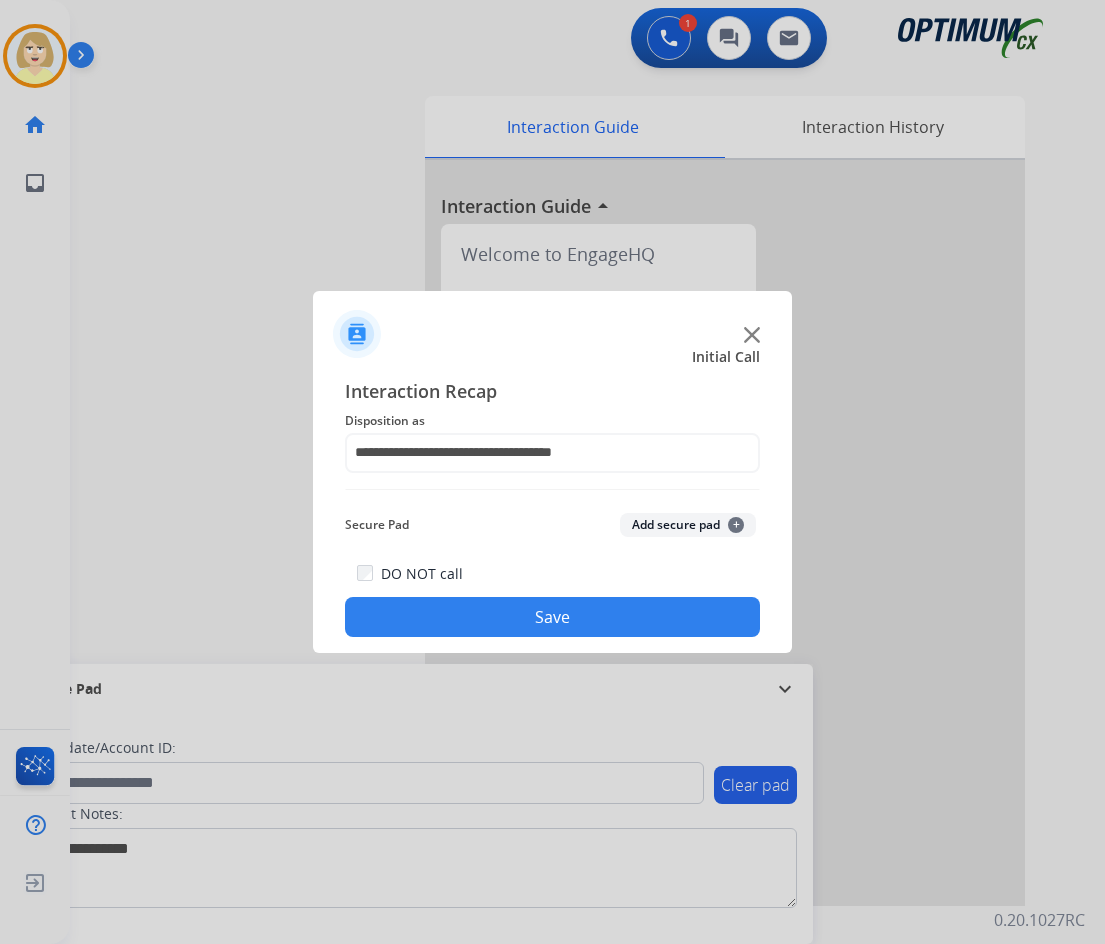 click on "Add secure pad  +" 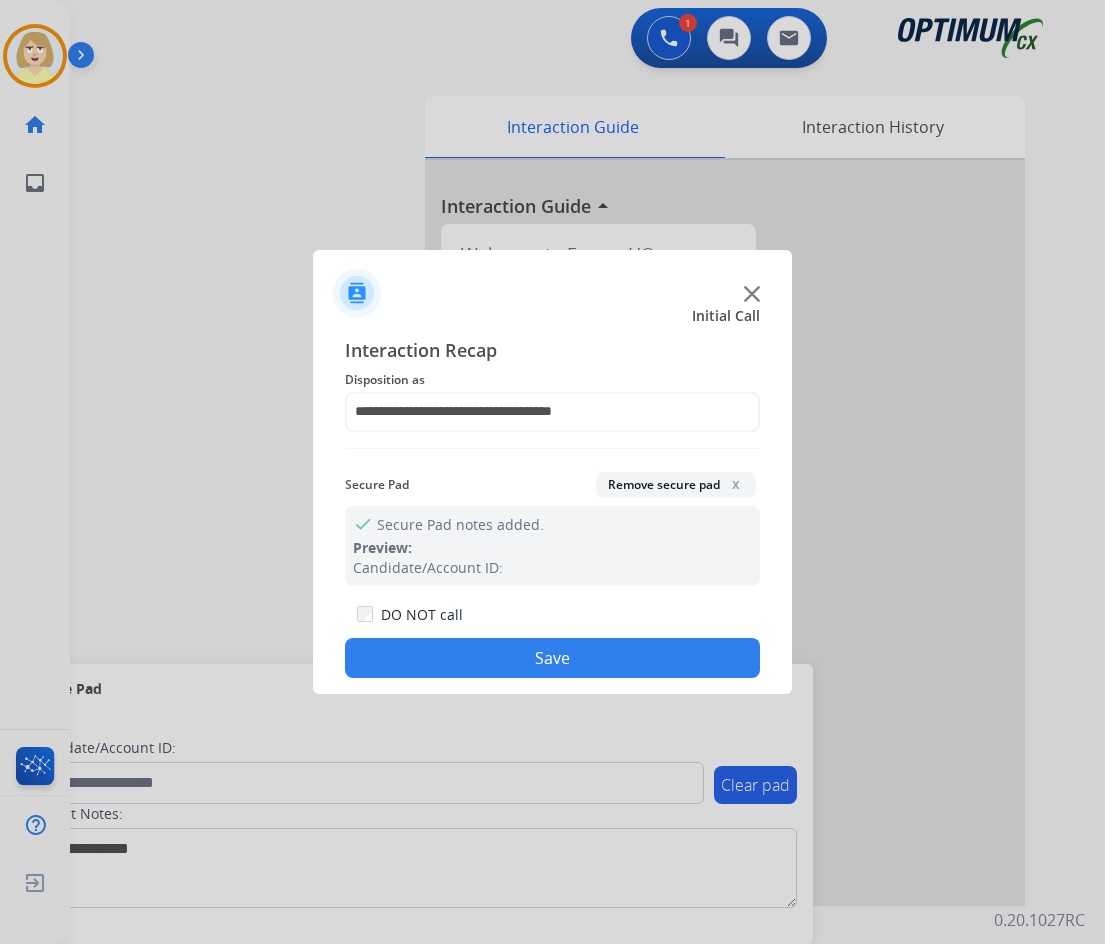 drag, startPoint x: 494, startPoint y: 646, endPoint x: 298, endPoint y: 358, distance: 348.3676 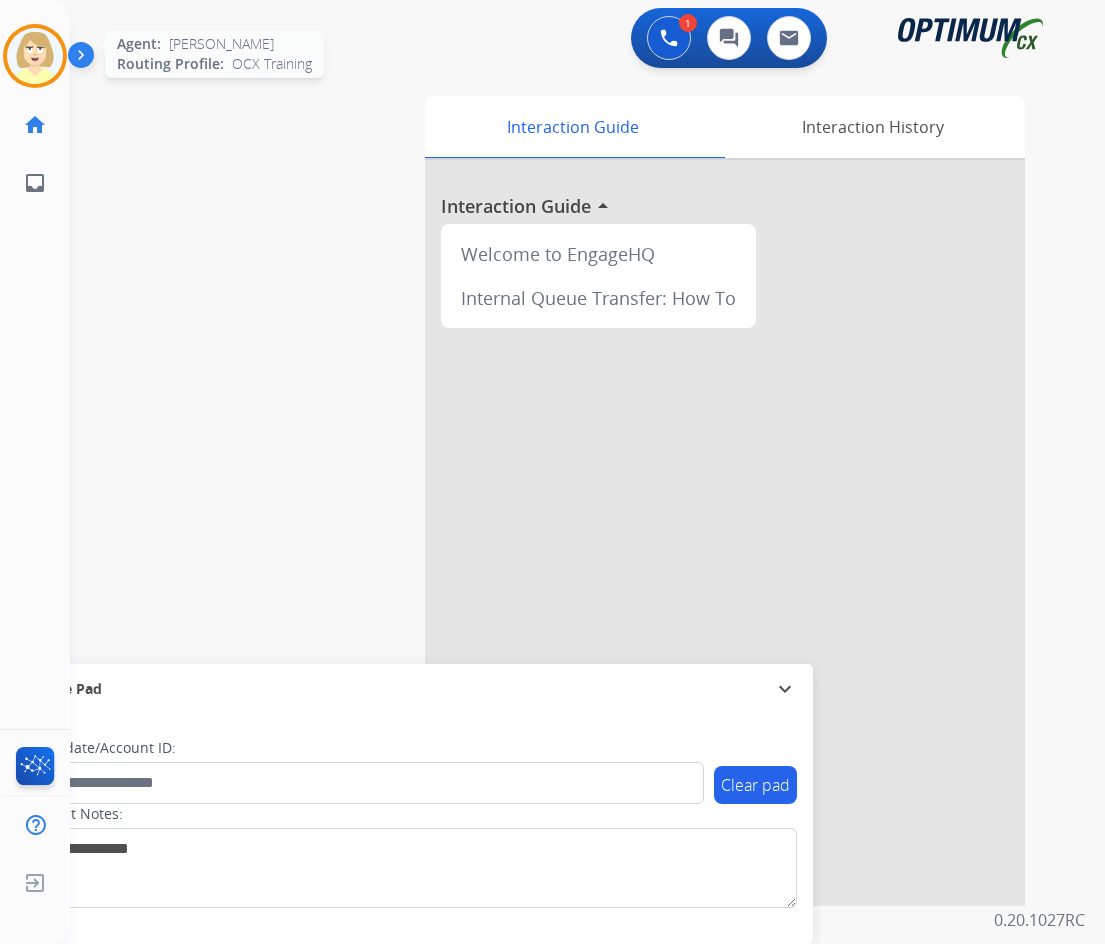 click at bounding box center (35, 56) 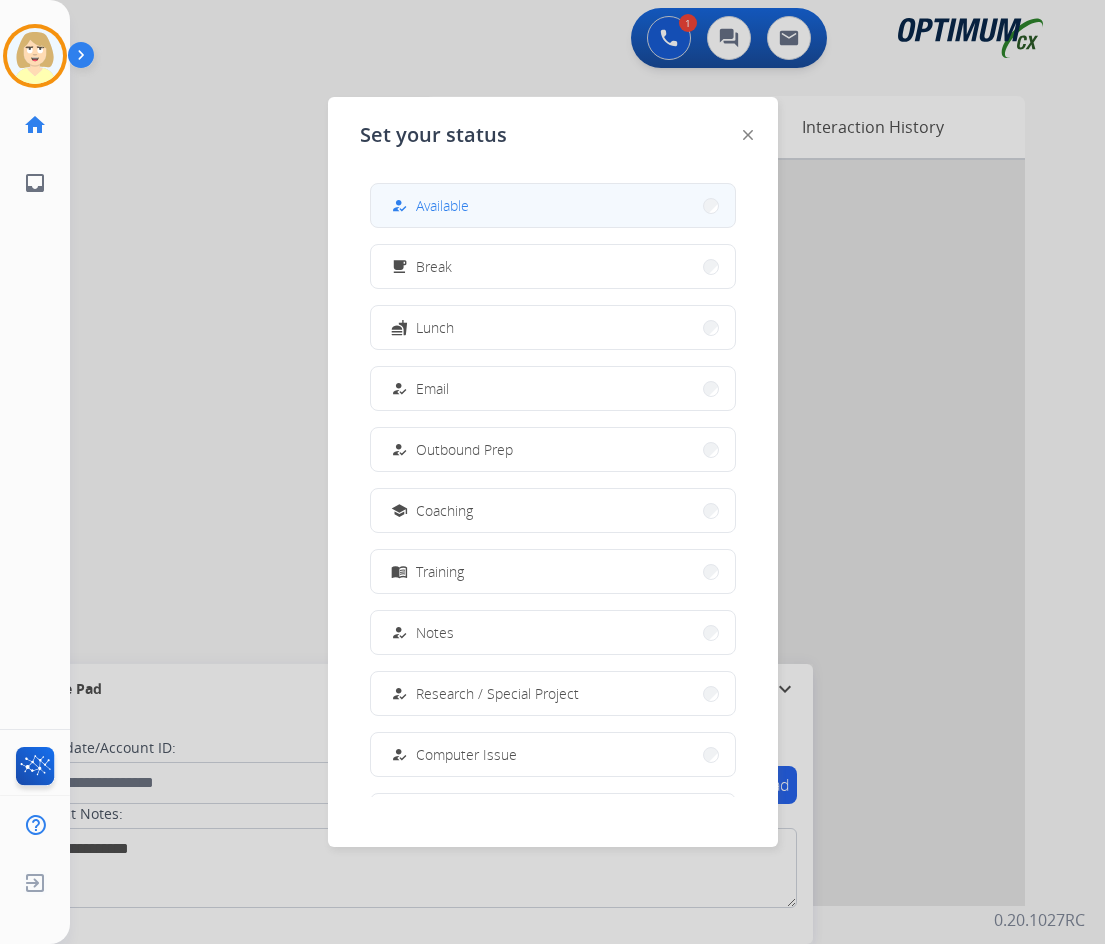 click on "Available" at bounding box center [442, 205] 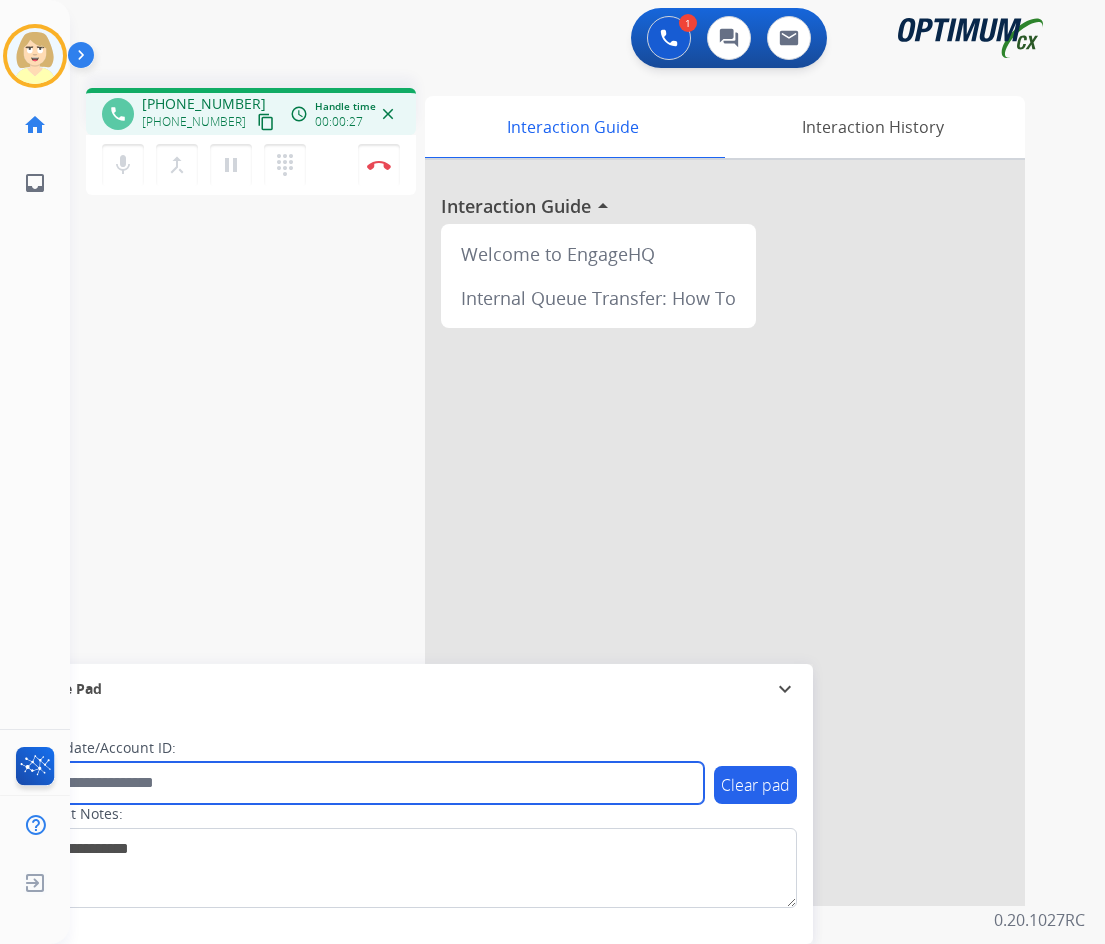 click at bounding box center [365, 783] 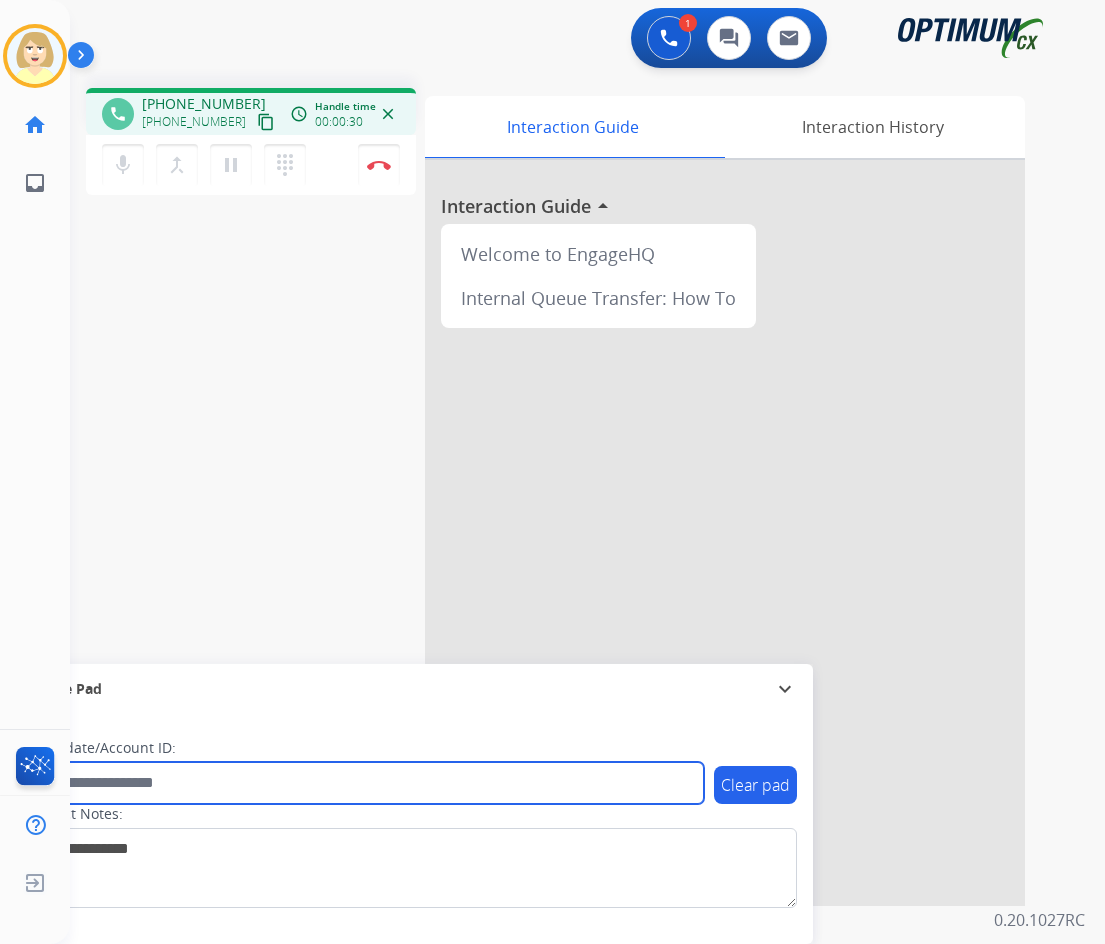 paste on "*******" 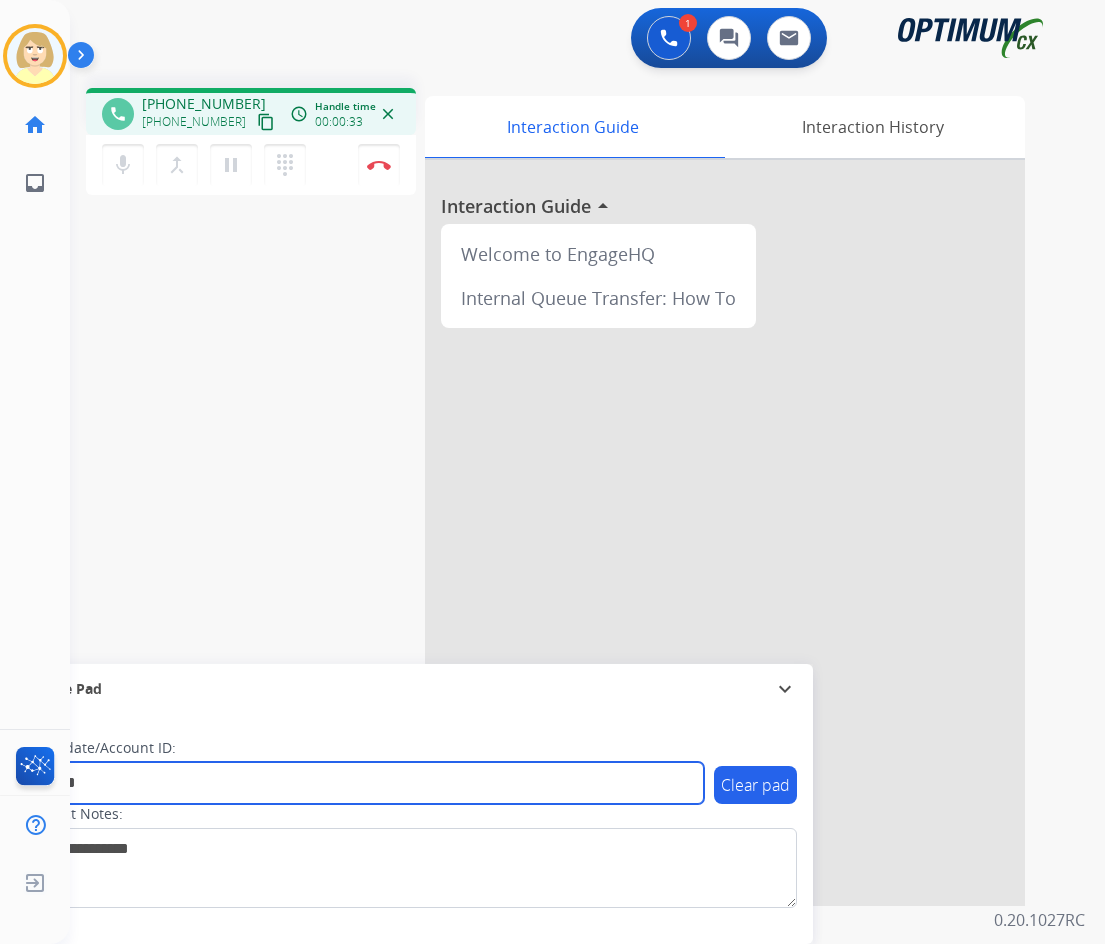 type on "*******" 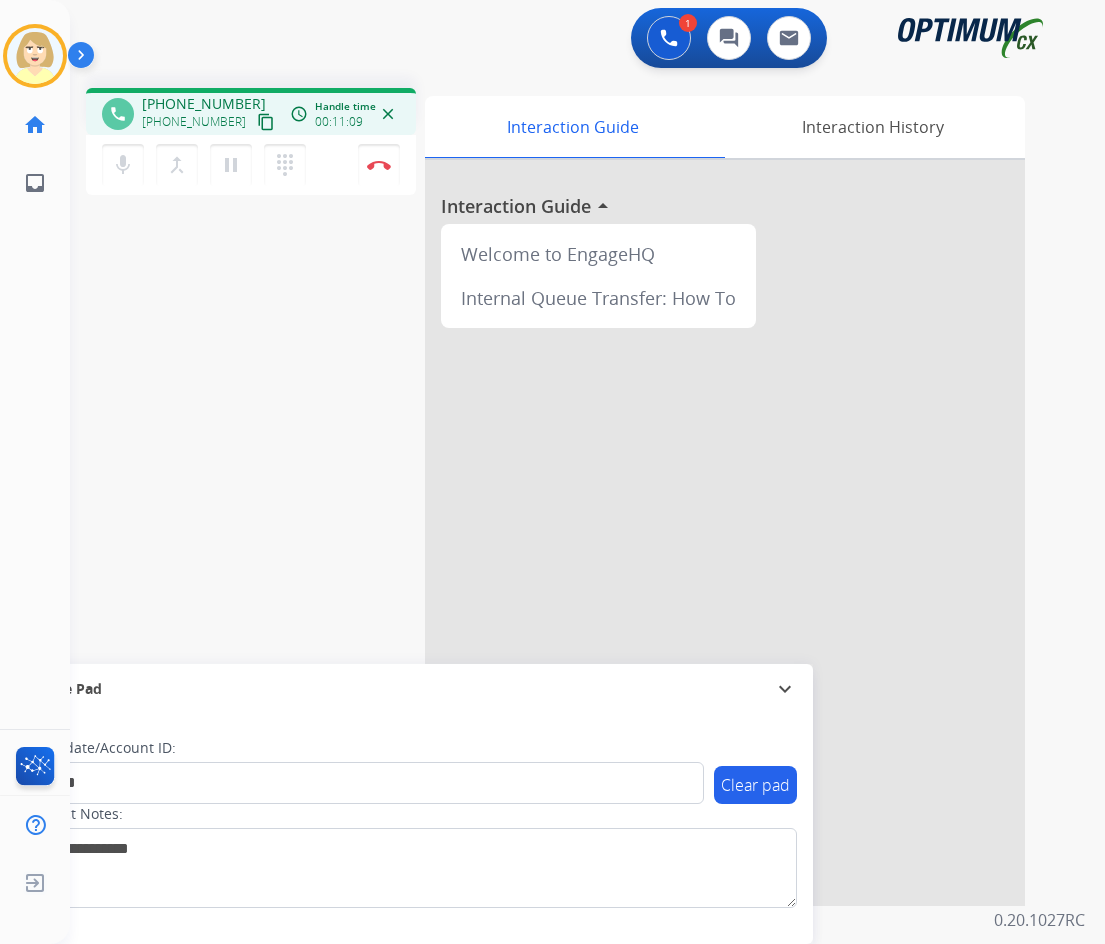 click on "phone [PHONE_NUMBER] [PHONE_NUMBER] content_copy access_time Call metrics Queue   00:07 Hold   00:00 Talk   11:10 Total   11:16 Handle time 00:11:09 close mic Mute merge_type Bridge pause Hold dialpad Dialpad Disconnect swap_horiz Break voice bridge close_fullscreen Connect 3-Way Call merge_type Separate 3-Way Call  Interaction Guide   Interaction History  Interaction Guide arrow_drop_up  Welcome to EngageHQ   Internal Queue Transfer: How To  Secure Pad expand_more Clear pad Candidate/Account ID: ******* Contact Notes:" at bounding box center (563, 489) 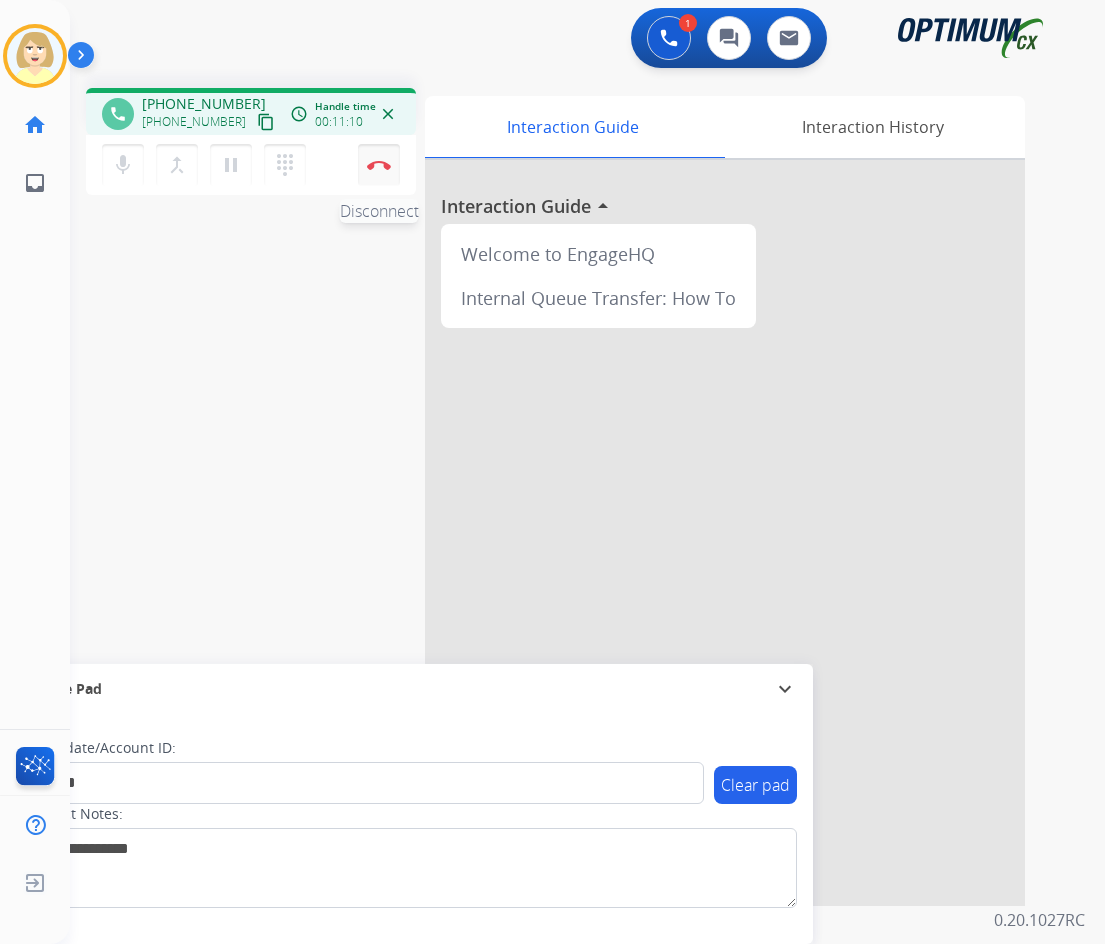 click on "Disconnect" at bounding box center [379, 165] 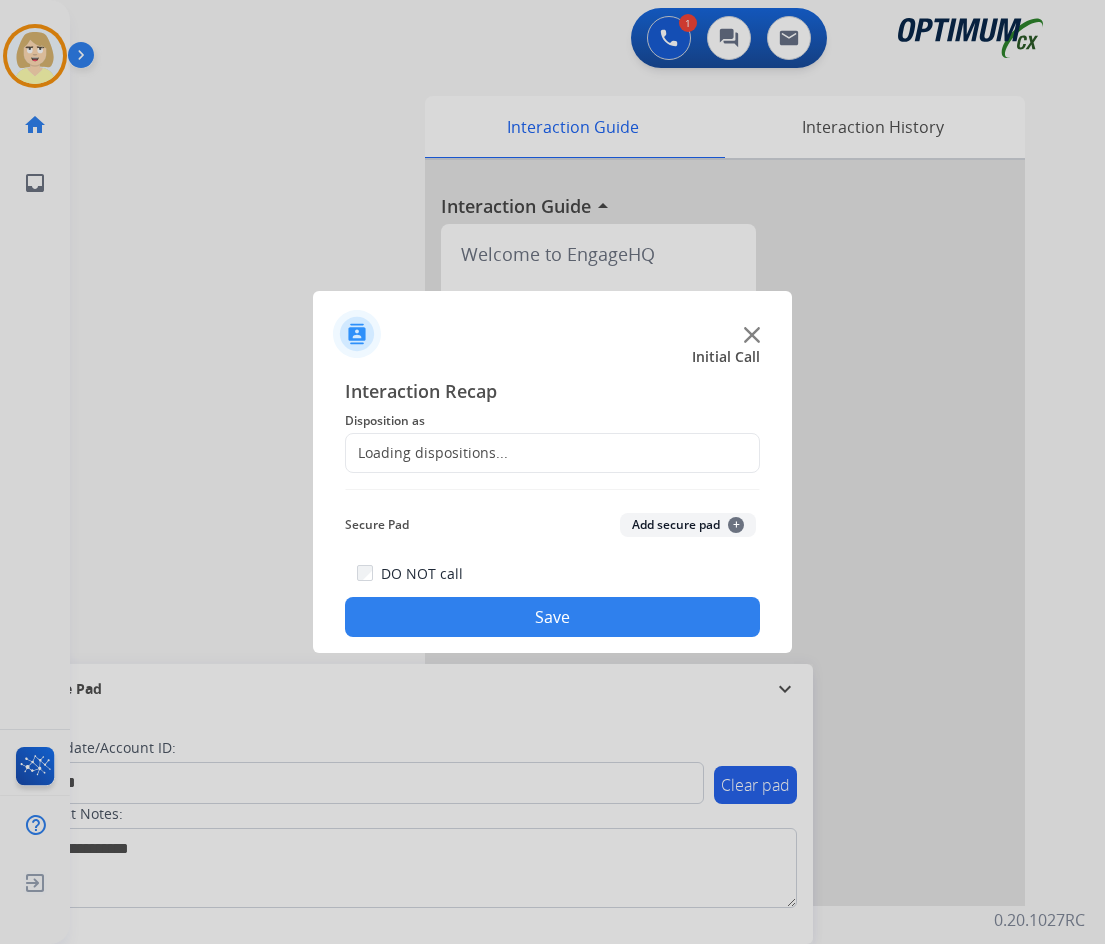 click on "Loading dispositions..." 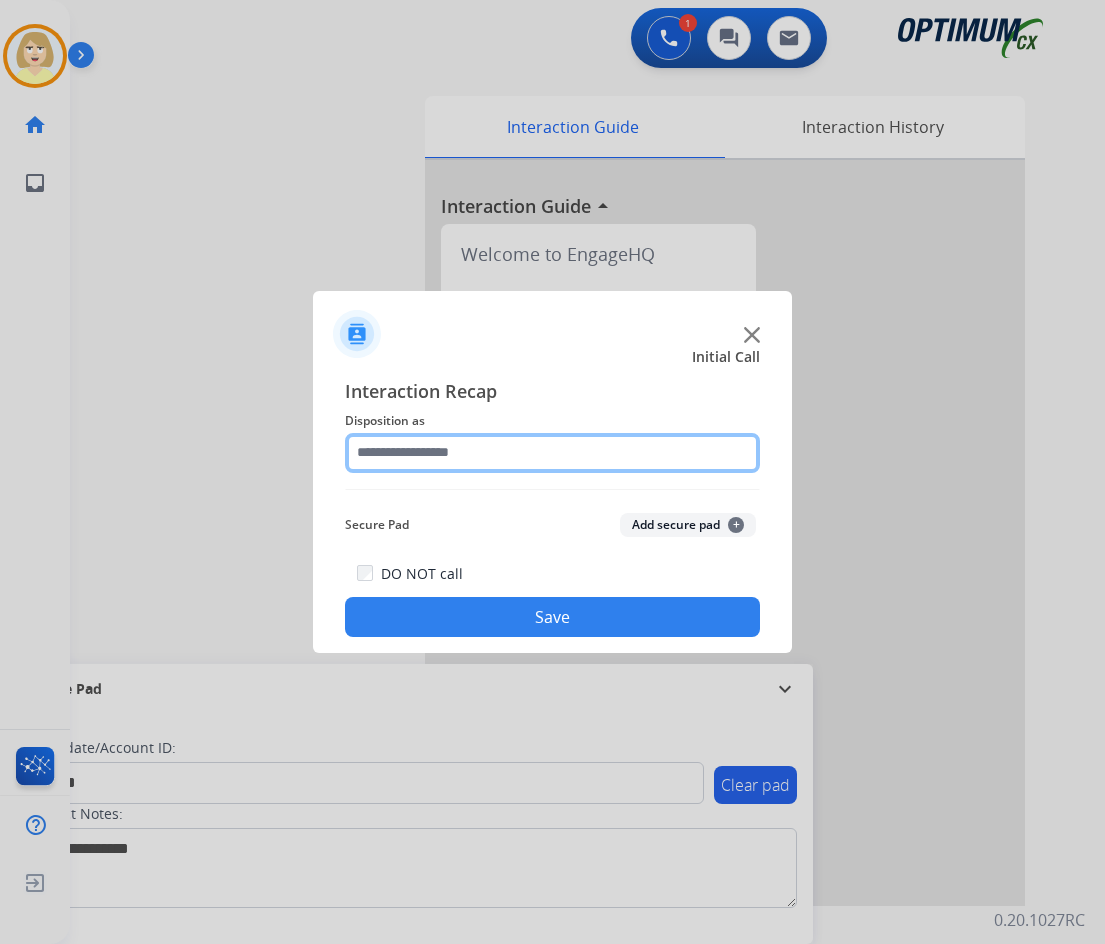 click 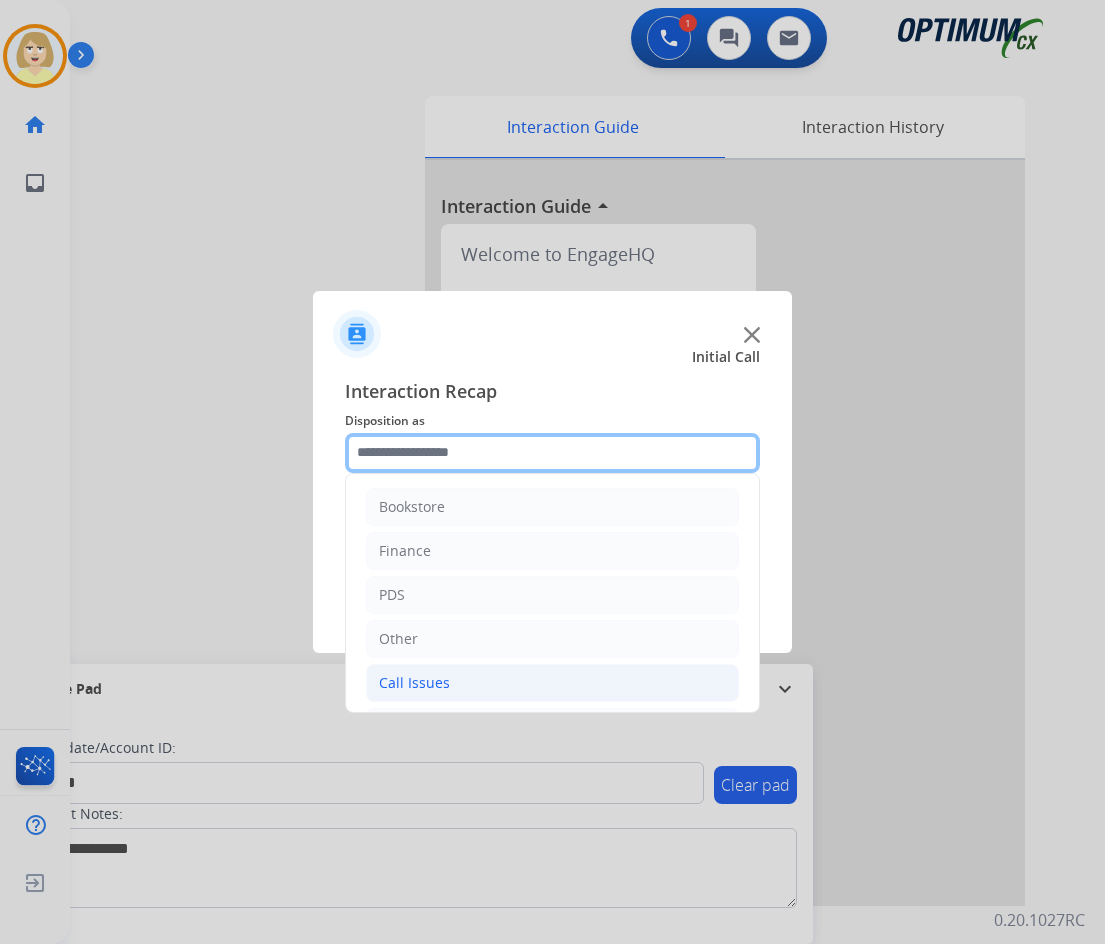 scroll, scrollTop: 136, scrollLeft: 0, axis: vertical 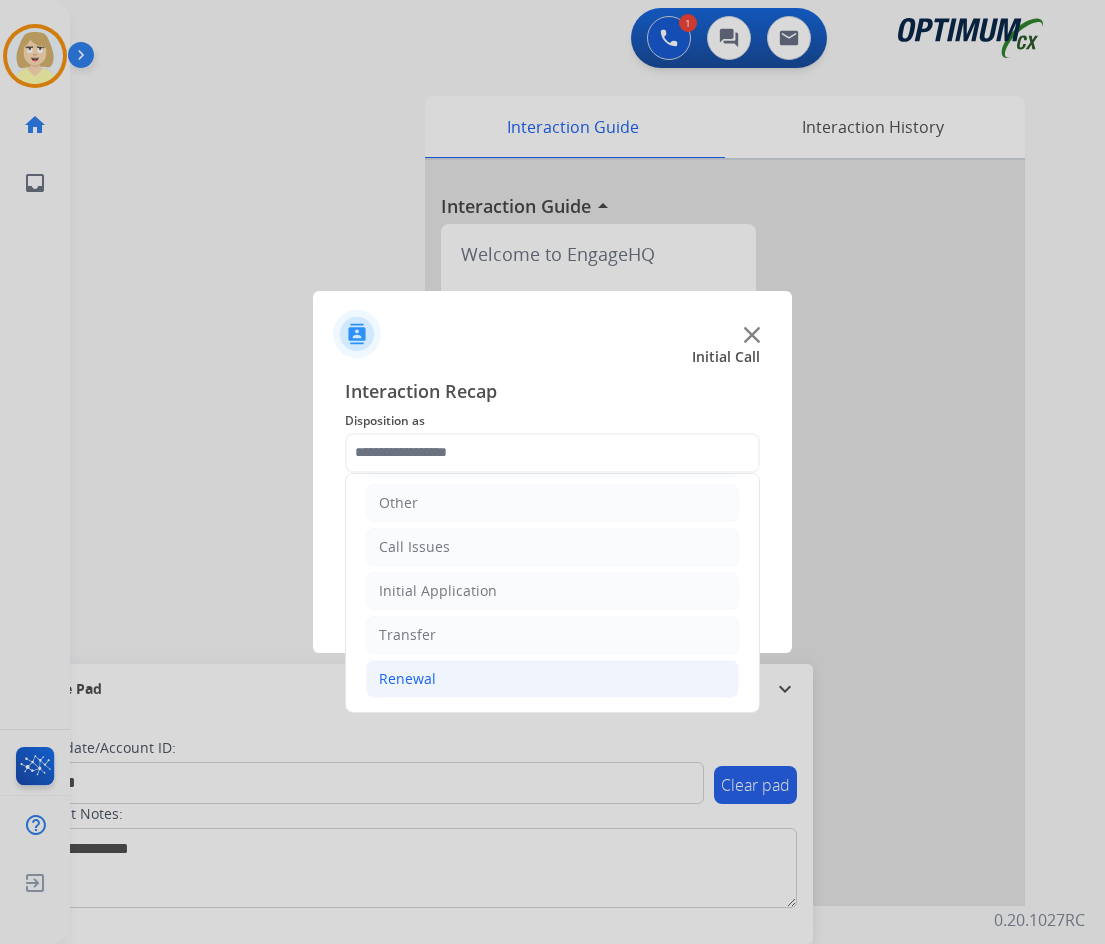 click on "Renewal" 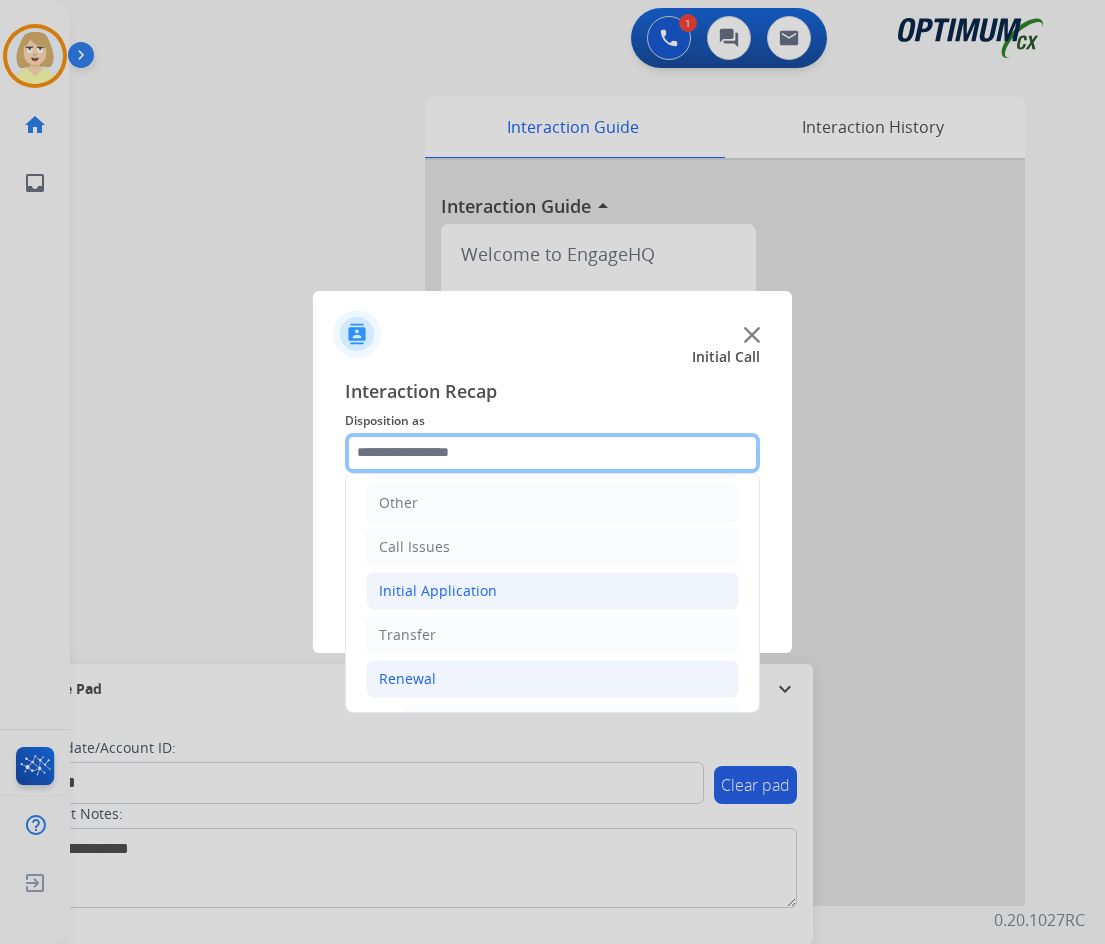scroll, scrollTop: 536, scrollLeft: 0, axis: vertical 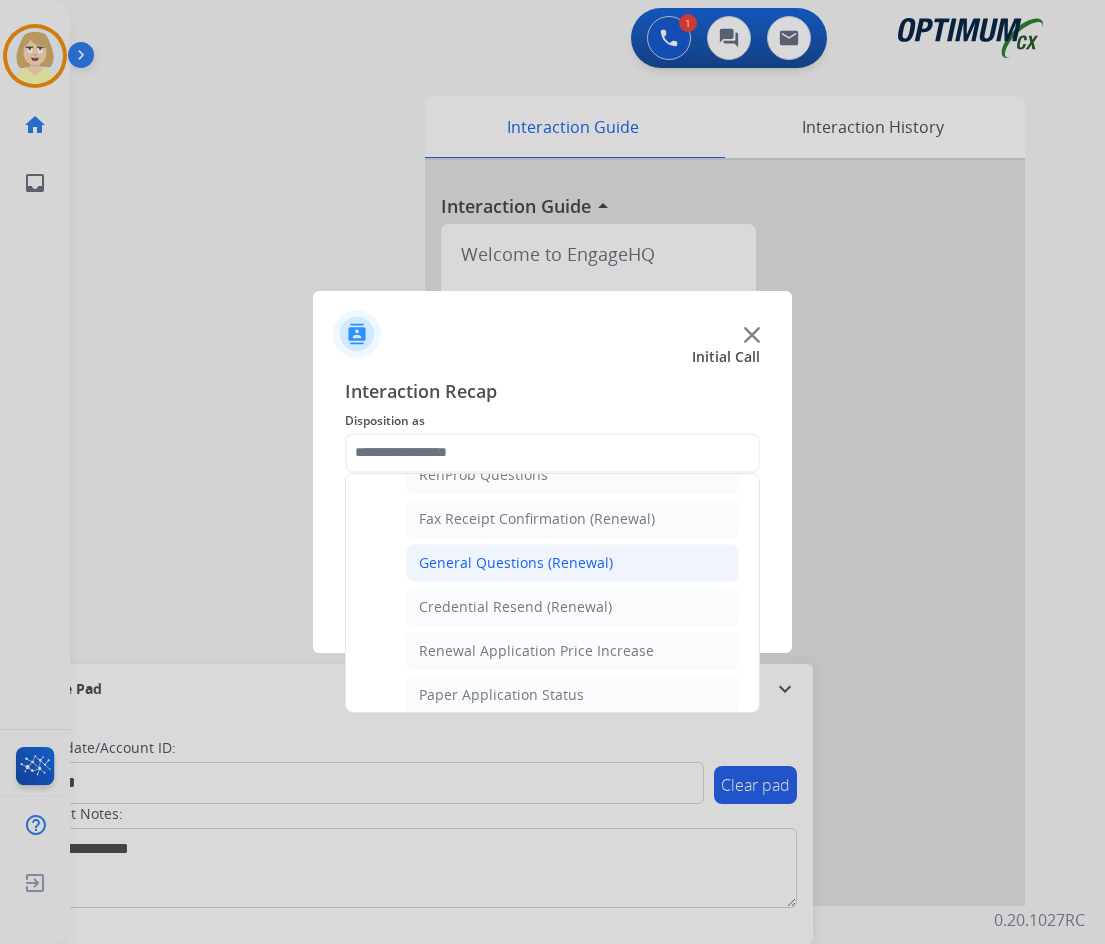 click on "General Questions (Renewal)" 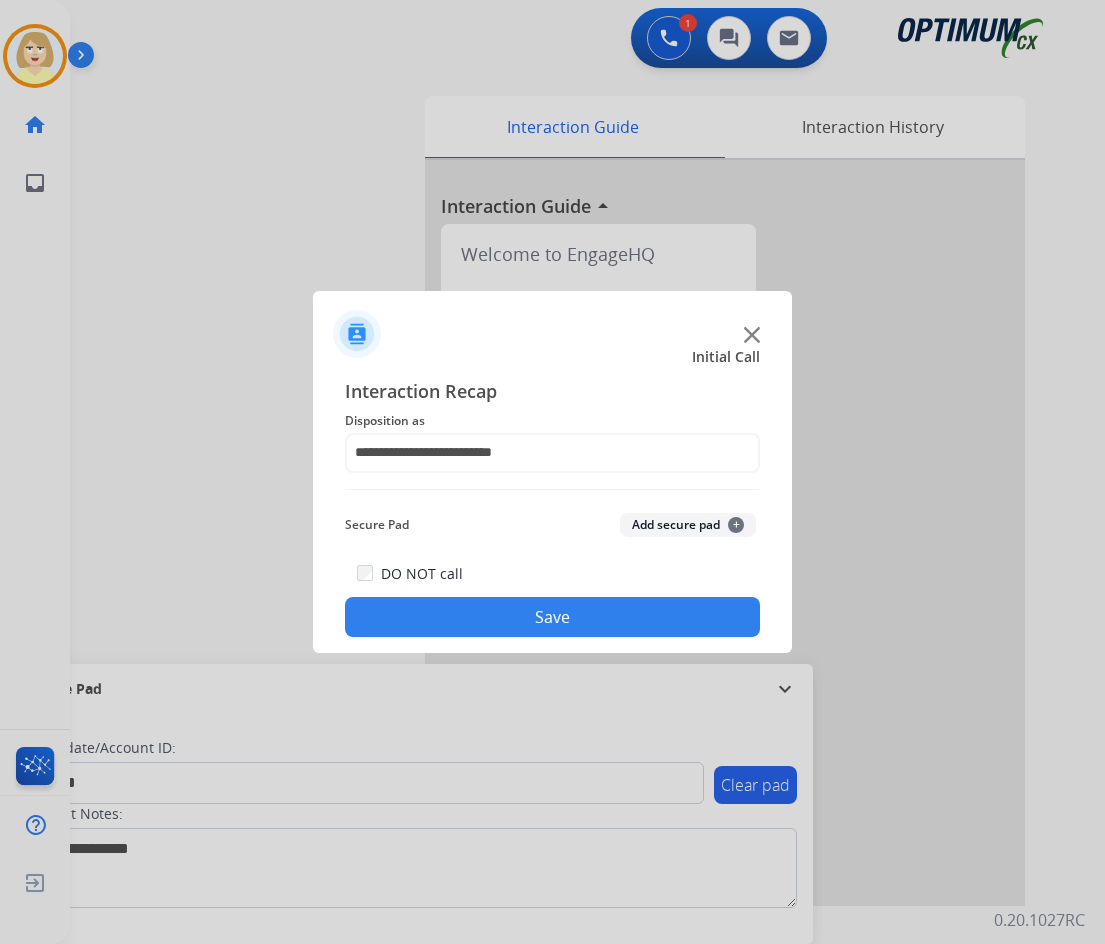 click on "Add secure pad  +" 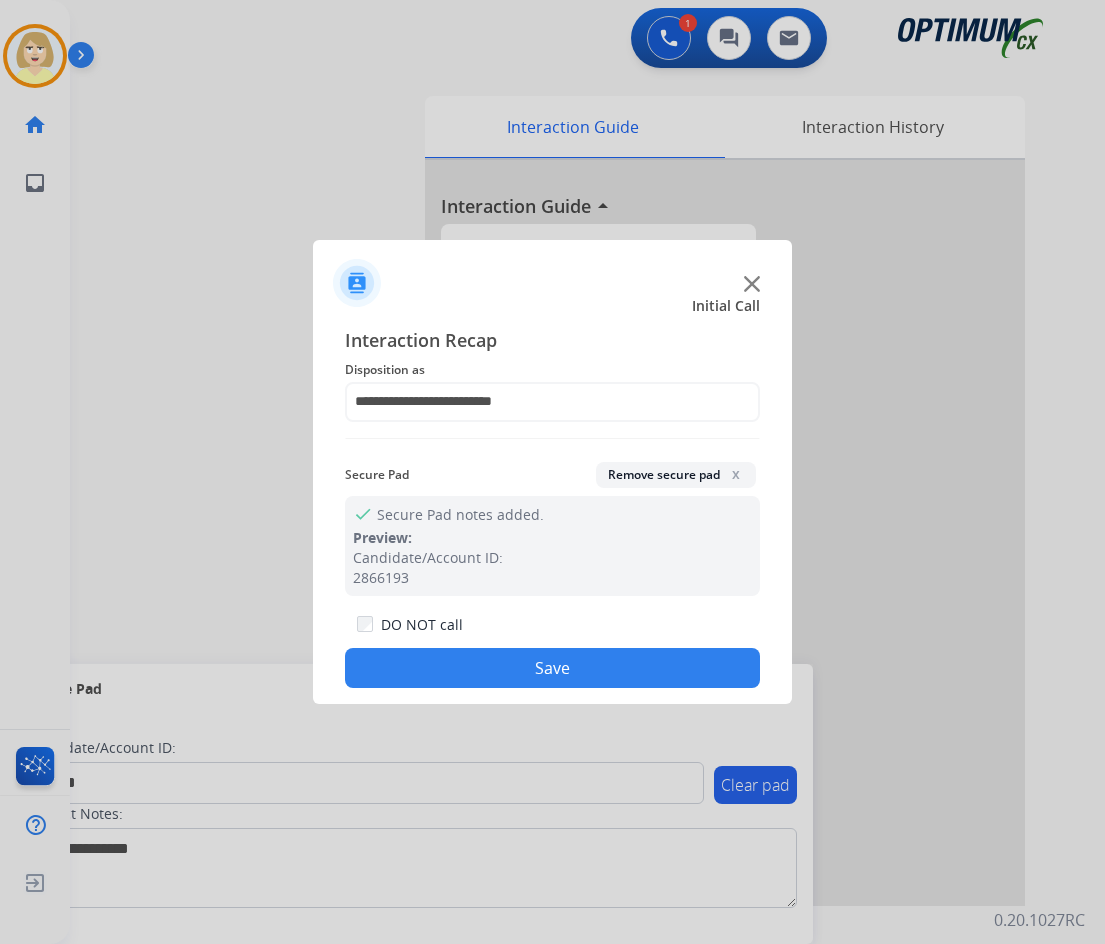 click on "Save" 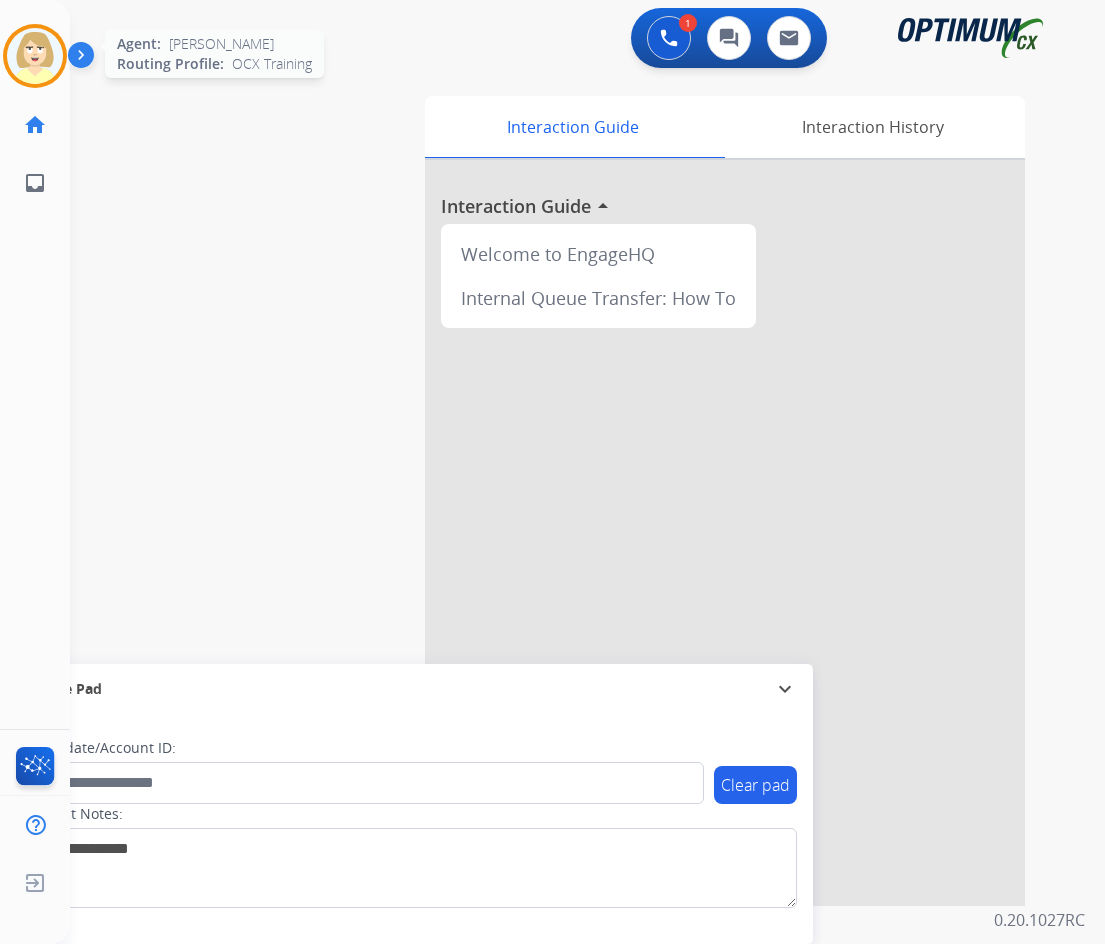 click at bounding box center (35, 56) 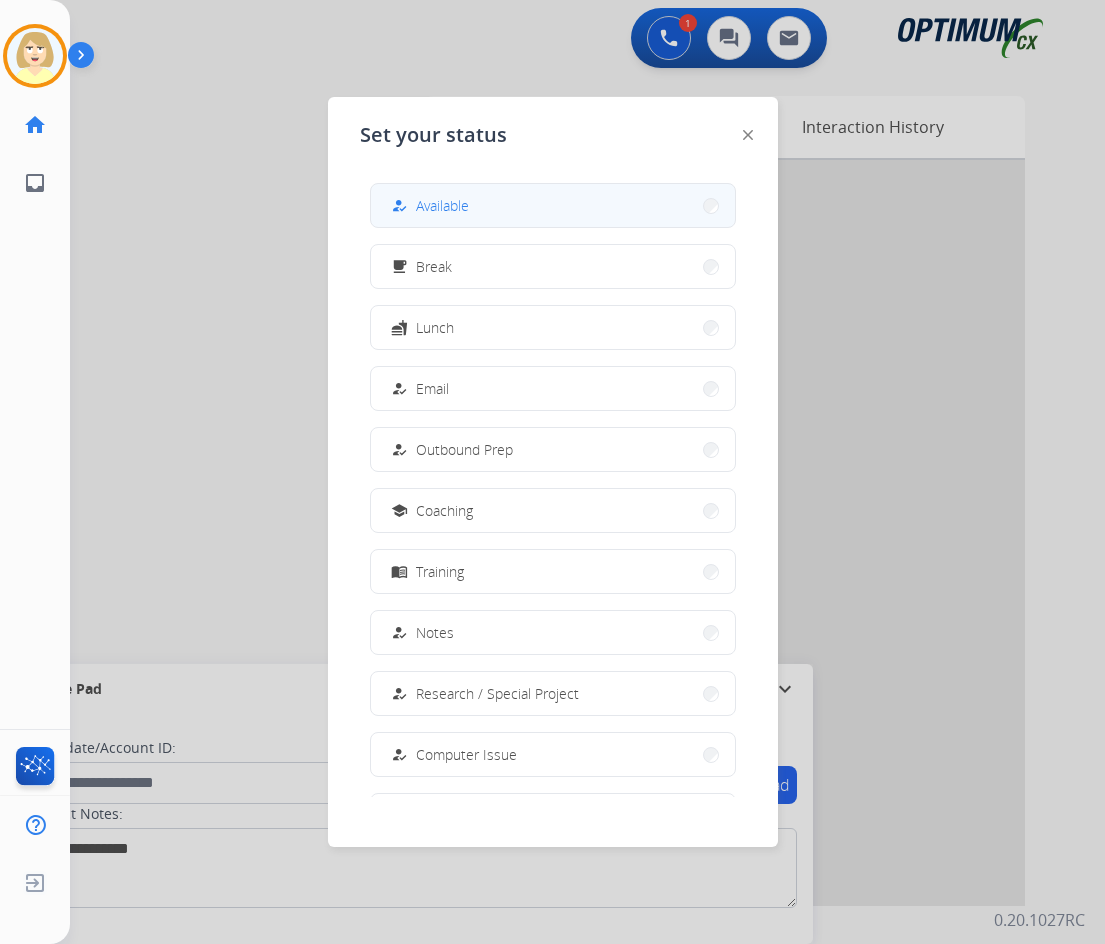 click on "how_to_reg Available" at bounding box center [553, 205] 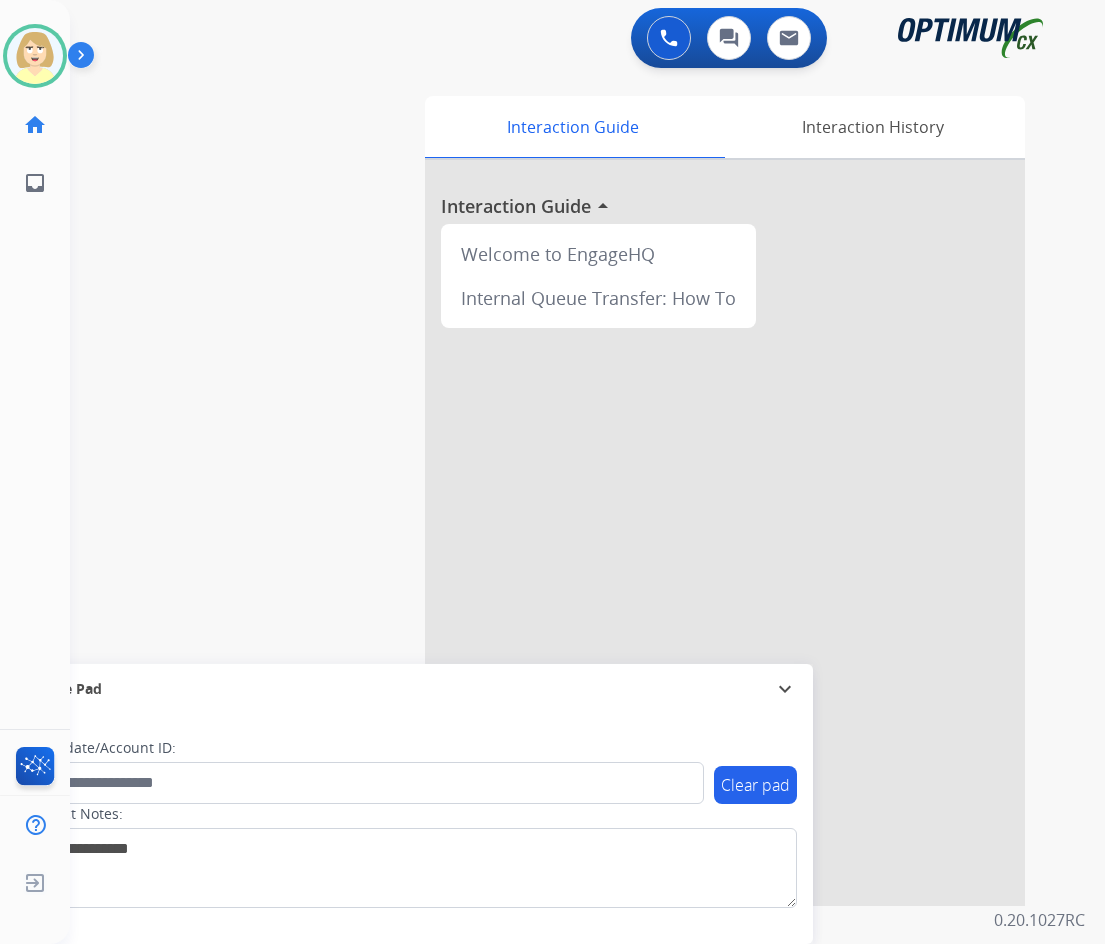 click on "swap_horiz Break voice bridge close_fullscreen Connect 3-Way Call merge_type Separate 3-Way Call  Interaction Guide   Interaction History  Interaction Guide arrow_drop_up  Welcome to EngageHQ   Internal Queue Transfer: How To  Secure Pad expand_more Clear pad Candidate/Account ID: Contact Notes:" at bounding box center [563, 489] 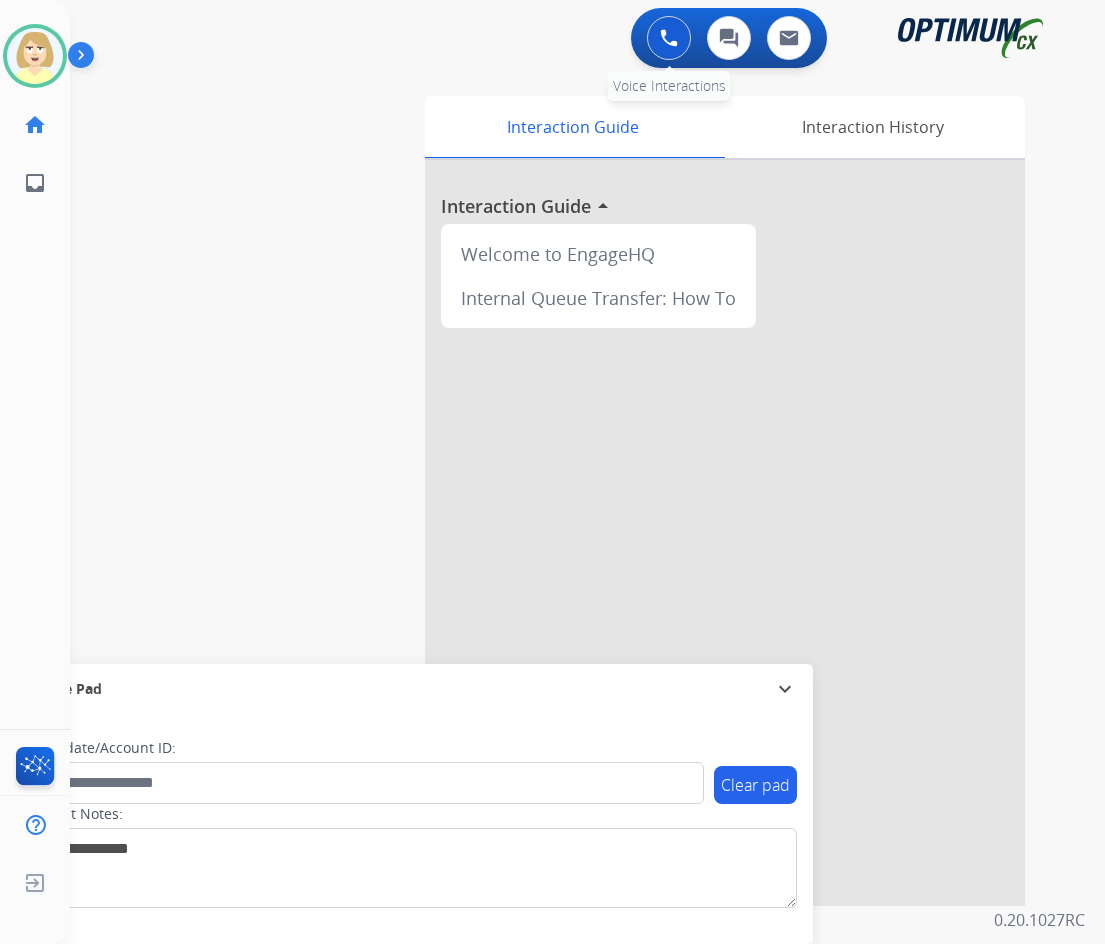 click at bounding box center [669, 38] 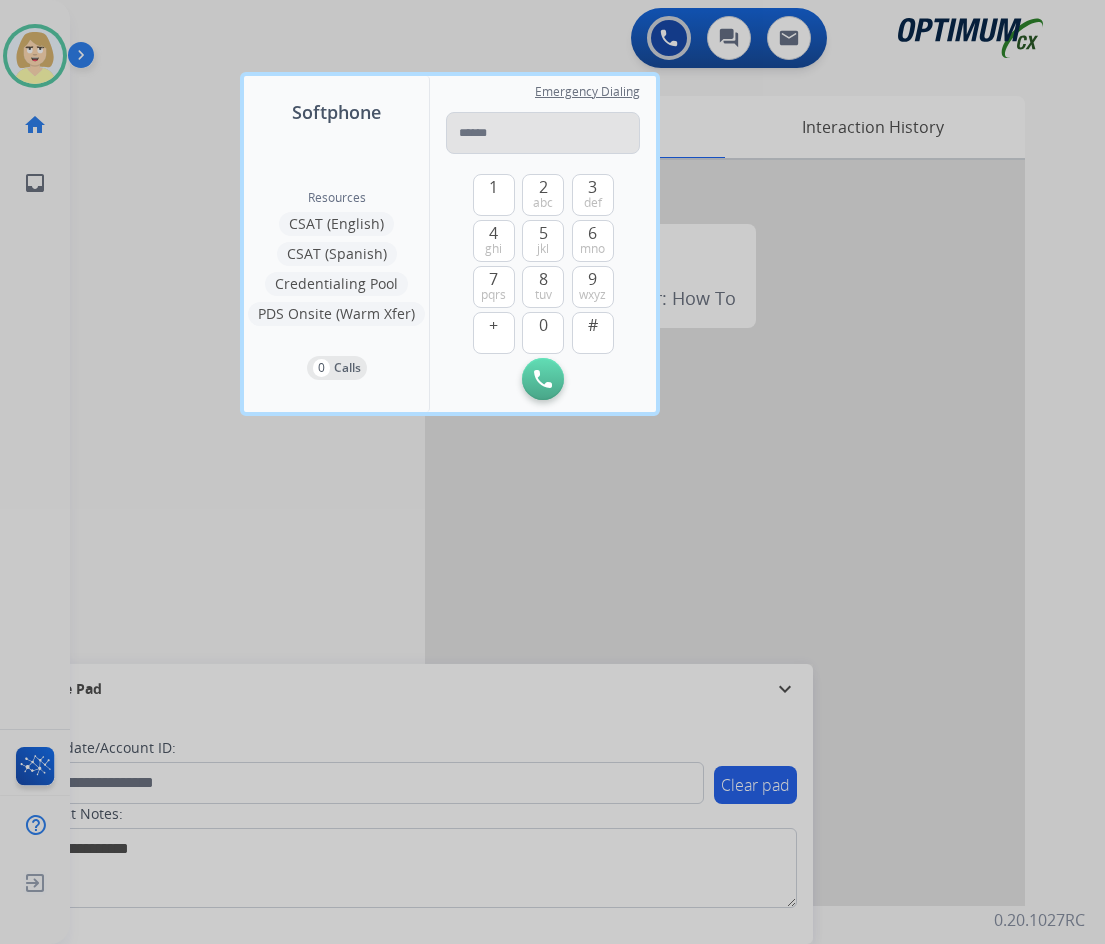click at bounding box center (543, 133) 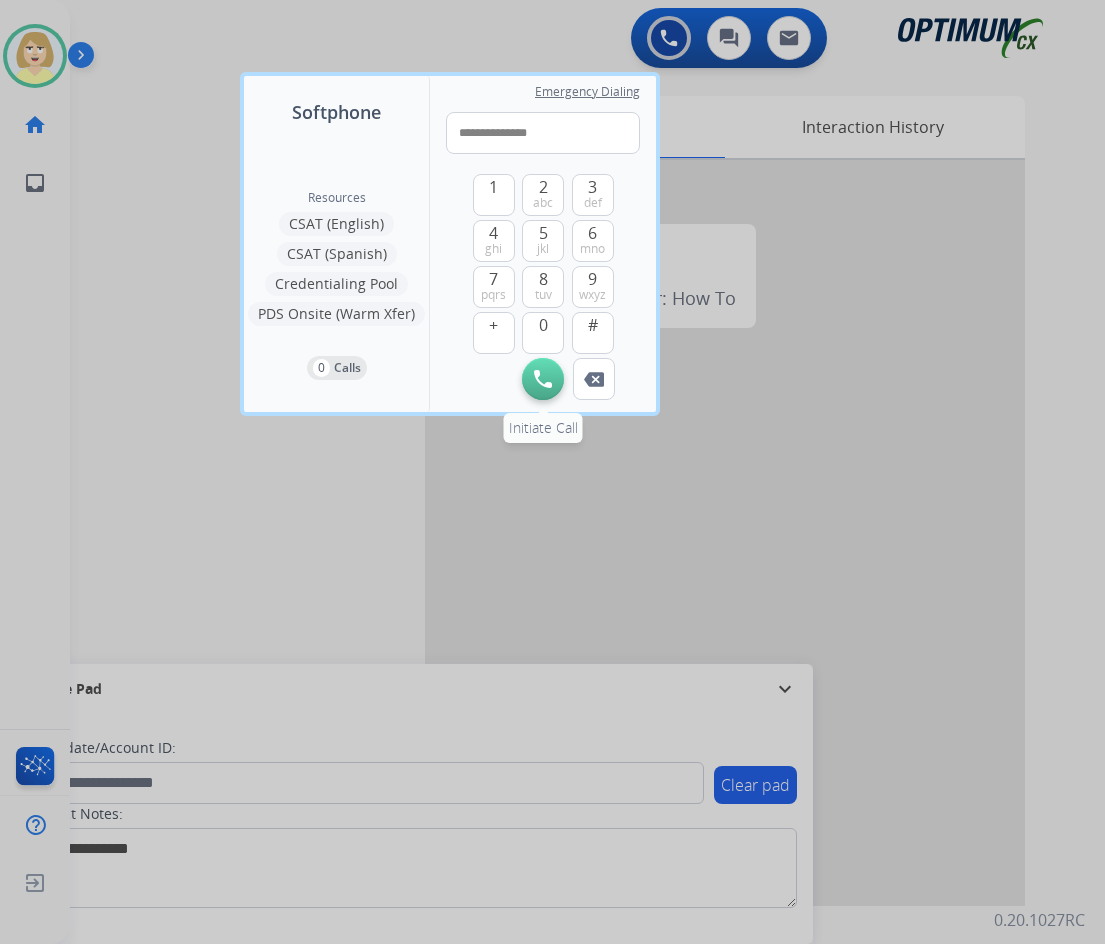 type on "**********" 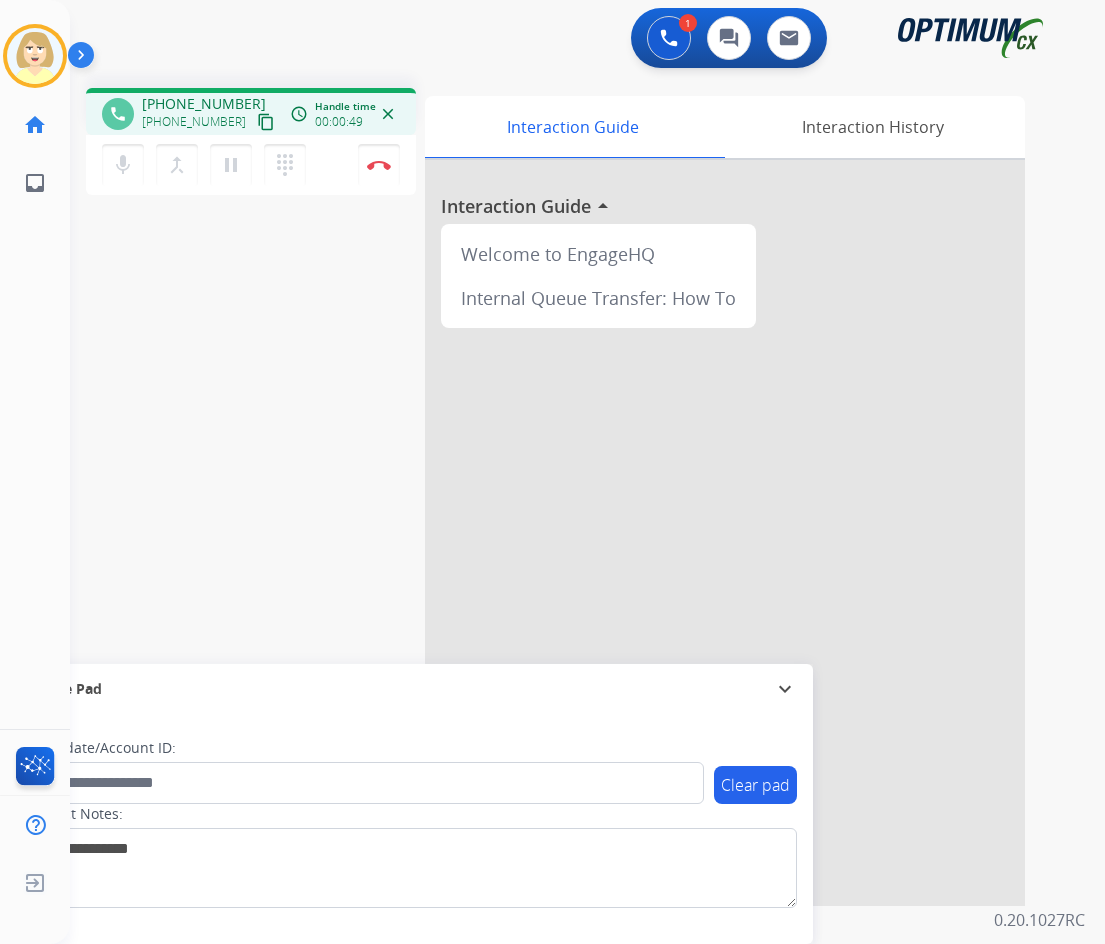 click on "phone [PHONE_NUMBER] [PHONE_NUMBER] content_copy access_time Call metrics Queue   00:11 Hold   00:00 Talk   00:50 Total   01:00 Handle time 00:00:49 close mic Mute merge_type Bridge pause Hold dialpad Dialpad Disconnect swap_horiz Break voice bridge close_fullscreen Connect 3-Way Call merge_type Separate 3-Way Call  Interaction Guide   Interaction History  Interaction Guide arrow_drop_up  Welcome to EngageHQ   Internal Queue Transfer: How To  Secure Pad expand_more Clear pad Candidate/Account ID: Contact Notes:" at bounding box center [563, 489] 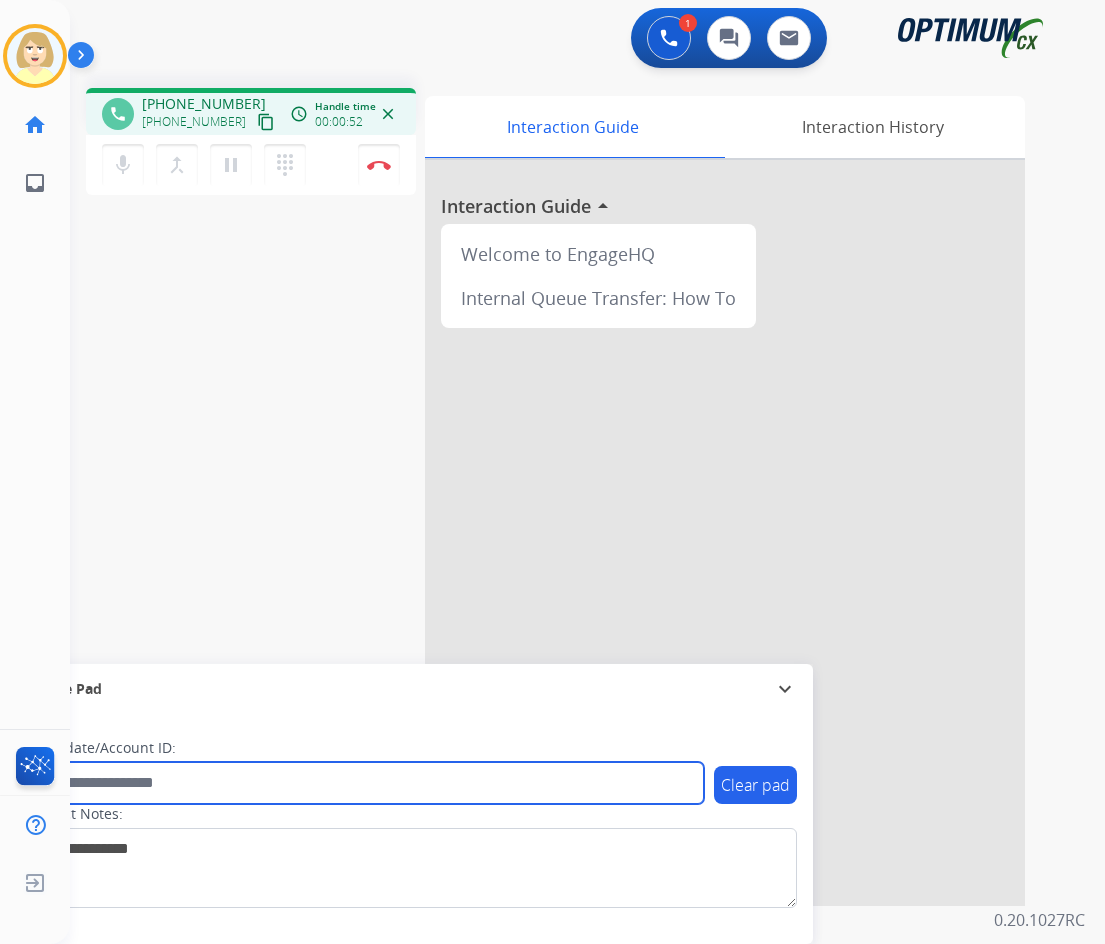 click at bounding box center [365, 783] 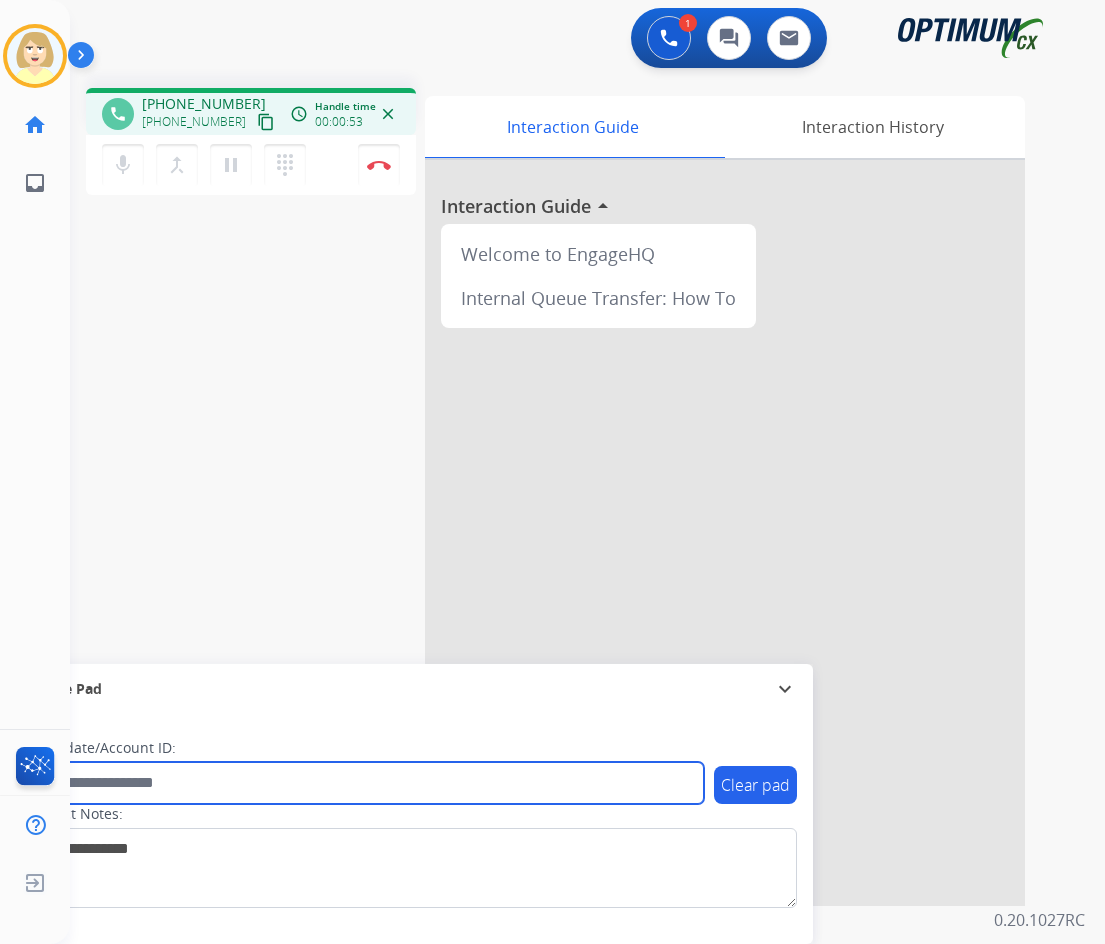 paste on "**********" 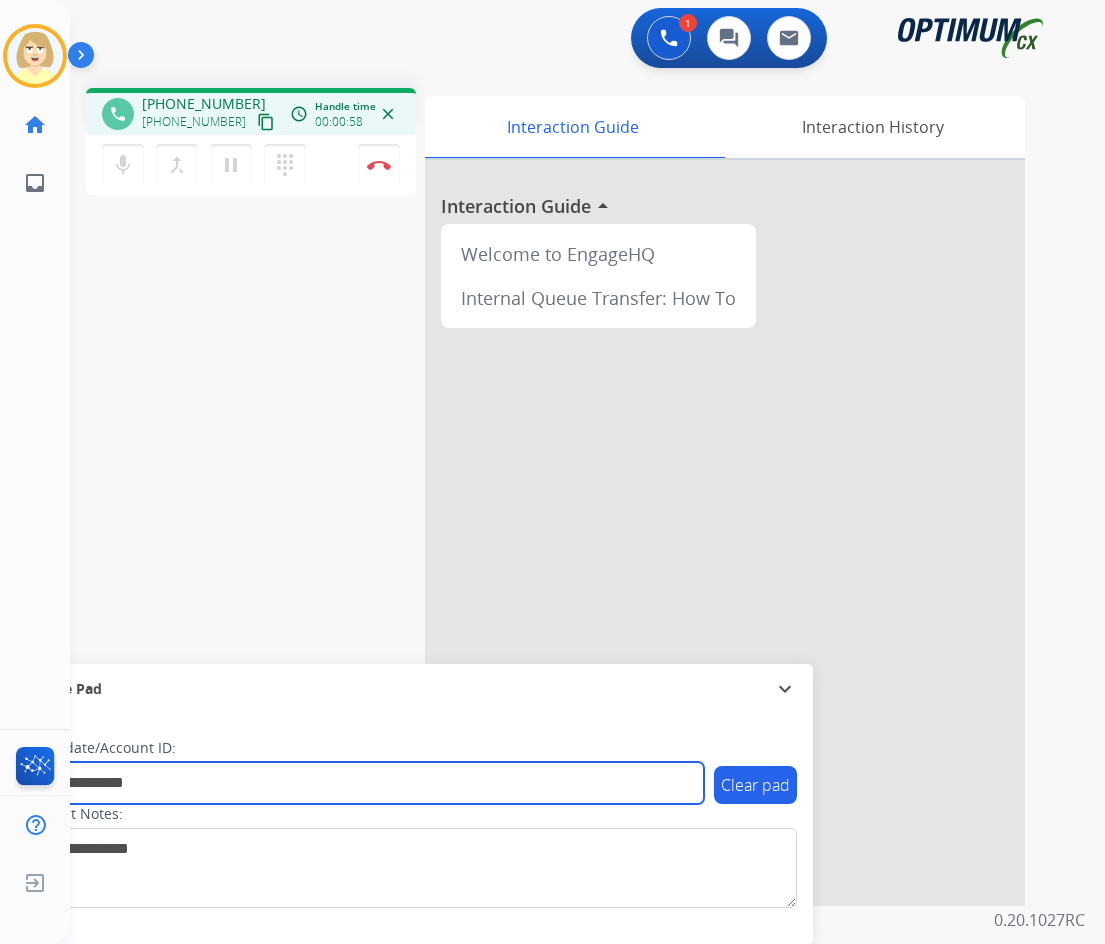 click on "**********" at bounding box center (365, 783) 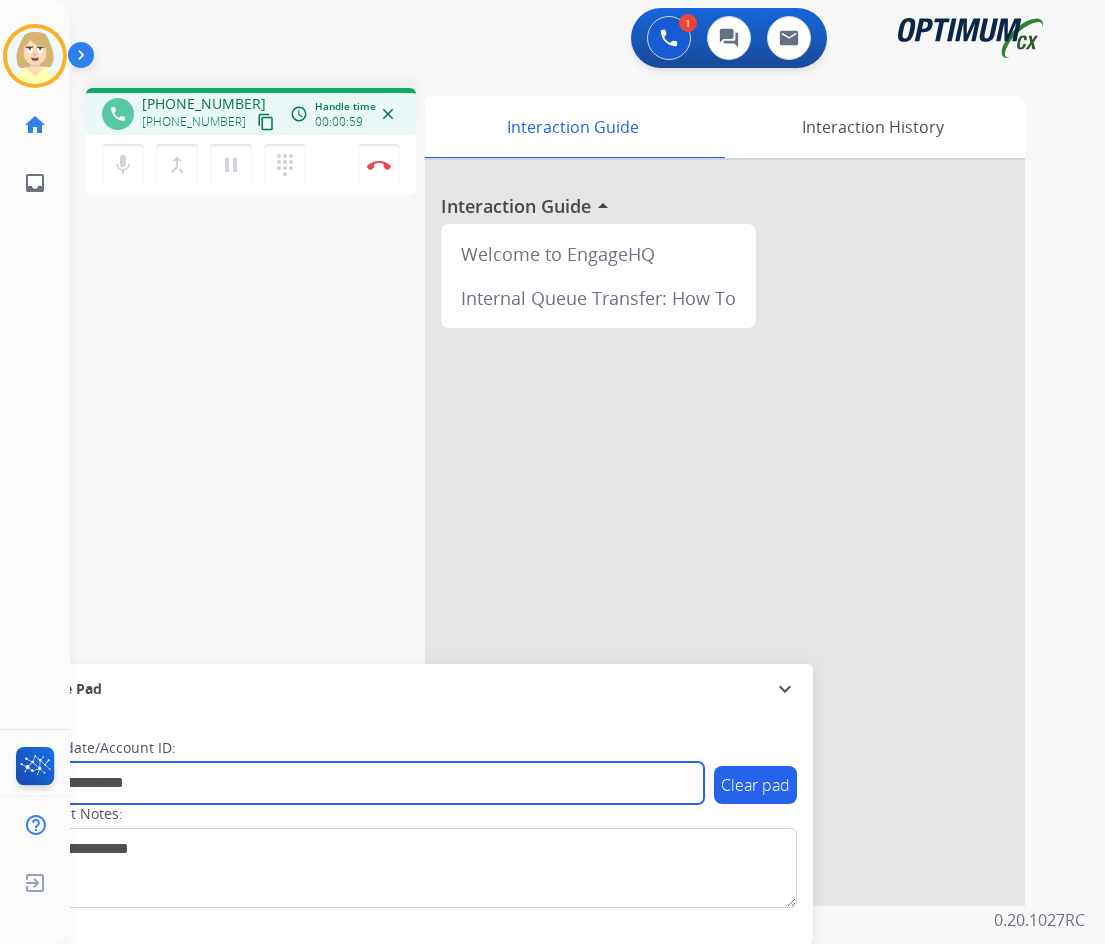 drag, startPoint x: 207, startPoint y: 789, endPoint x: -5, endPoint y: 763, distance: 213.5884 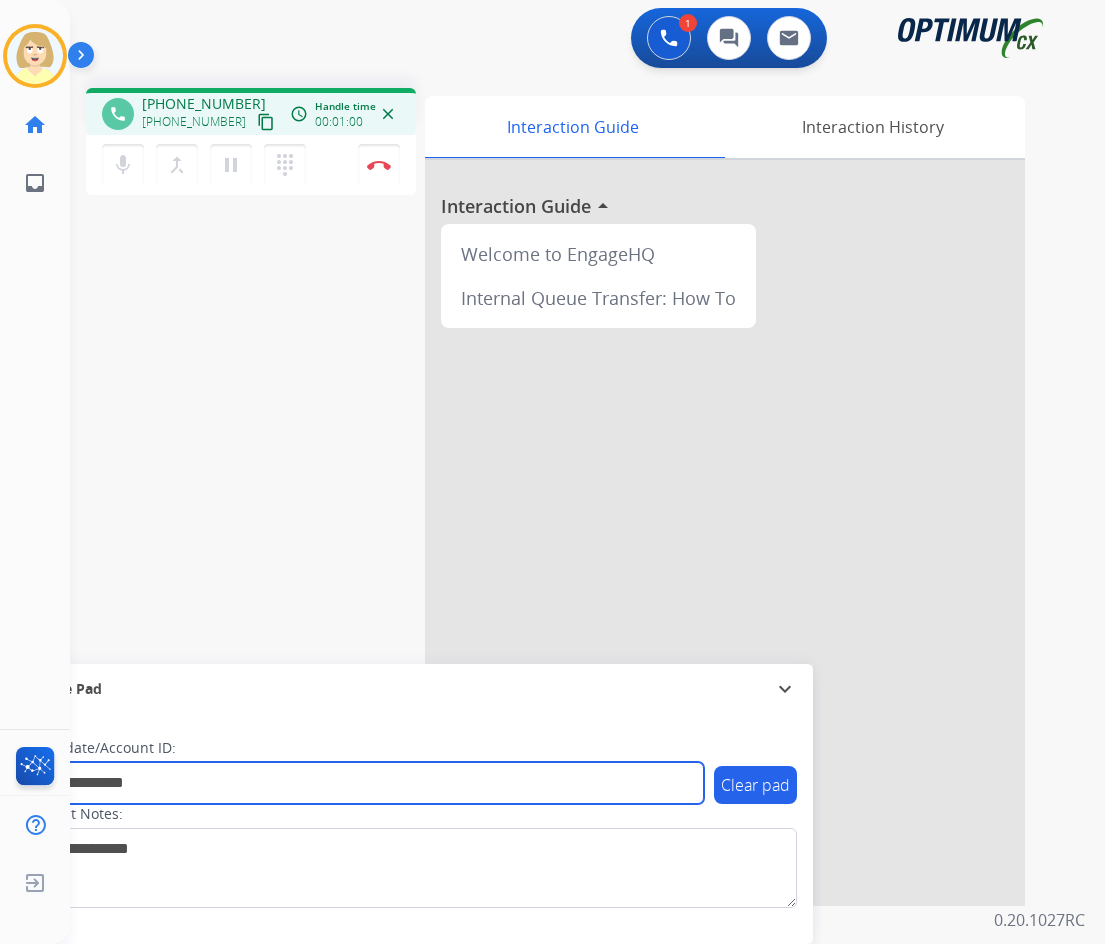 paste 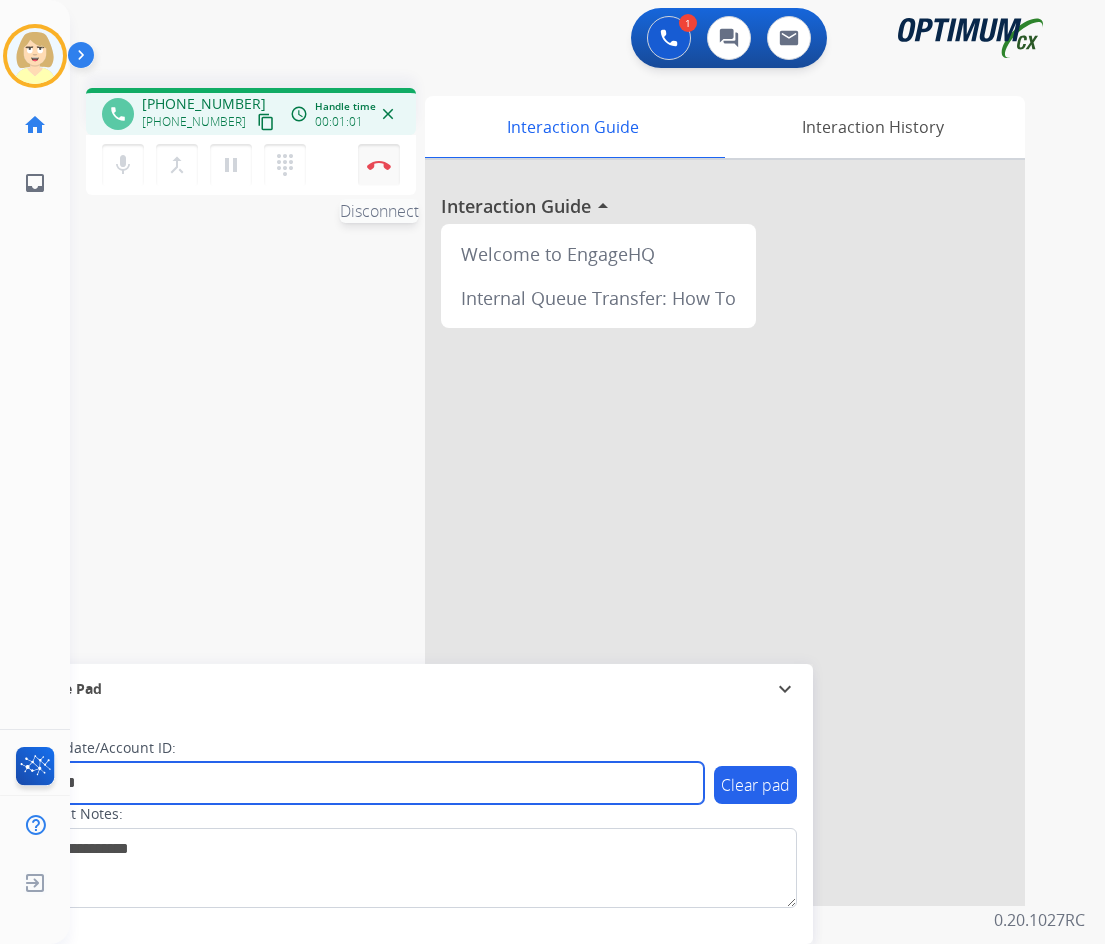 type on "*******" 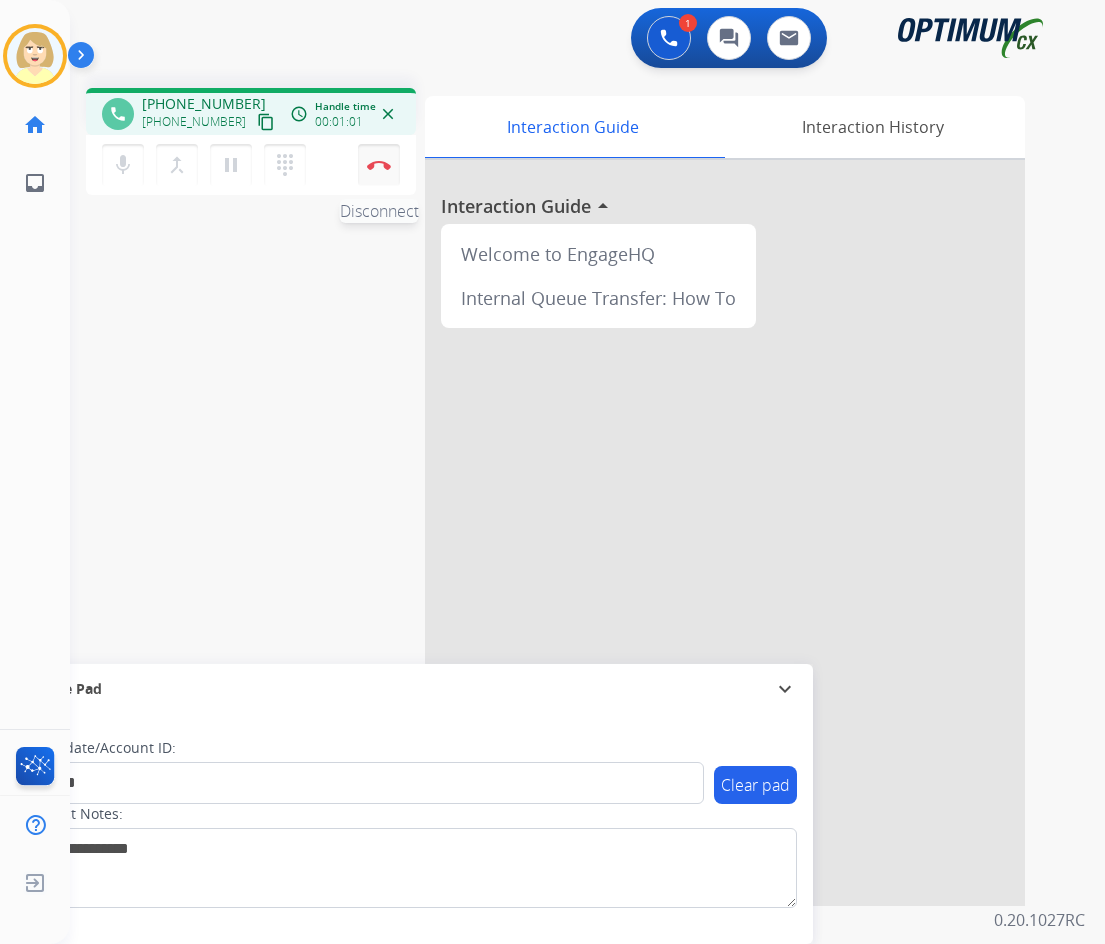 click at bounding box center [379, 165] 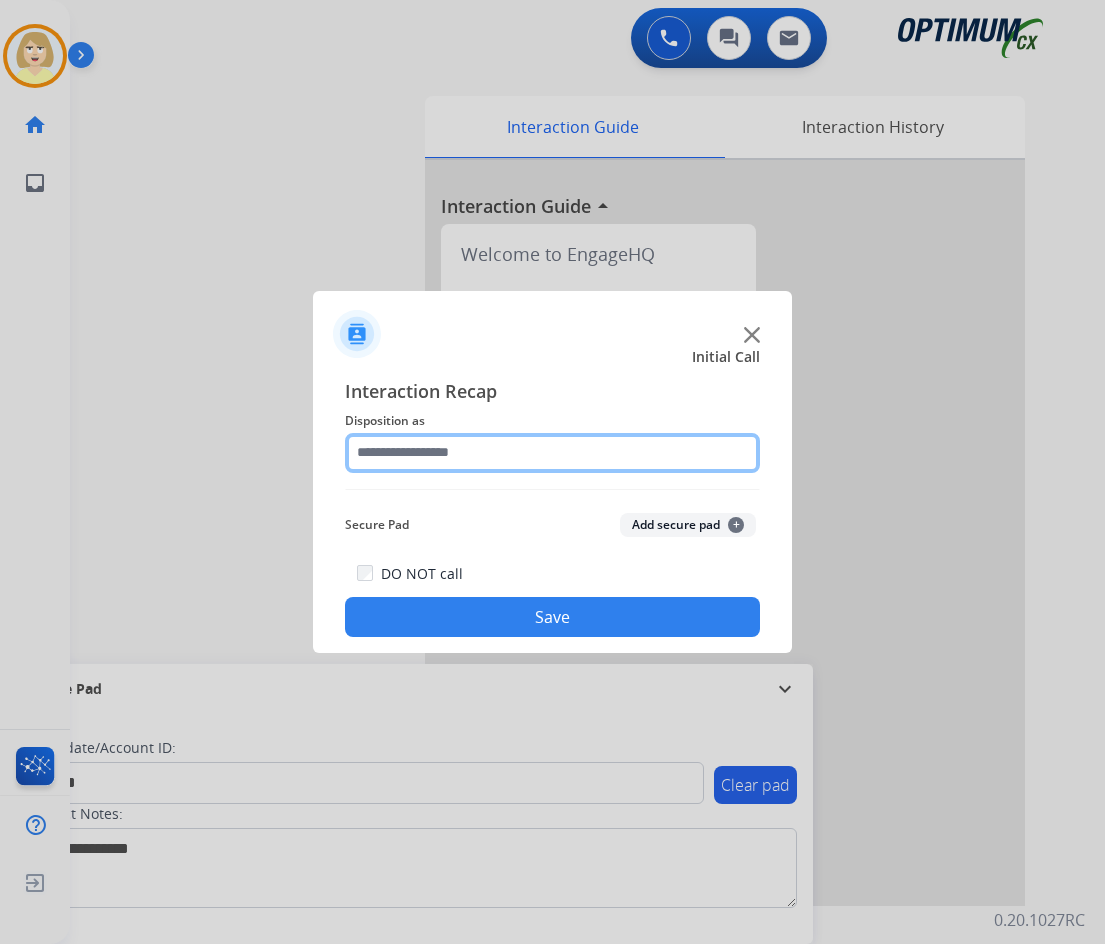 click 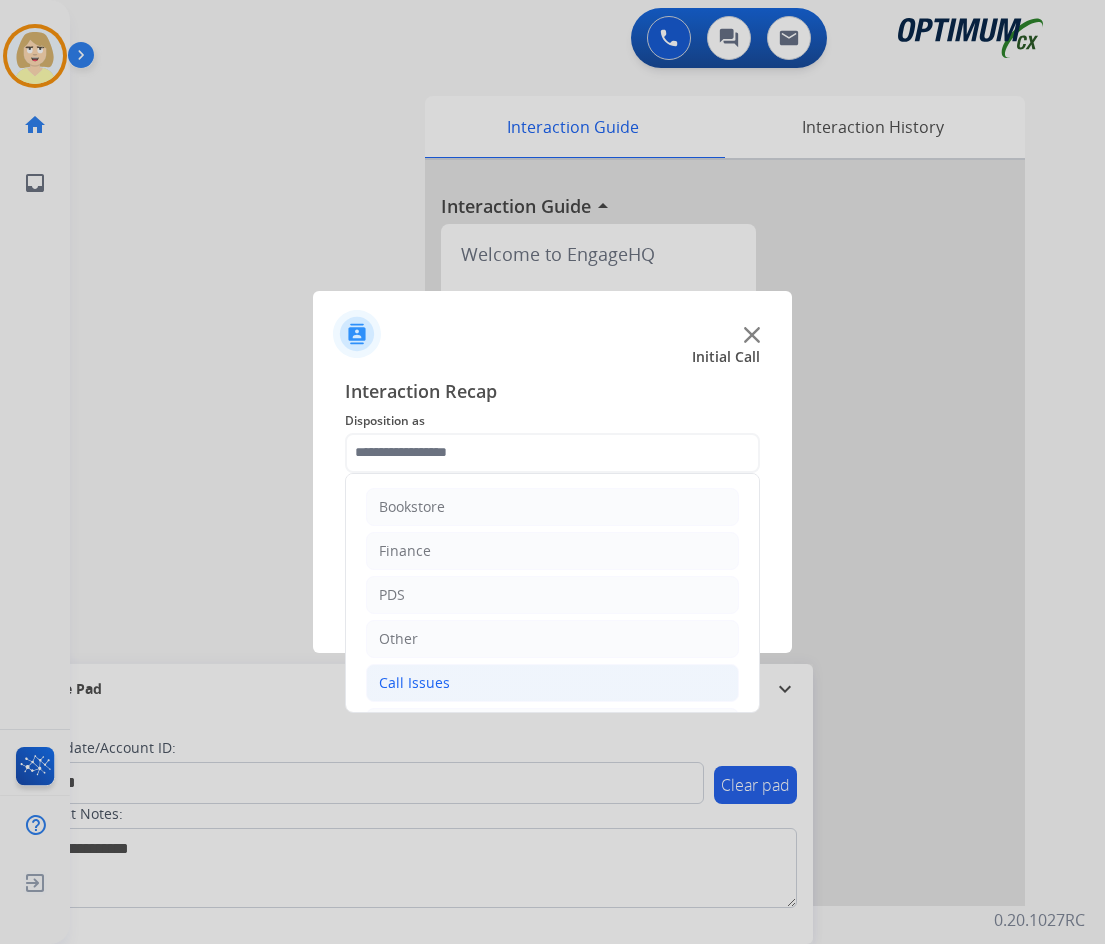 click on "Call Issues" 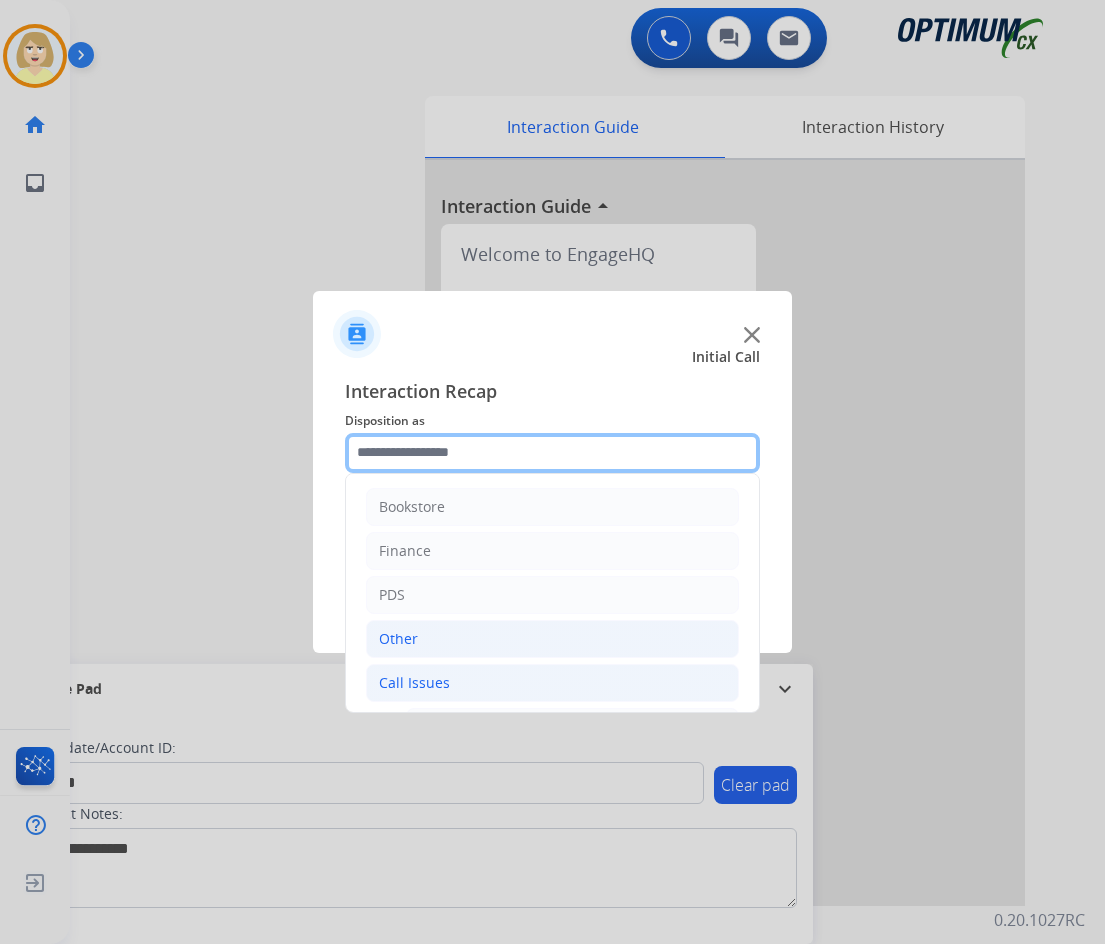 scroll, scrollTop: 100, scrollLeft: 0, axis: vertical 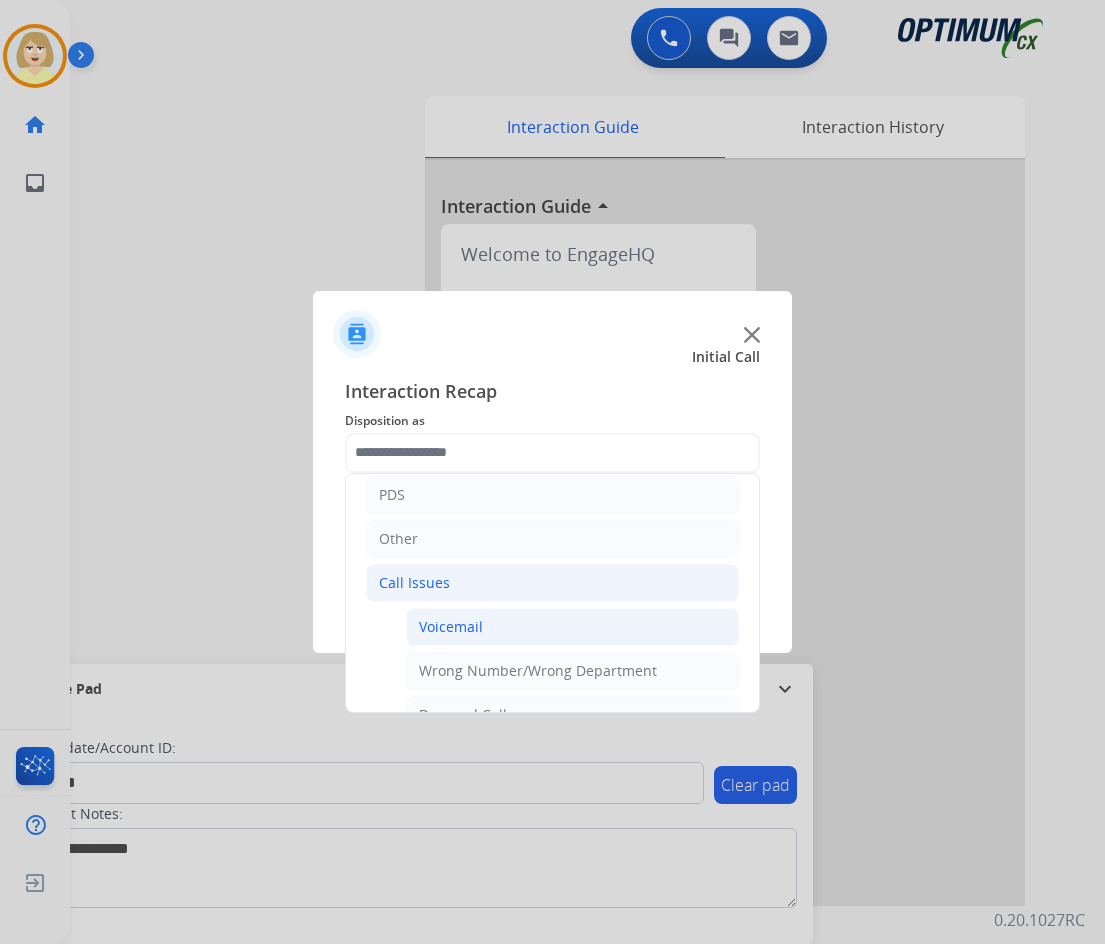 click on "Voicemail" 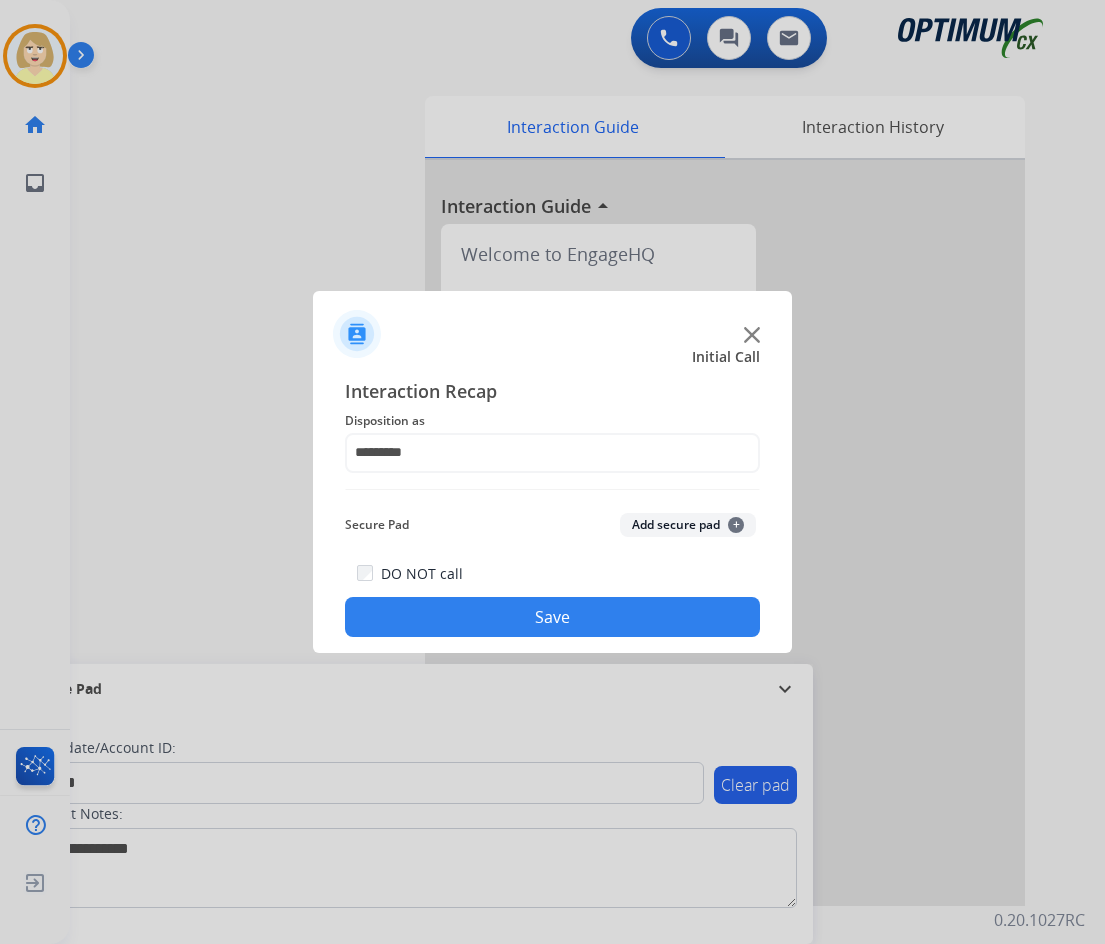 click on "Add secure pad  +" 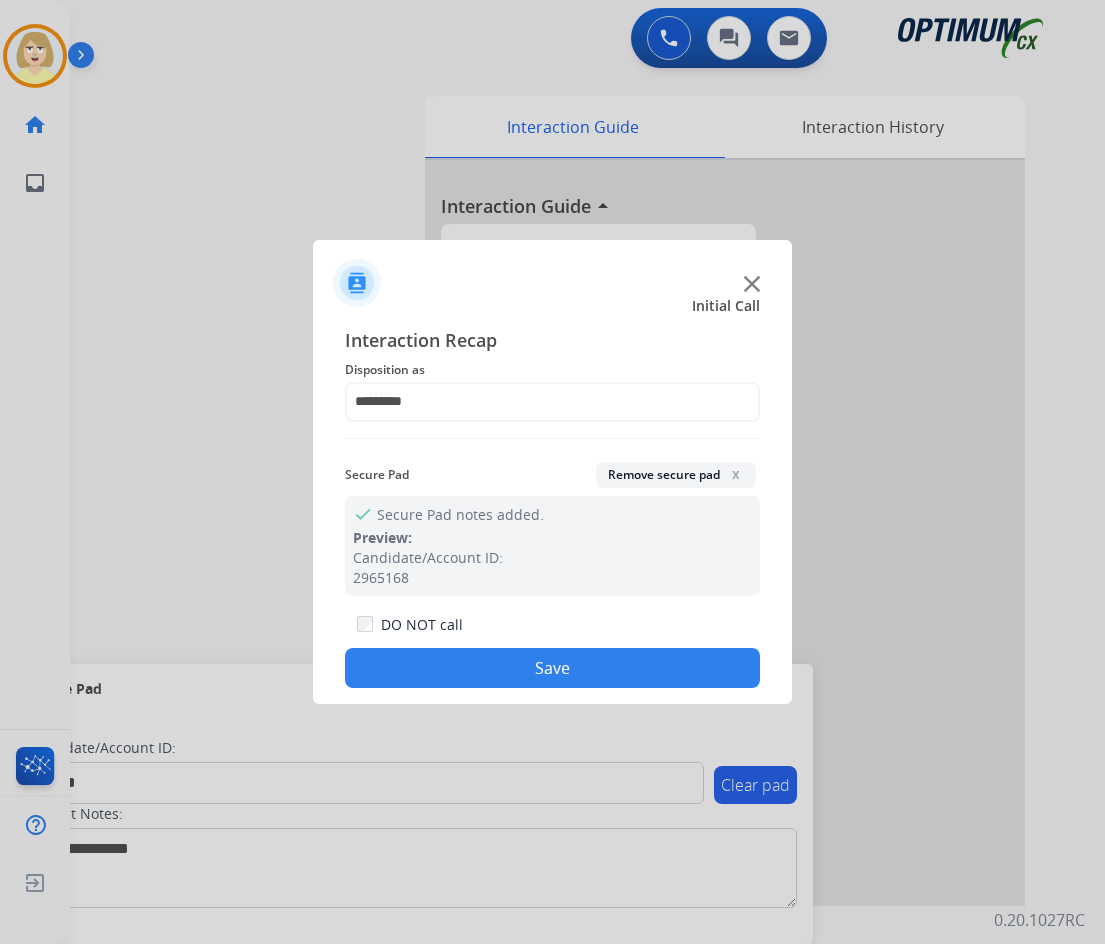 click on "Save" 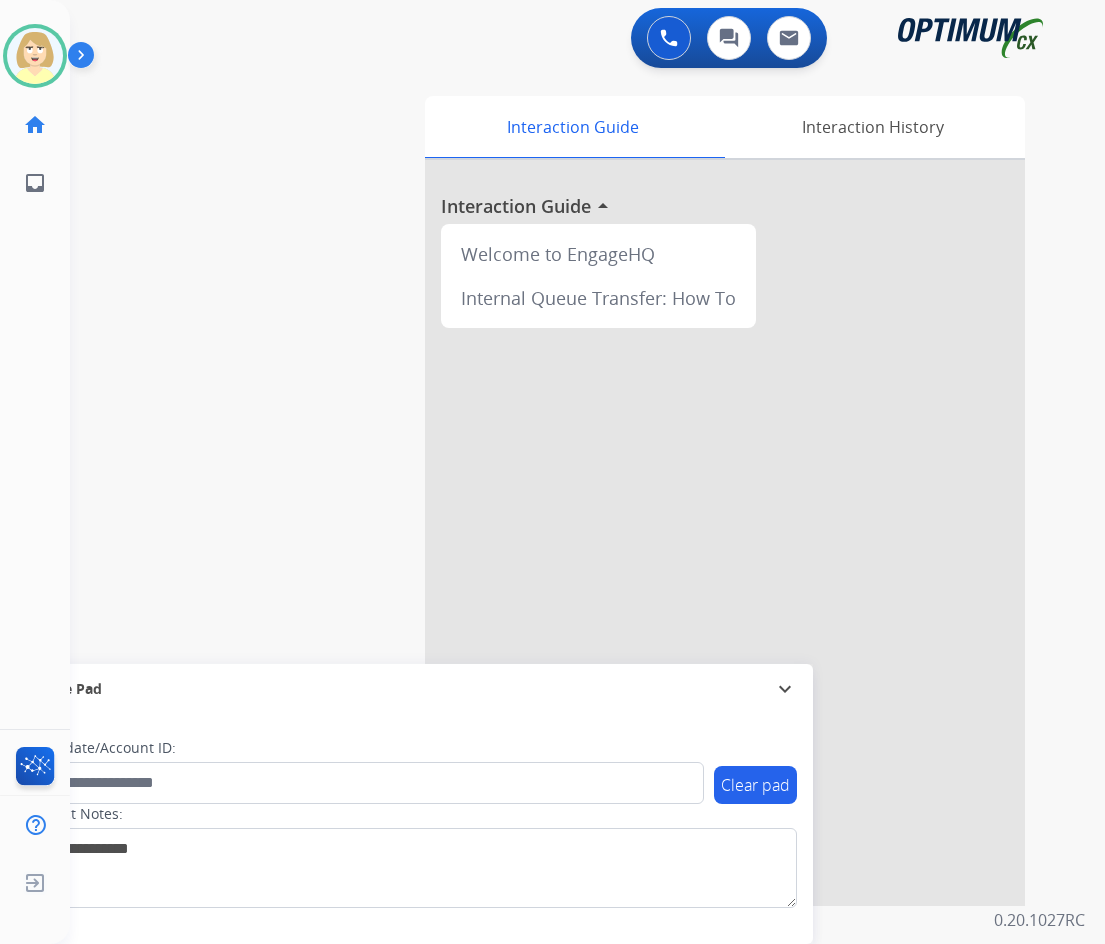 drag, startPoint x: 664, startPoint y: 38, endPoint x: 634, endPoint y: 32, distance: 30.594116 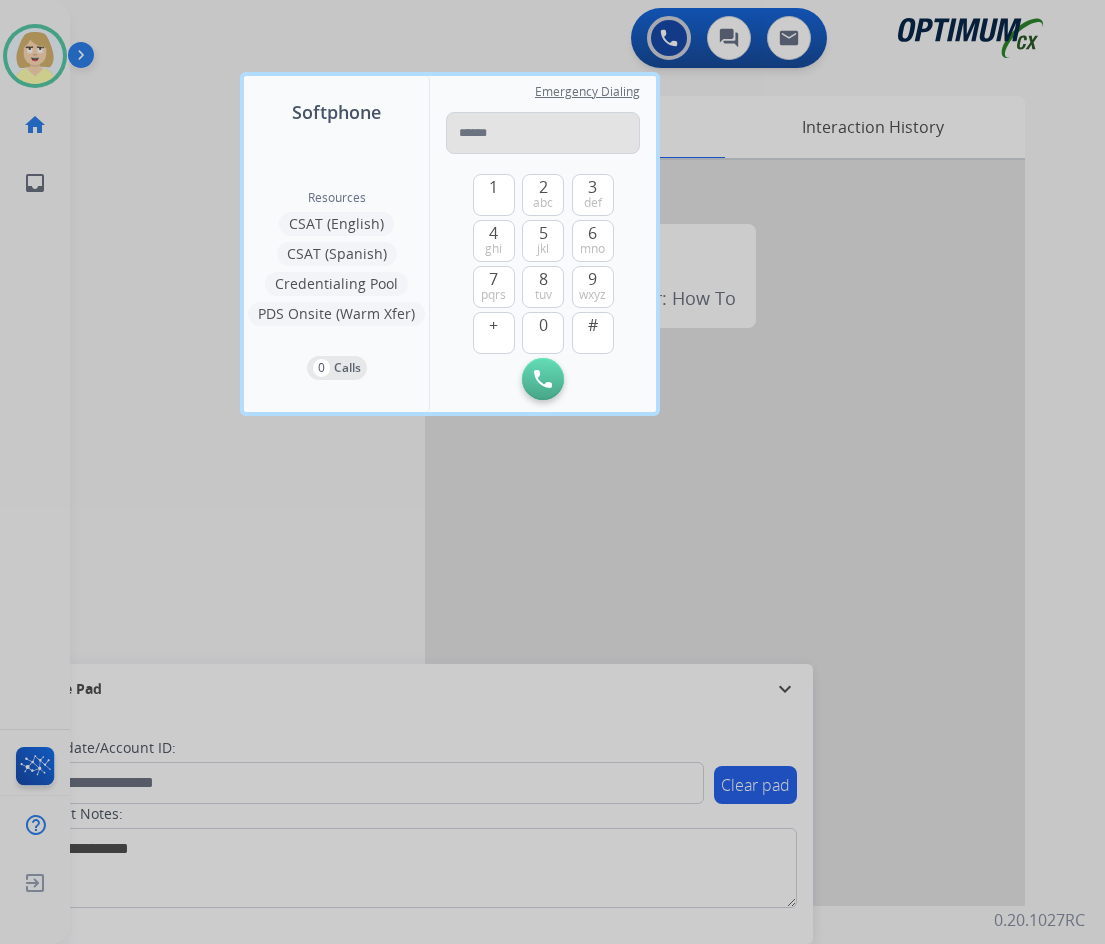 click at bounding box center [543, 133] 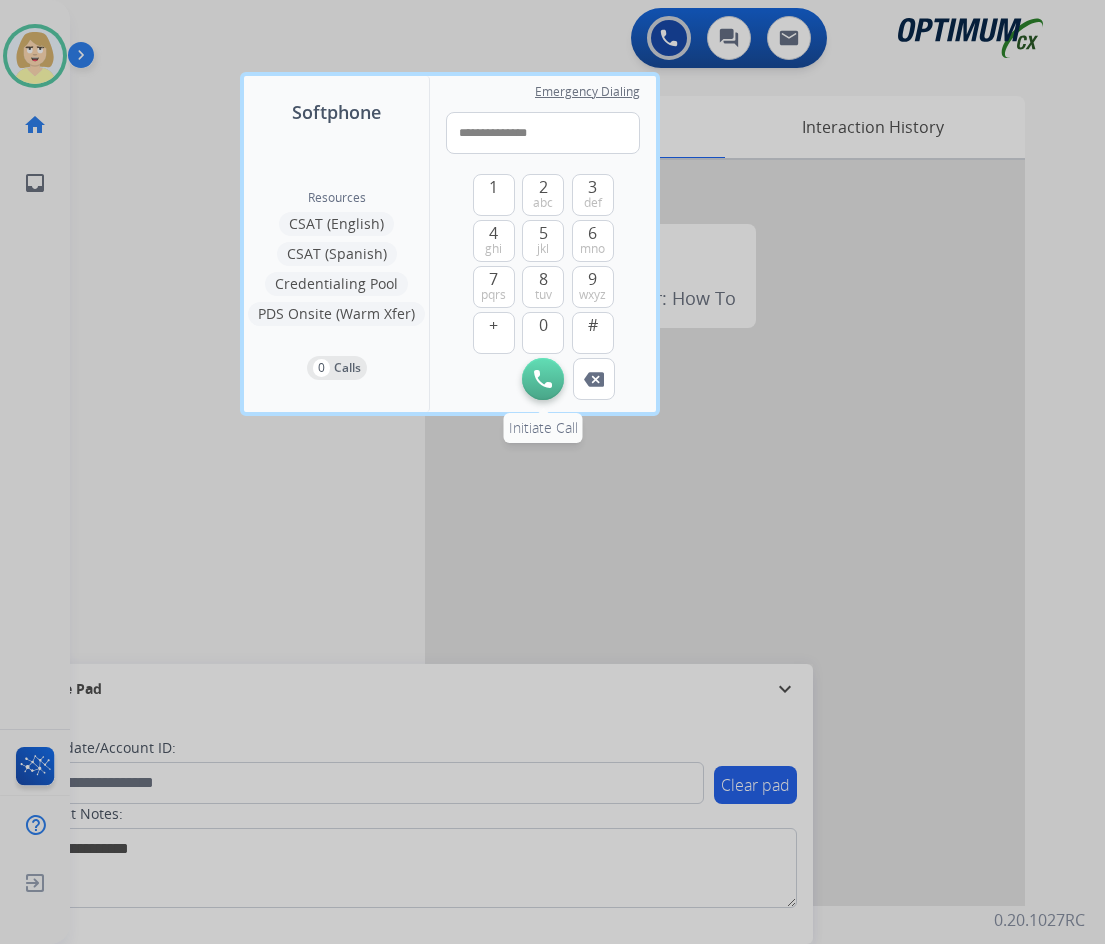 type on "**********" 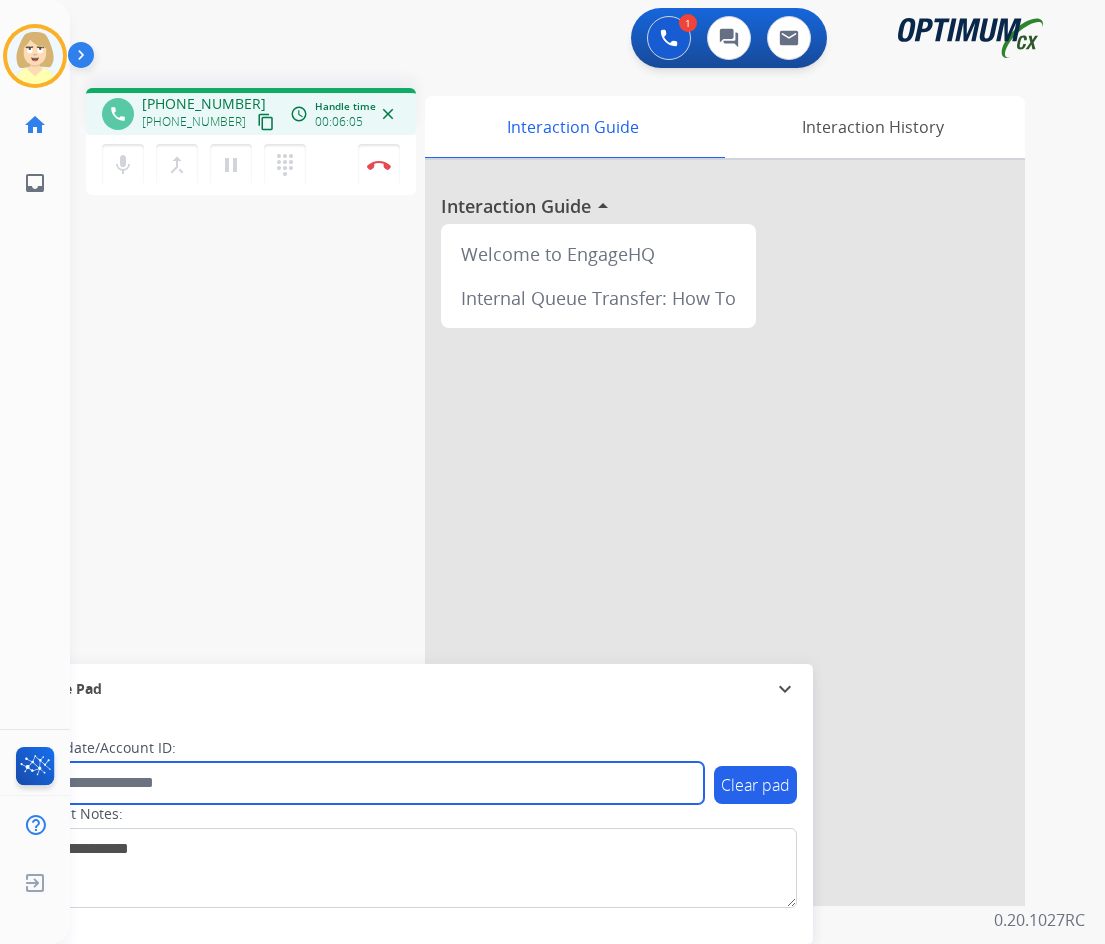 click at bounding box center [365, 783] 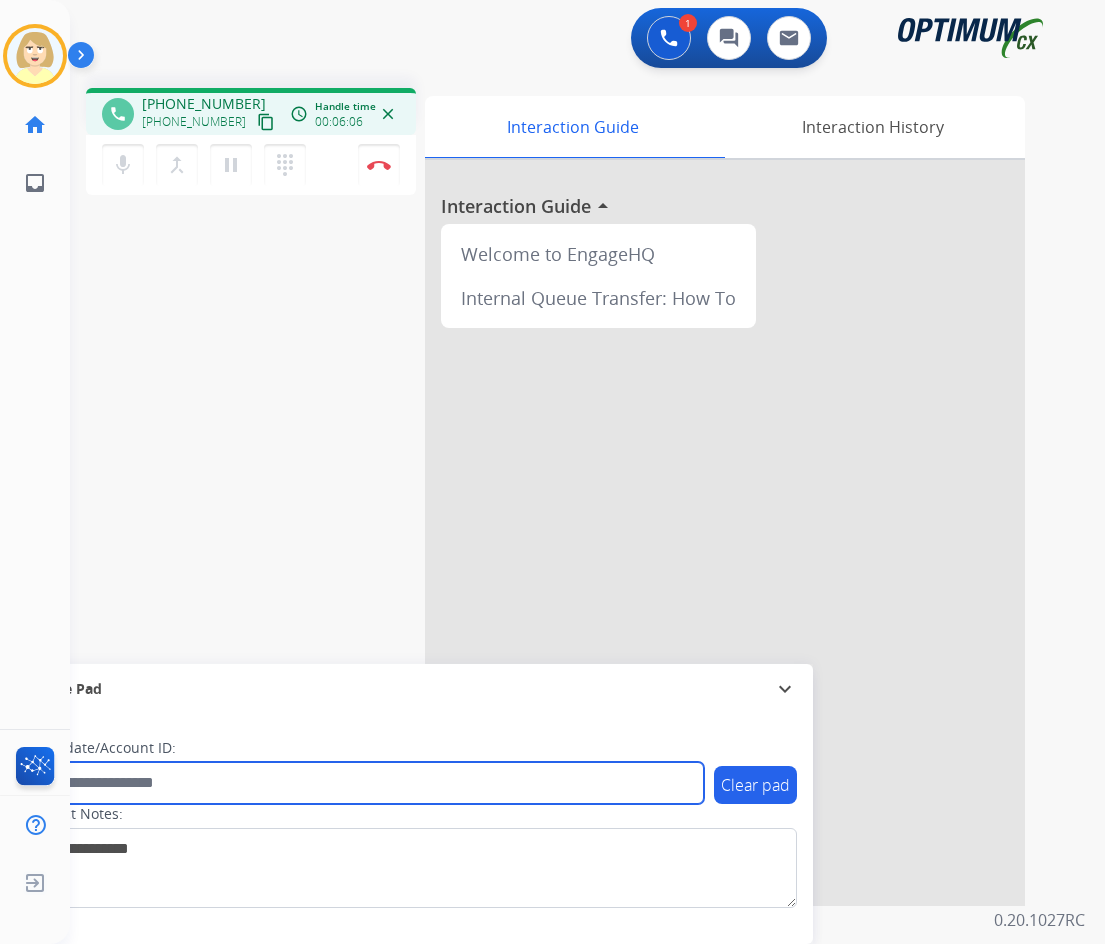 paste on "*******" 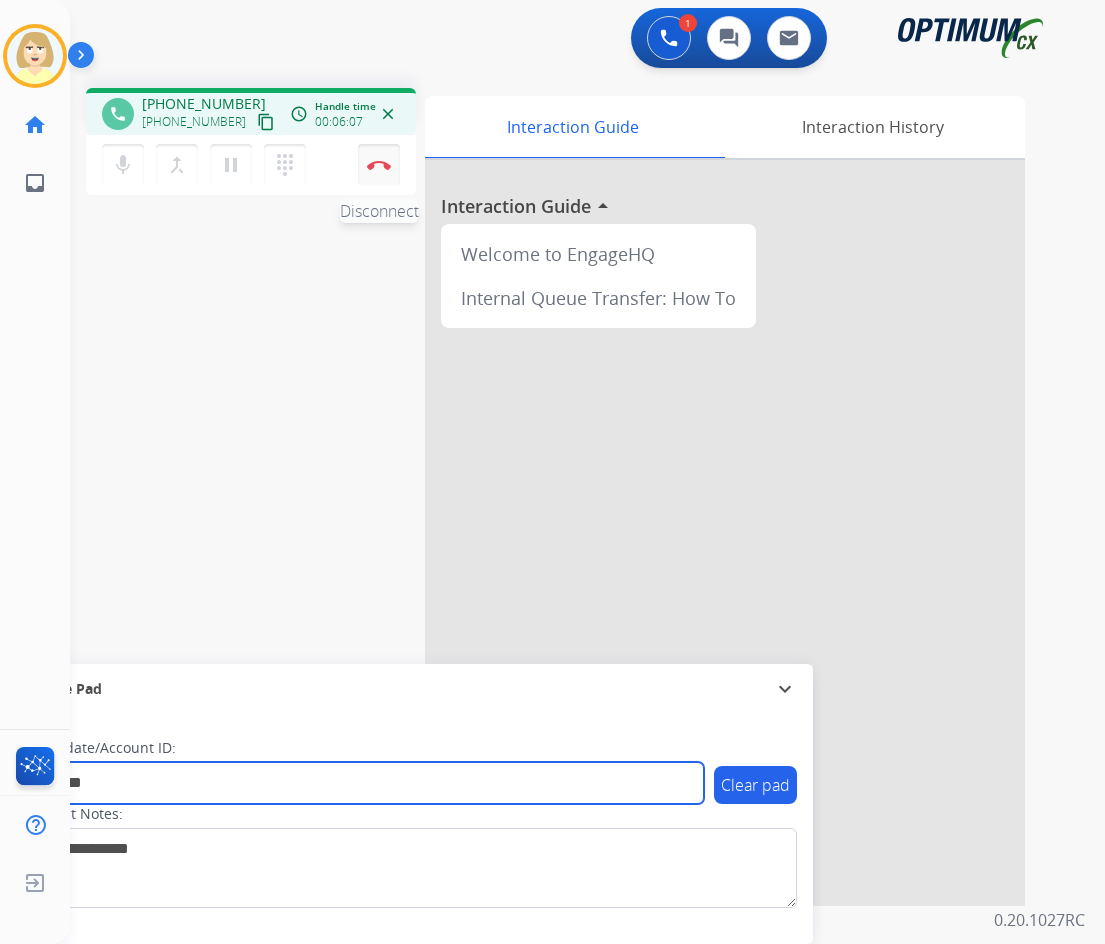 type on "*******" 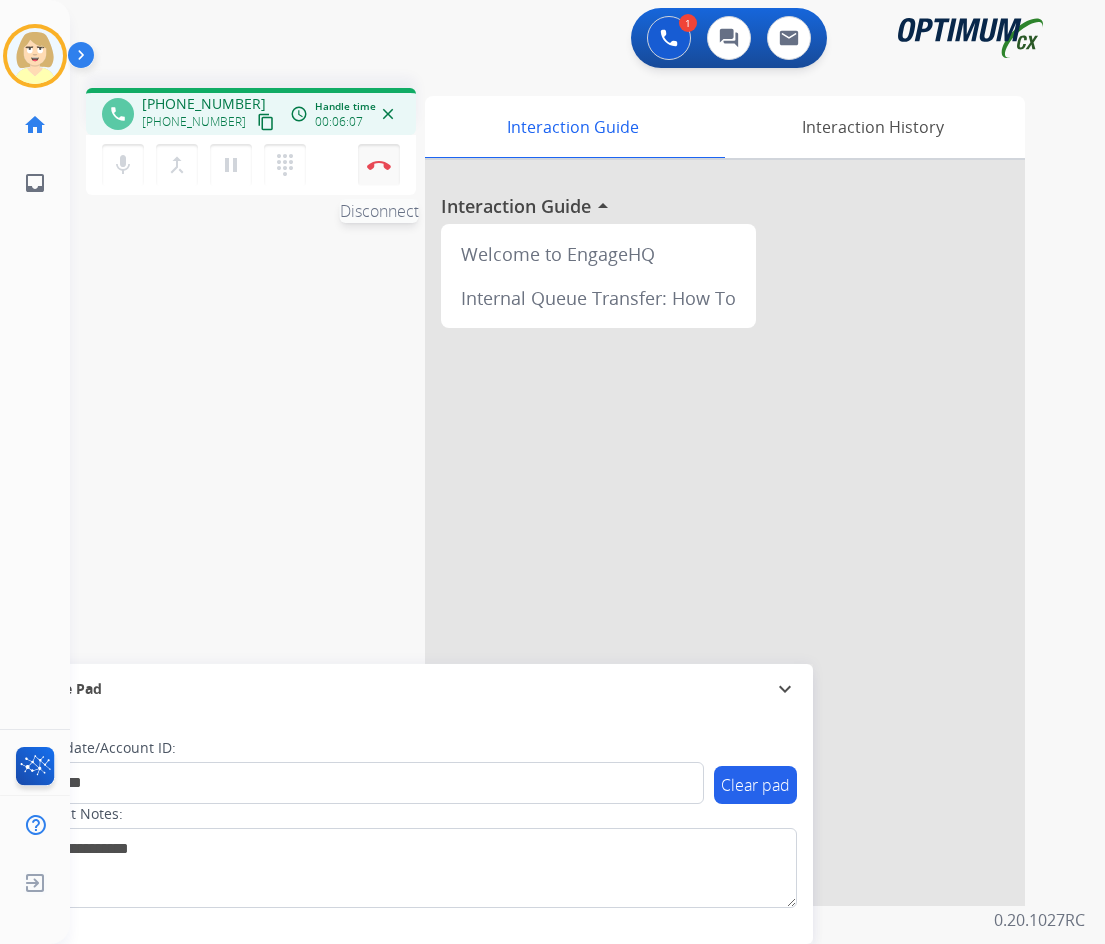 click on "Disconnect" at bounding box center (379, 165) 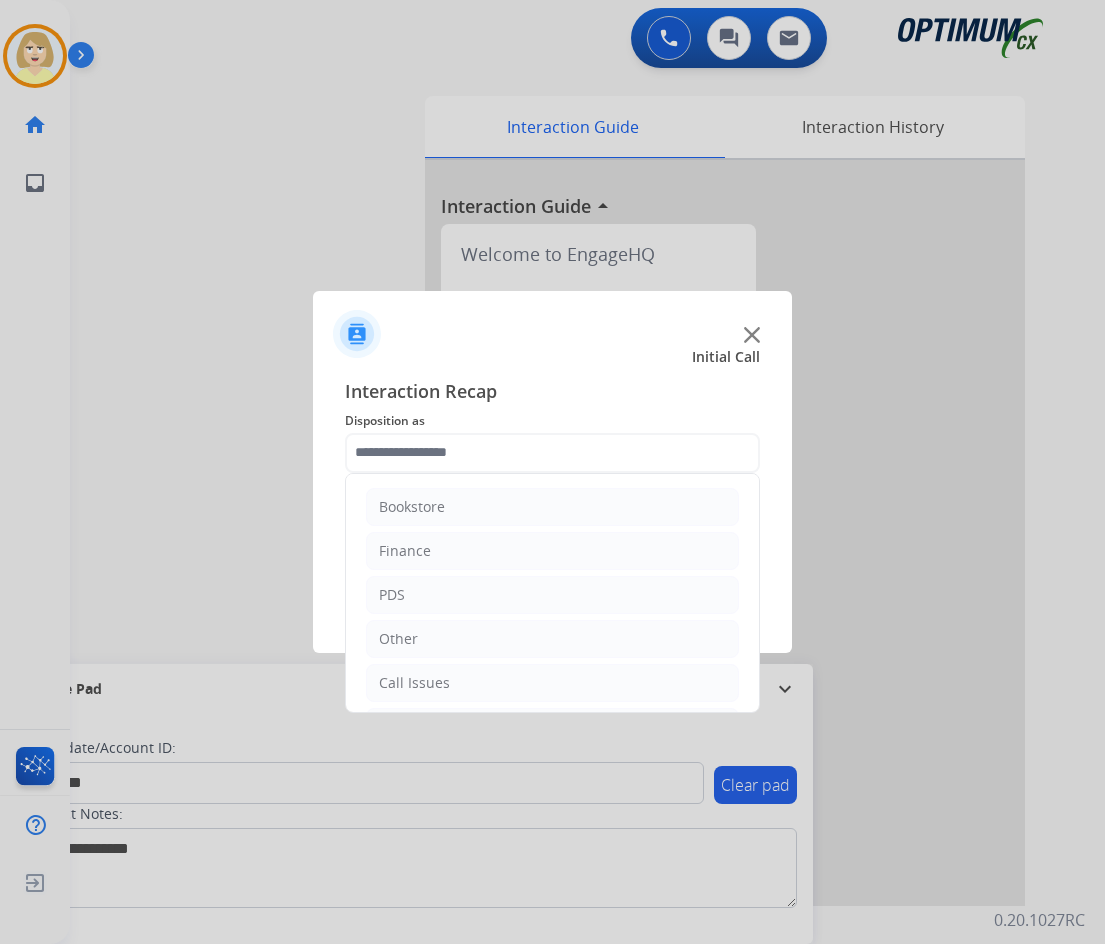click 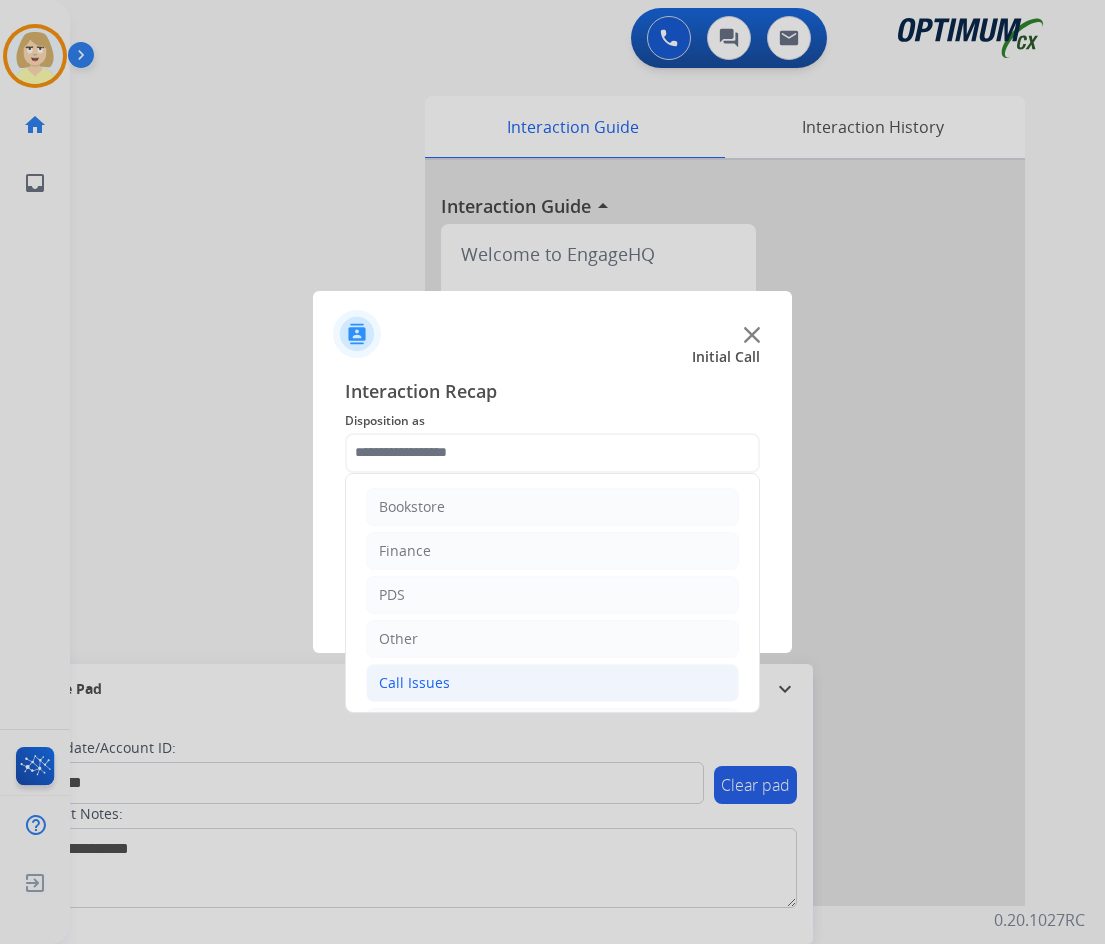 scroll, scrollTop: 136, scrollLeft: 0, axis: vertical 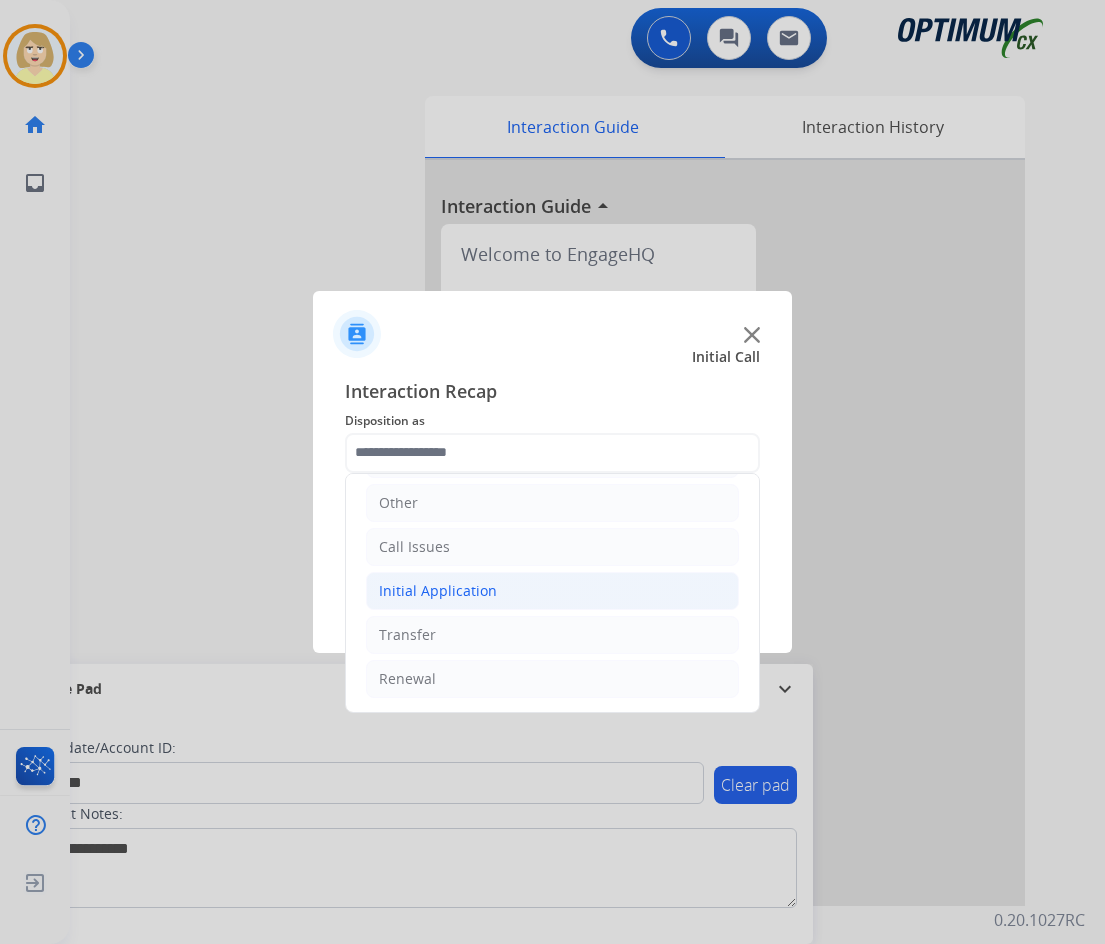click on "Initial Application" 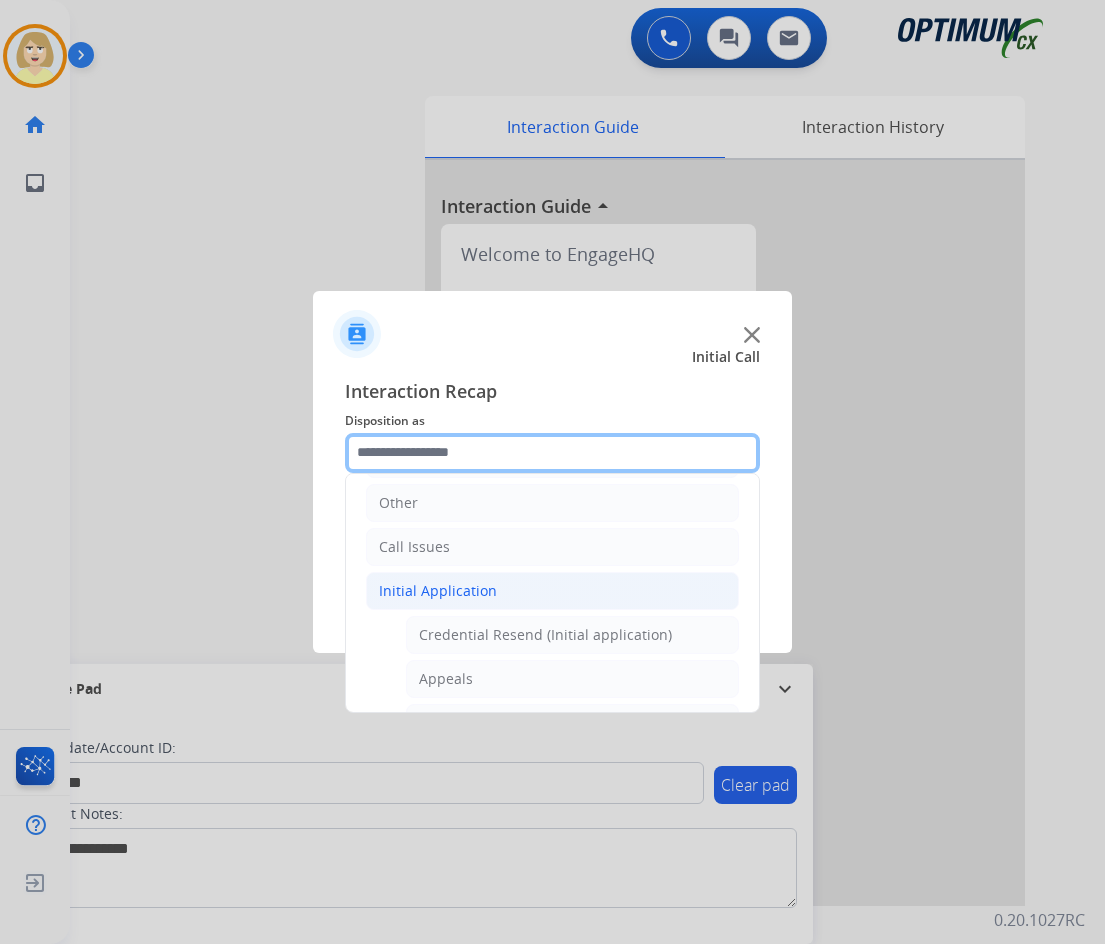 scroll, scrollTop: 236, scrollLeft: 0, axis: vertical 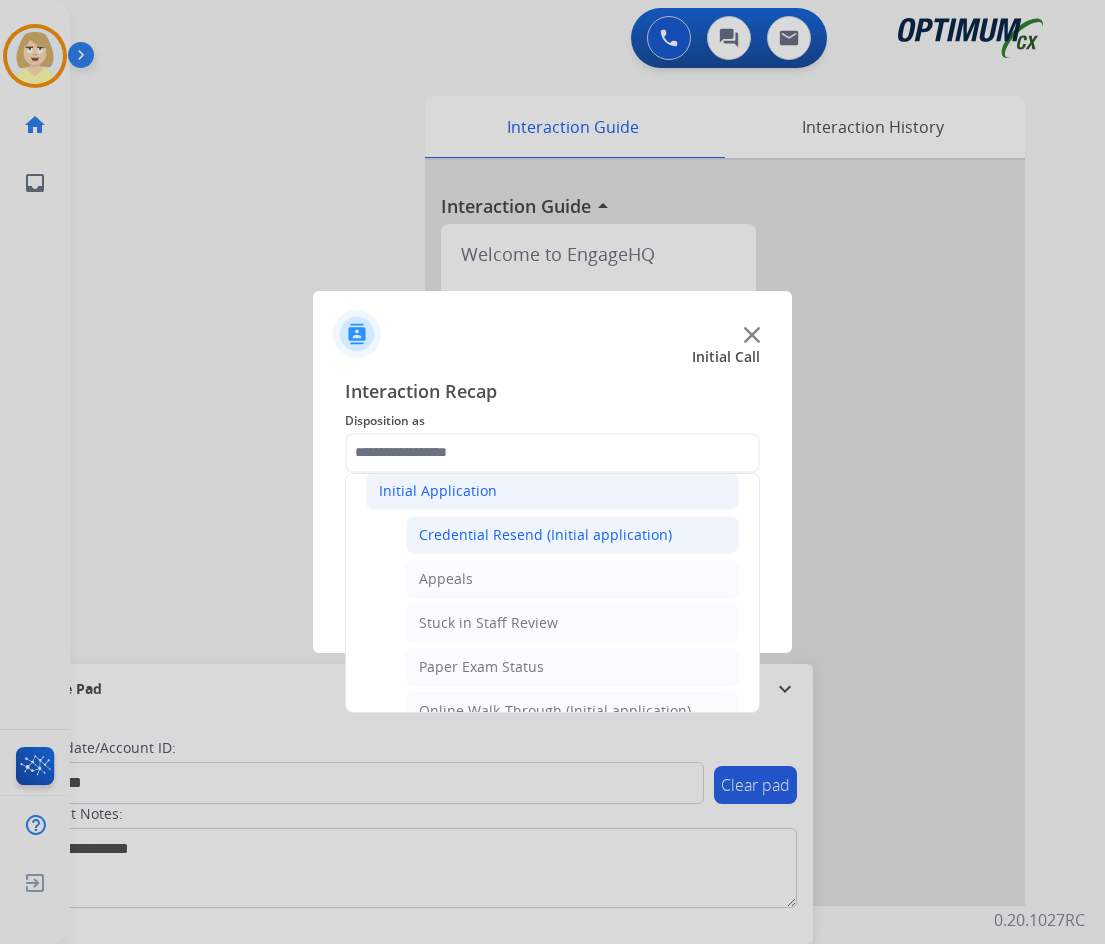 click on "Credential Resend (Initial application)" 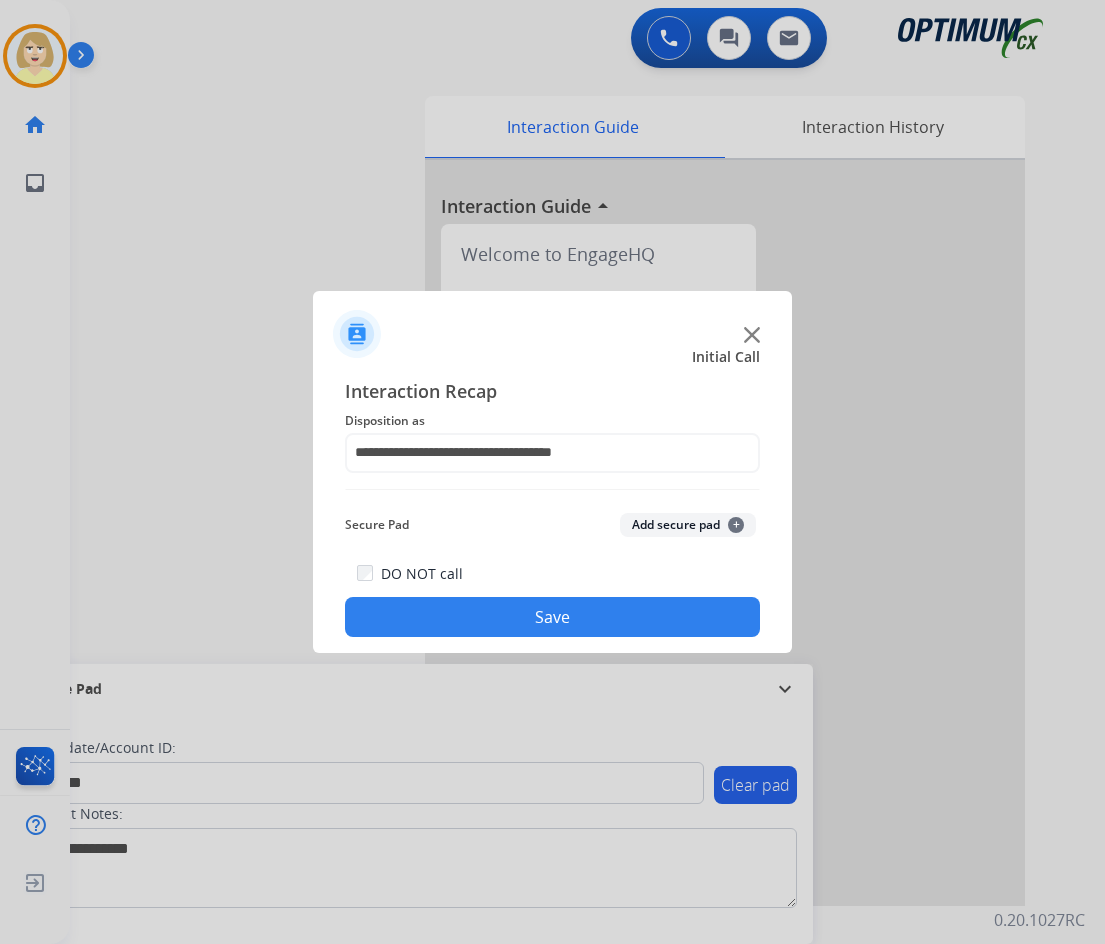 click on "Add secure pad  +" 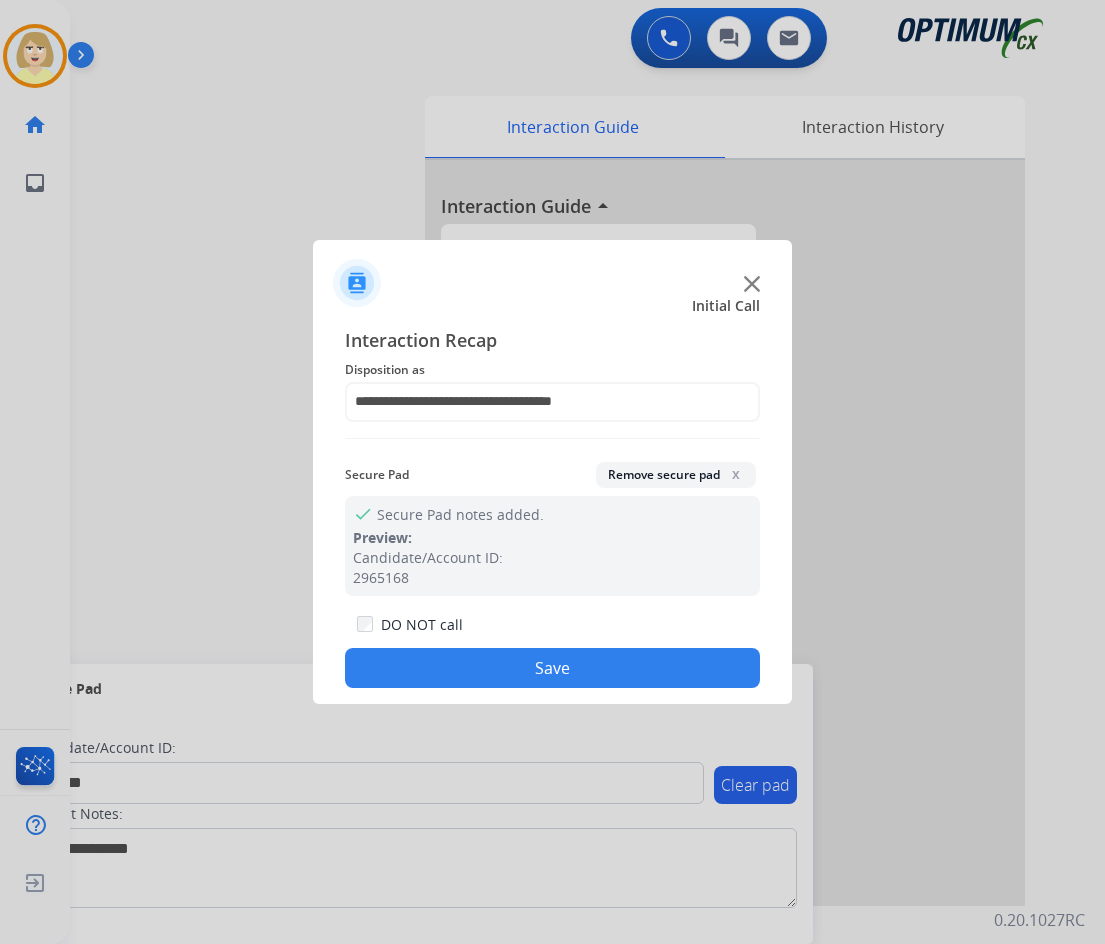 drag, startPoint x: 486, startPoint y: 665, endPoint x: 454, endPoint y: 638, distance: 41.868843 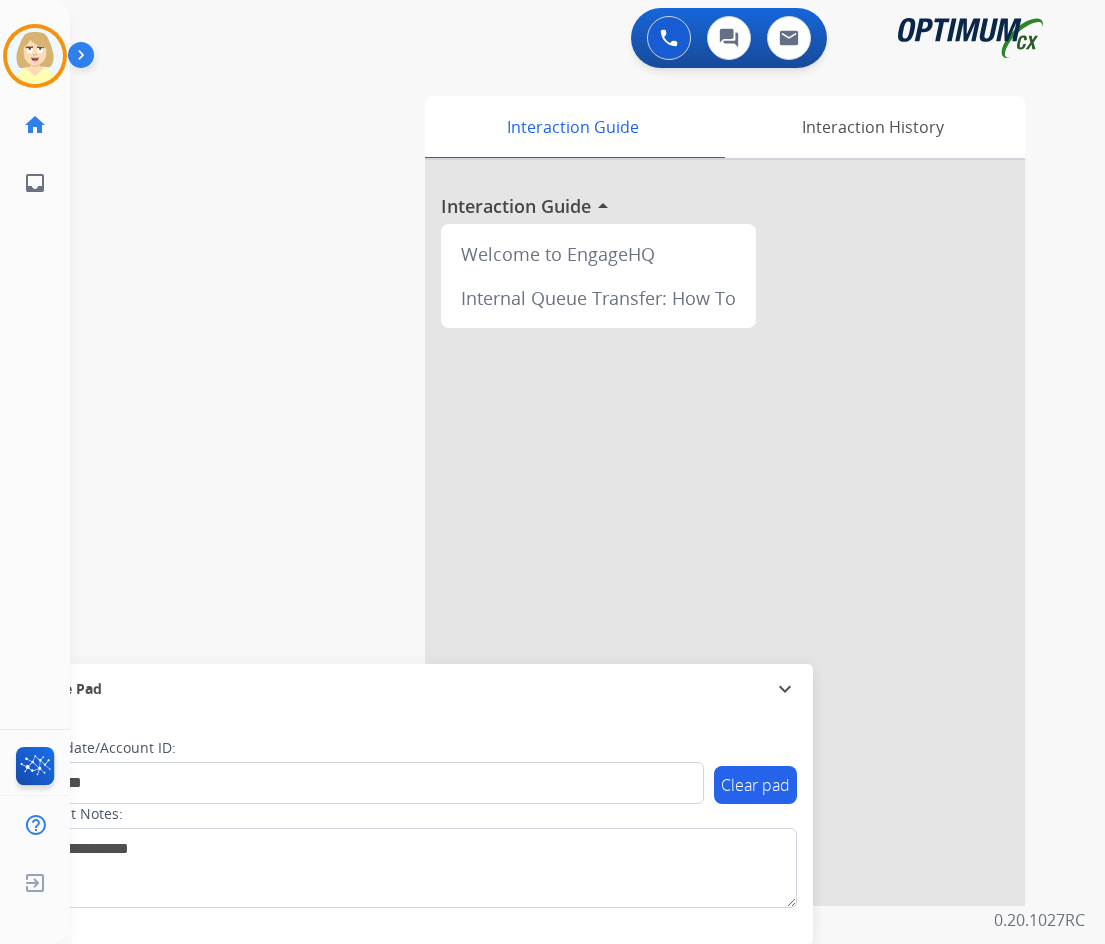 type 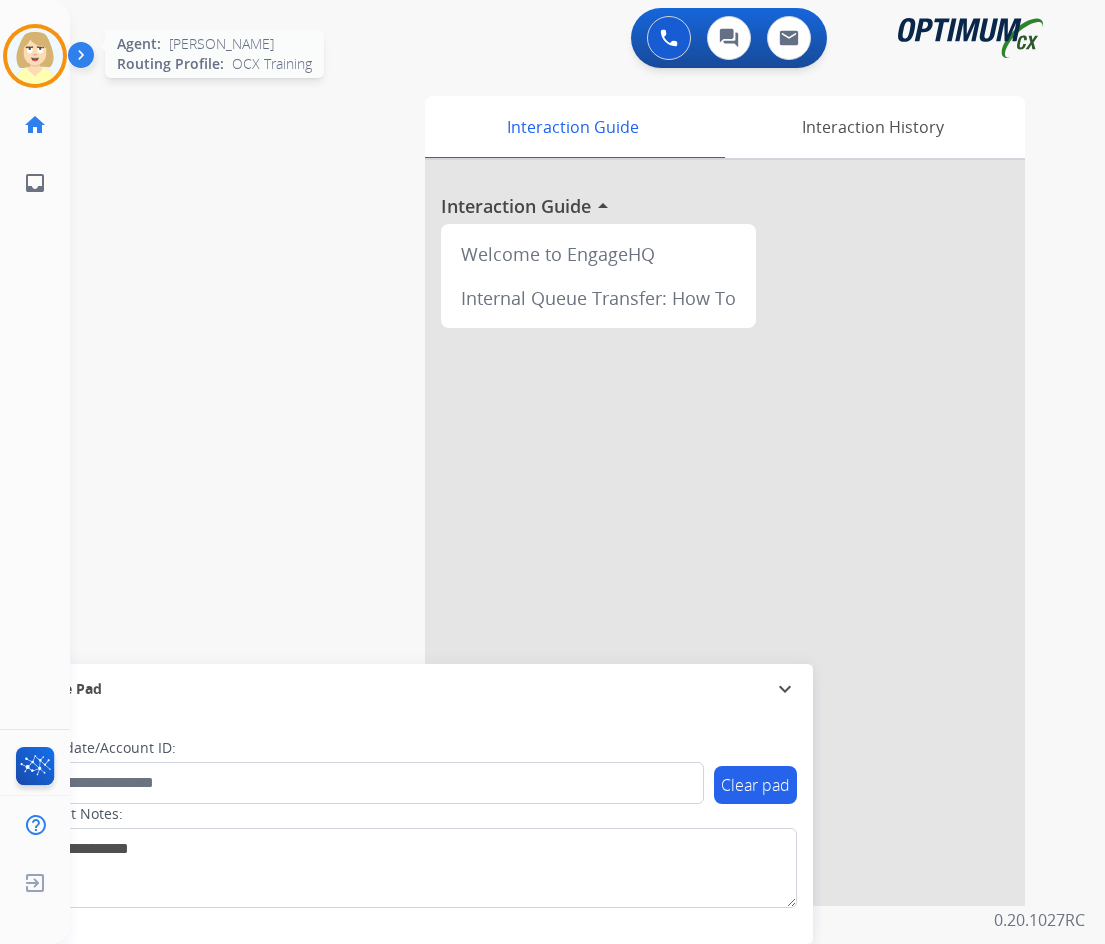 click at bounding box center (35, 56) 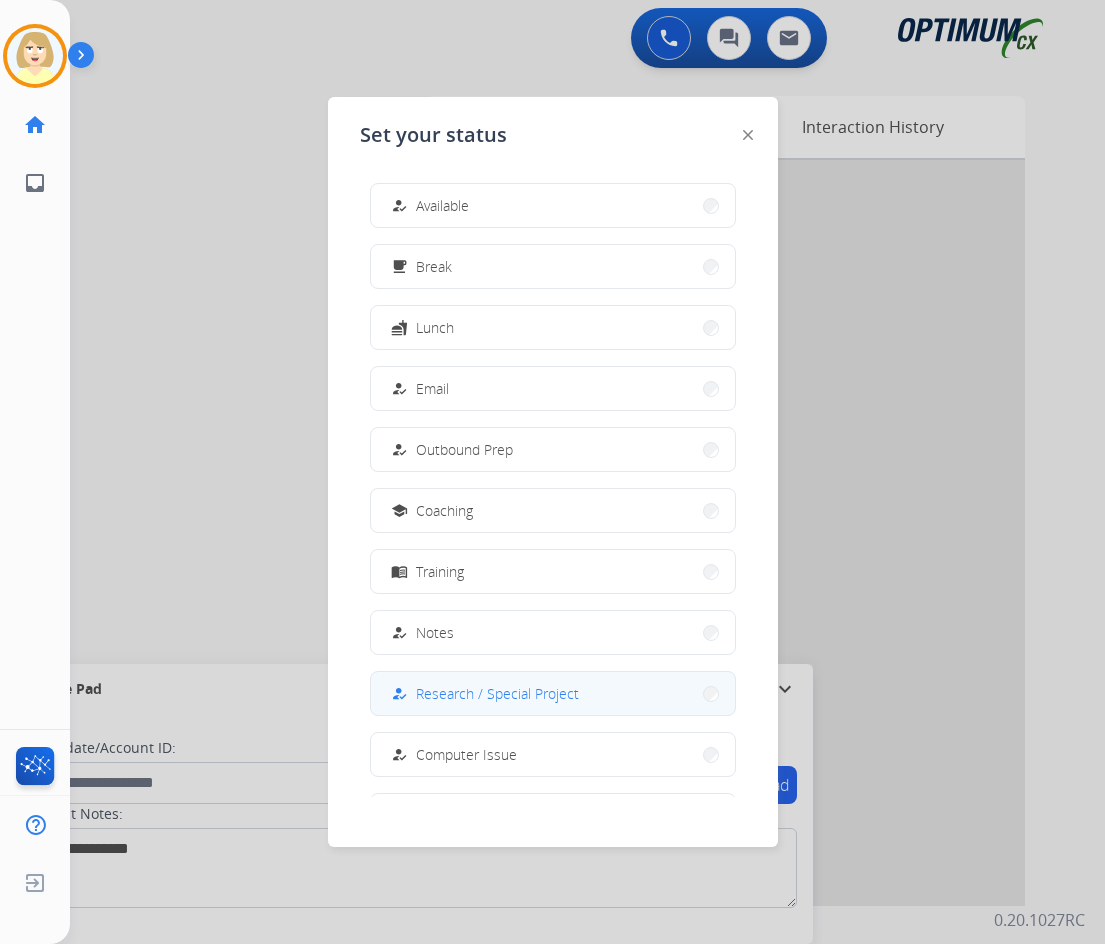 scroll, scrollTop: 189, scrollLeft: 0, axis: vertical 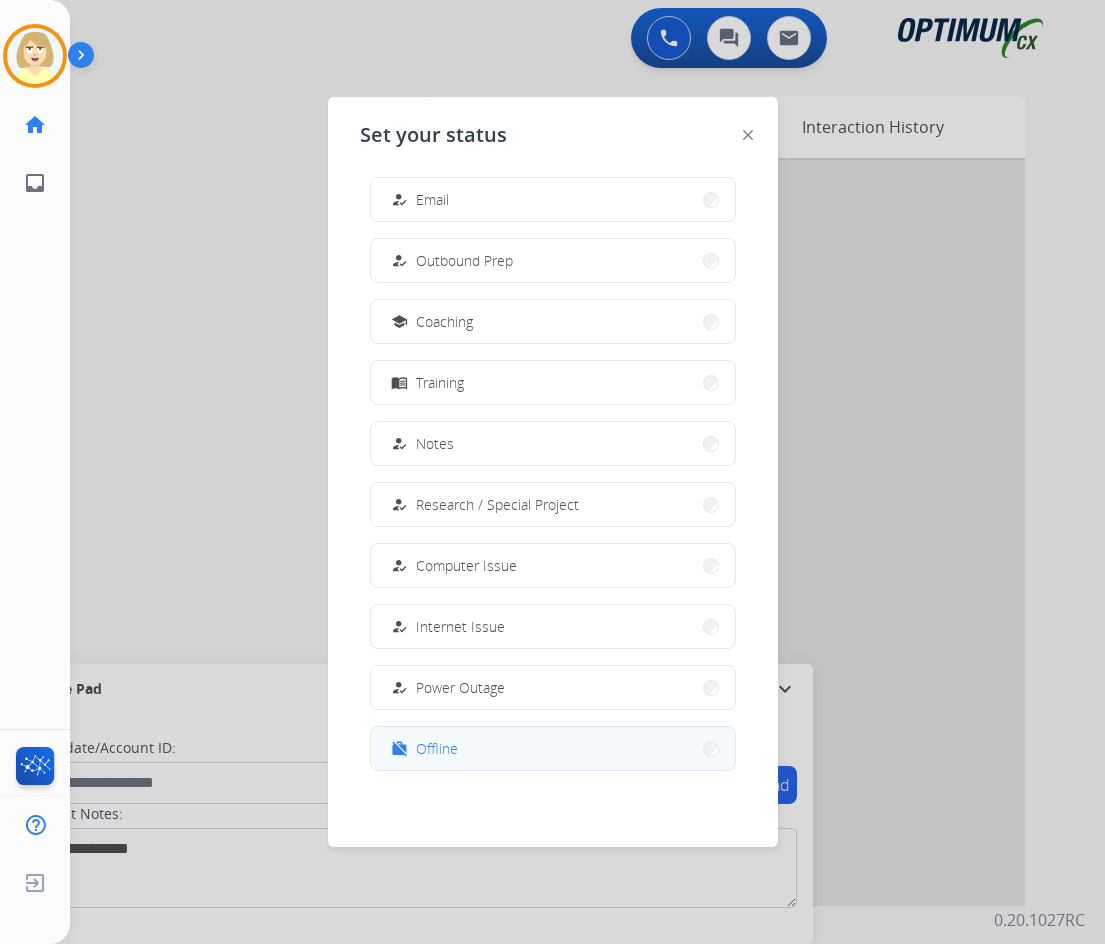 click on "Offline" at bounding box center [437, 748] 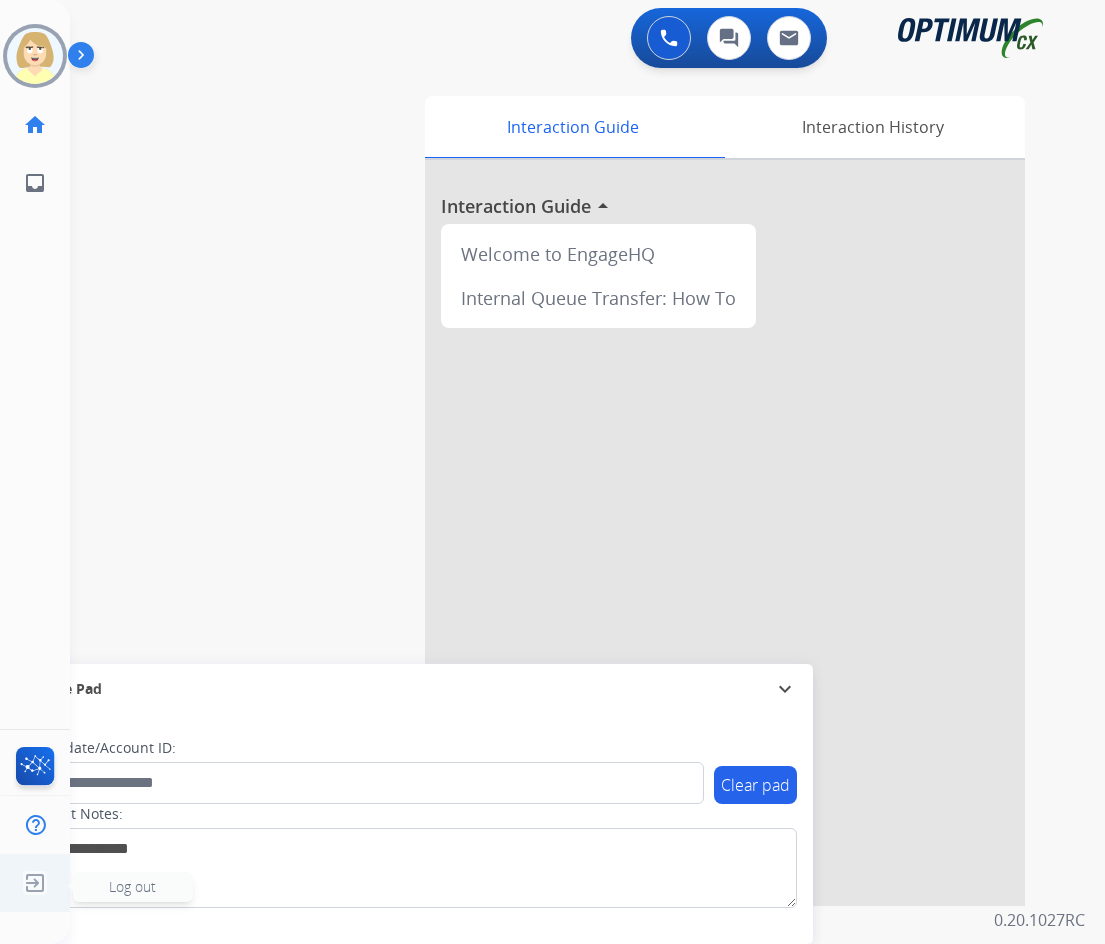 click on "Log out" 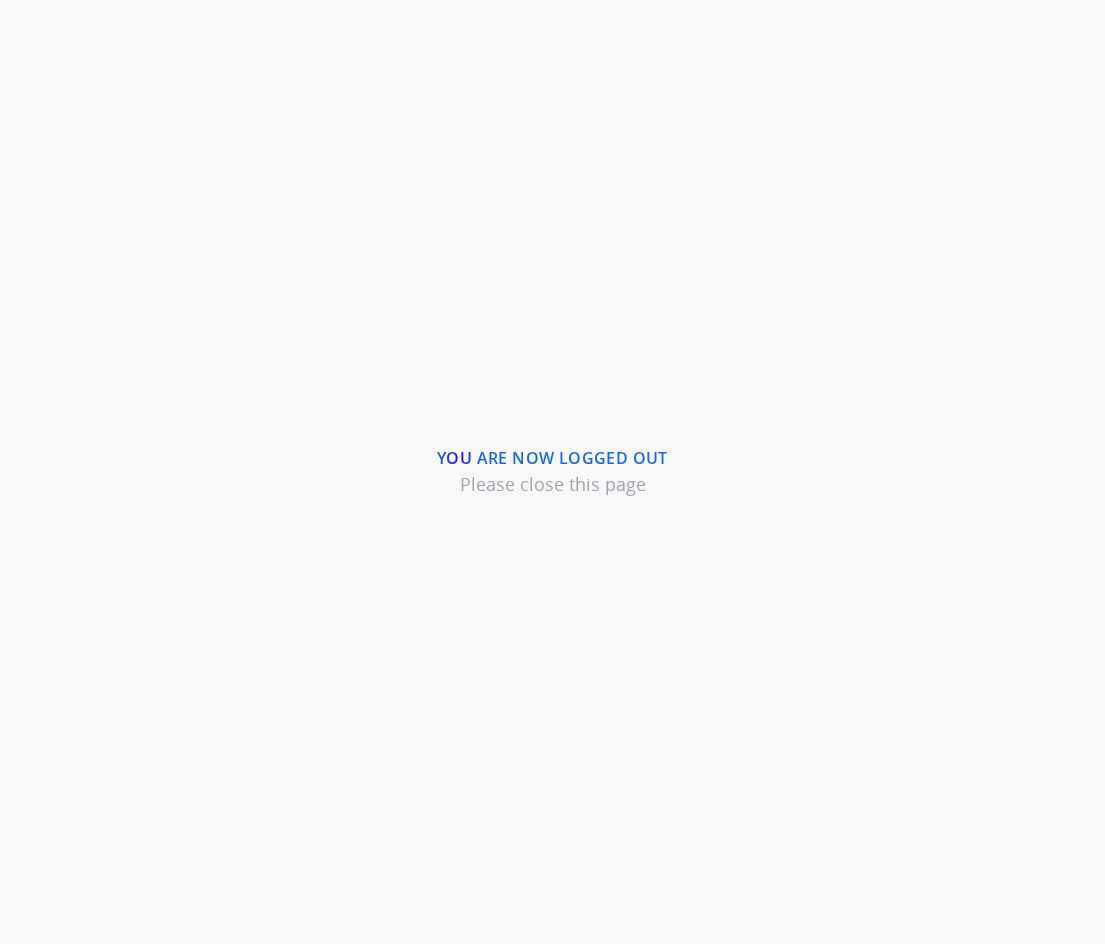 scroll, scrollTop: 0, scrollLeft: 0, axis: both 